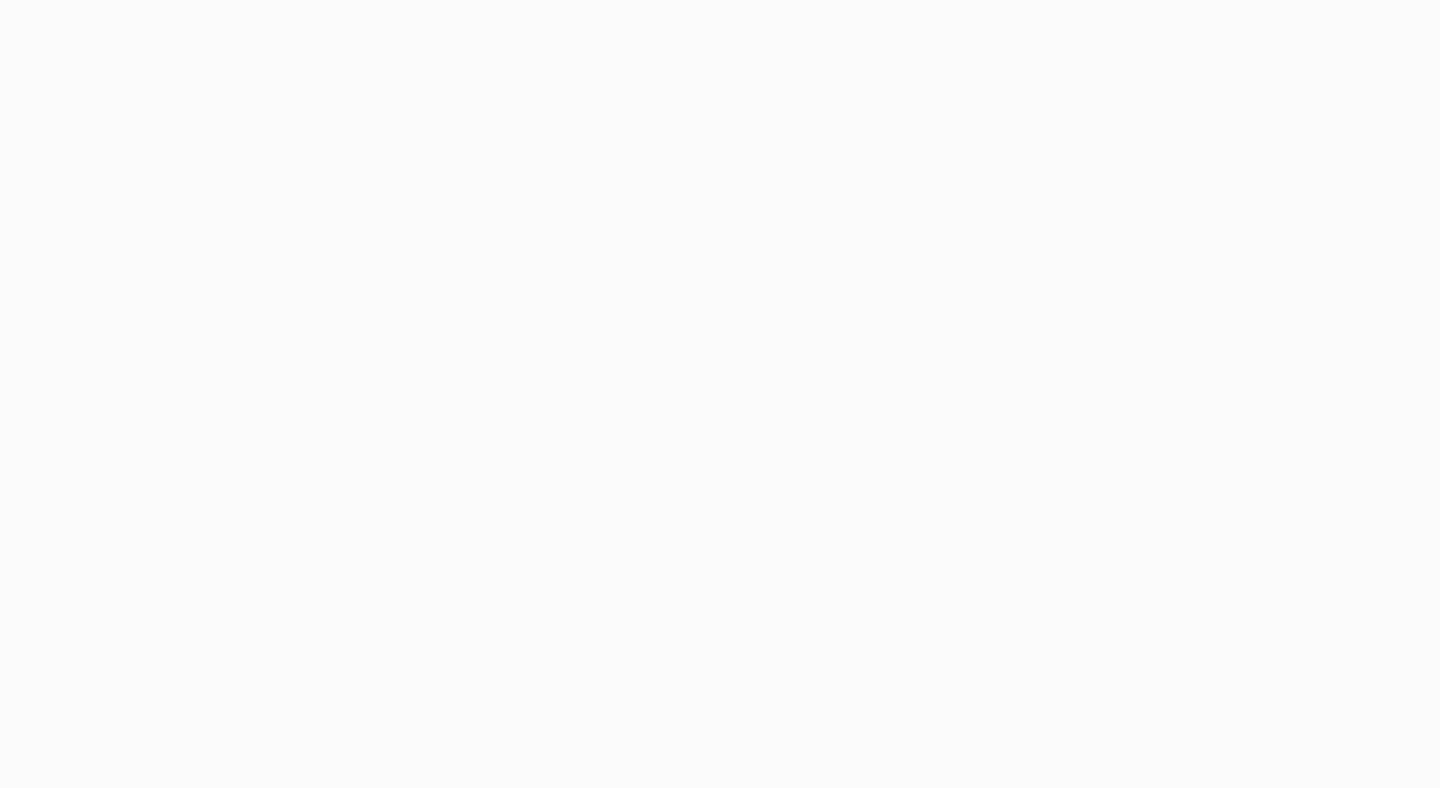 scroll, scrollTop: 0, scrollLeft: 0, axis: both 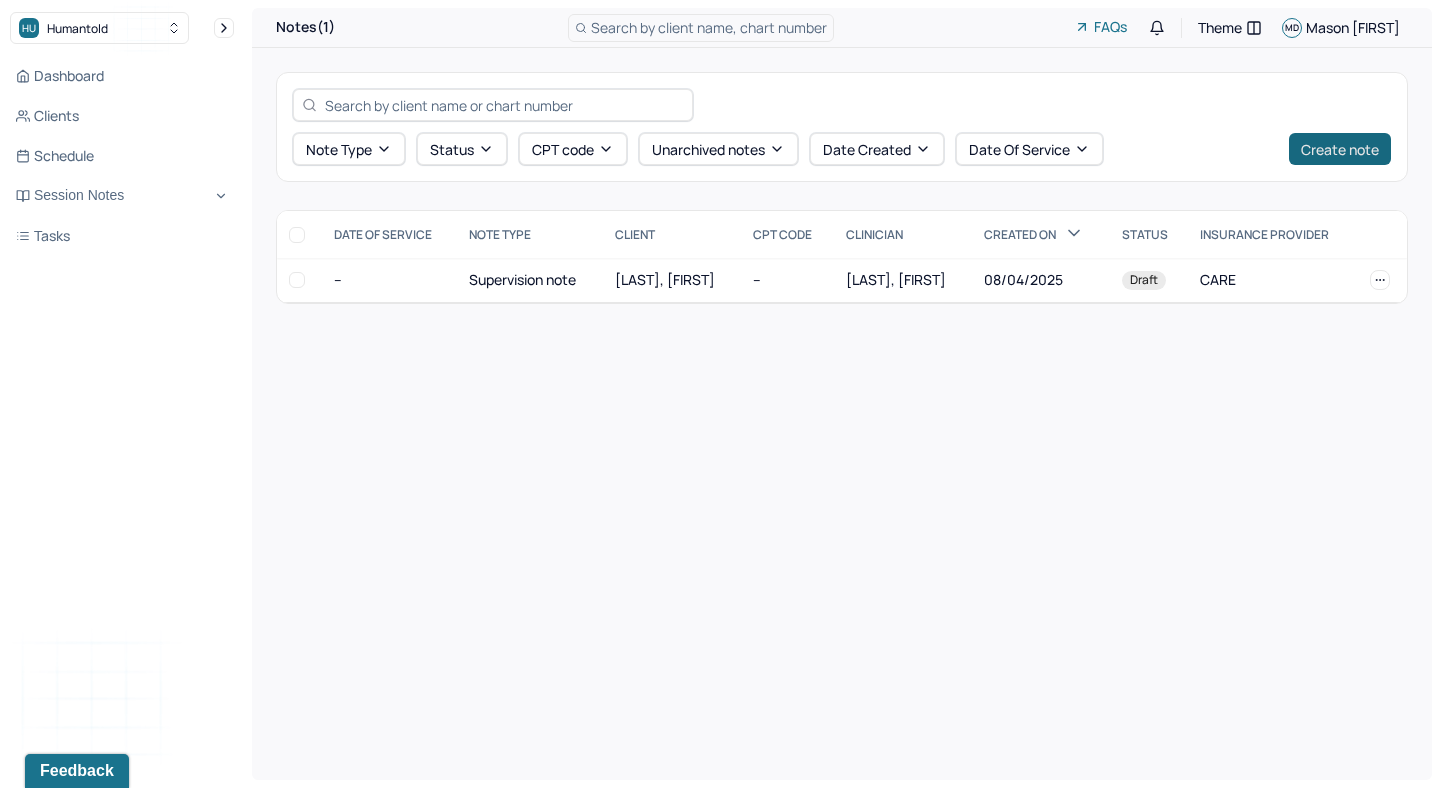 click on "Create note" at bounding box center [1340, 149] 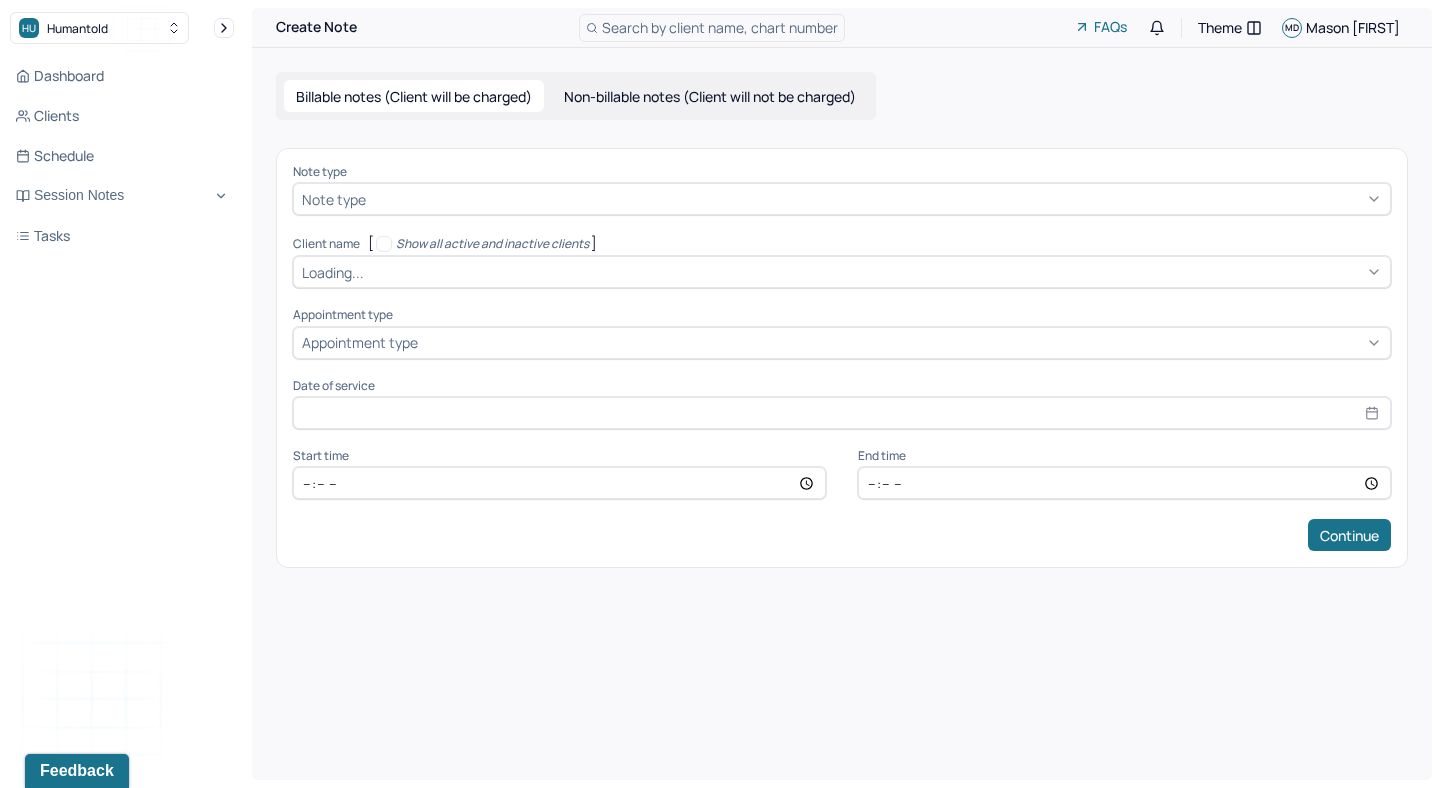 click at bounding box center [876, 199] 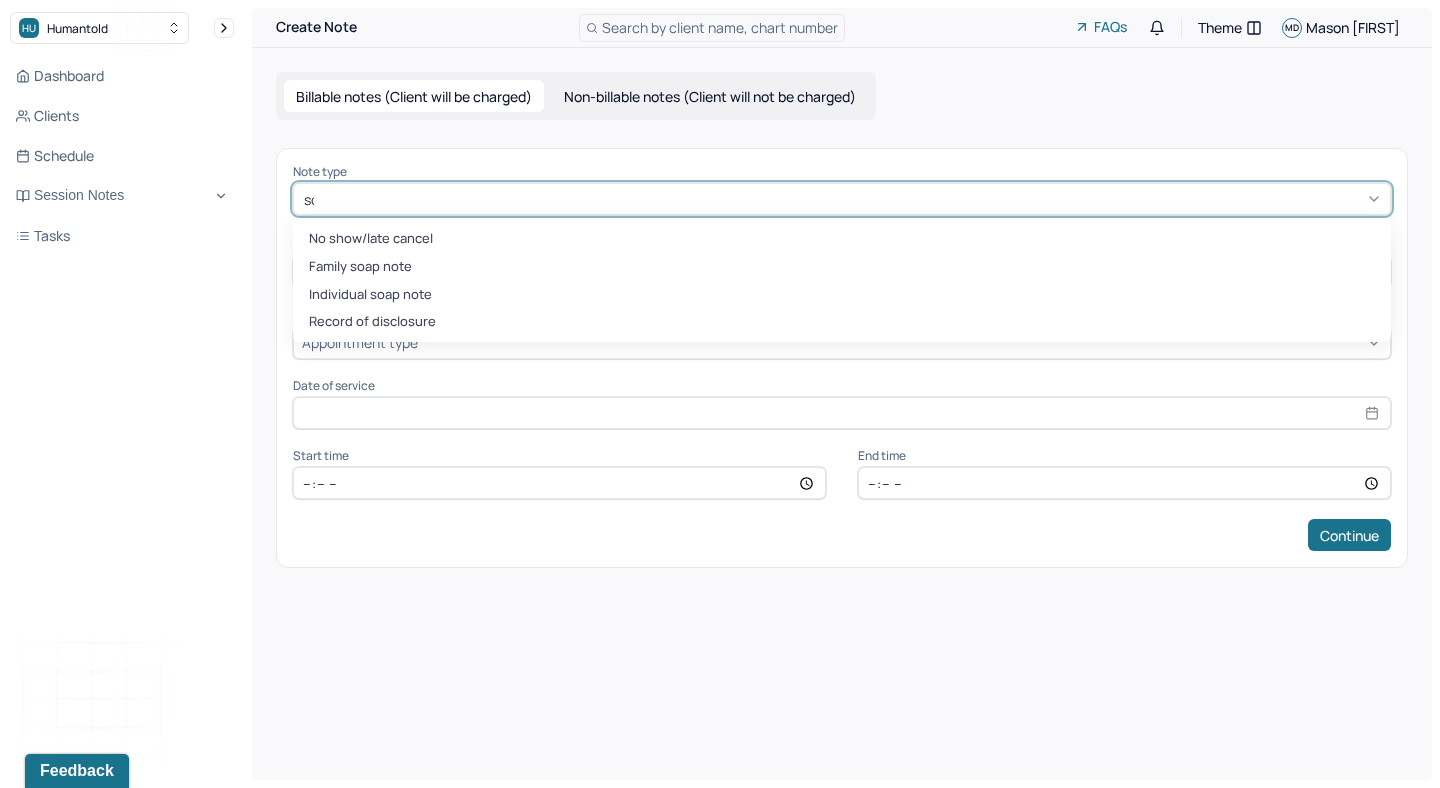 type on "soap" 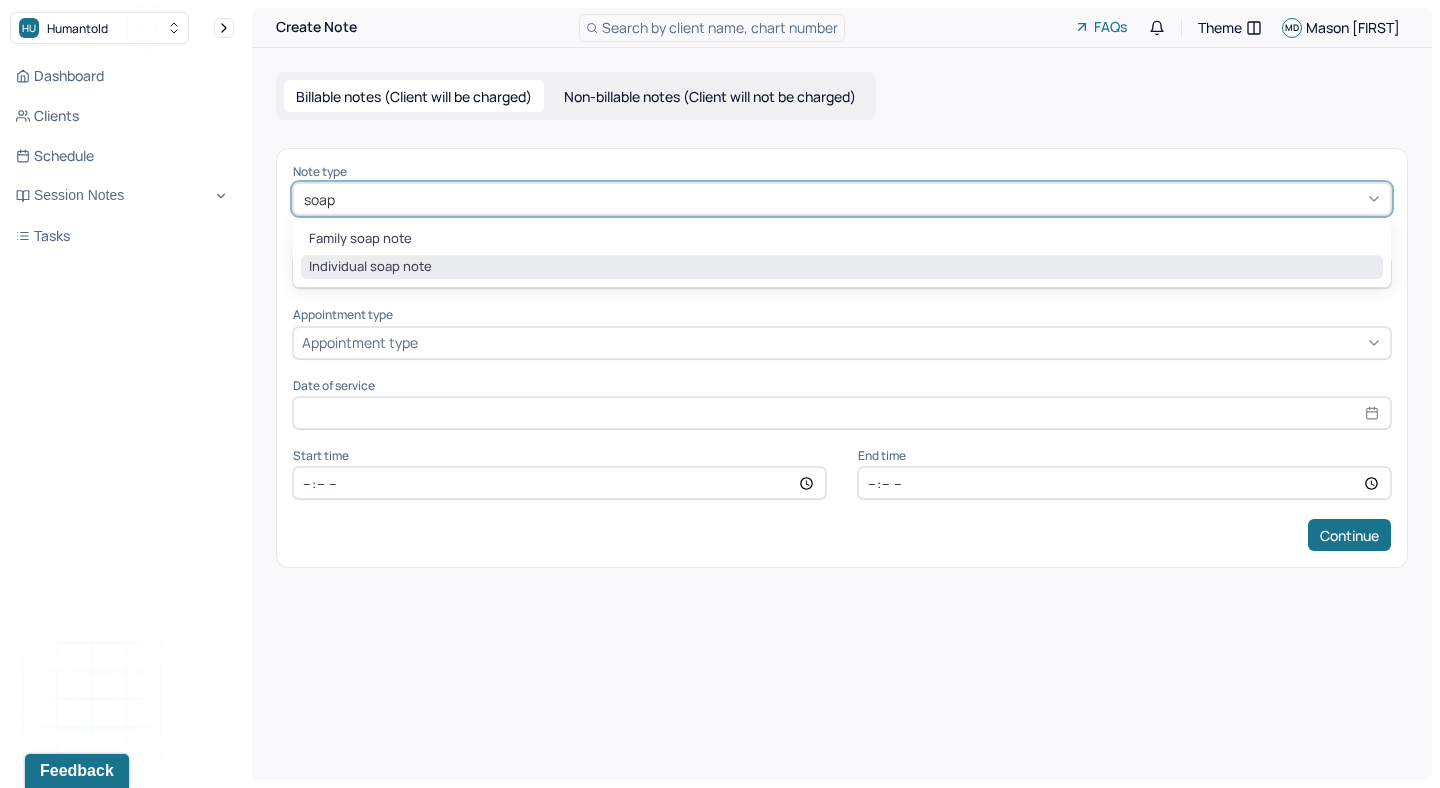 click on "Individual soap note" at bounding box center [842, 267] 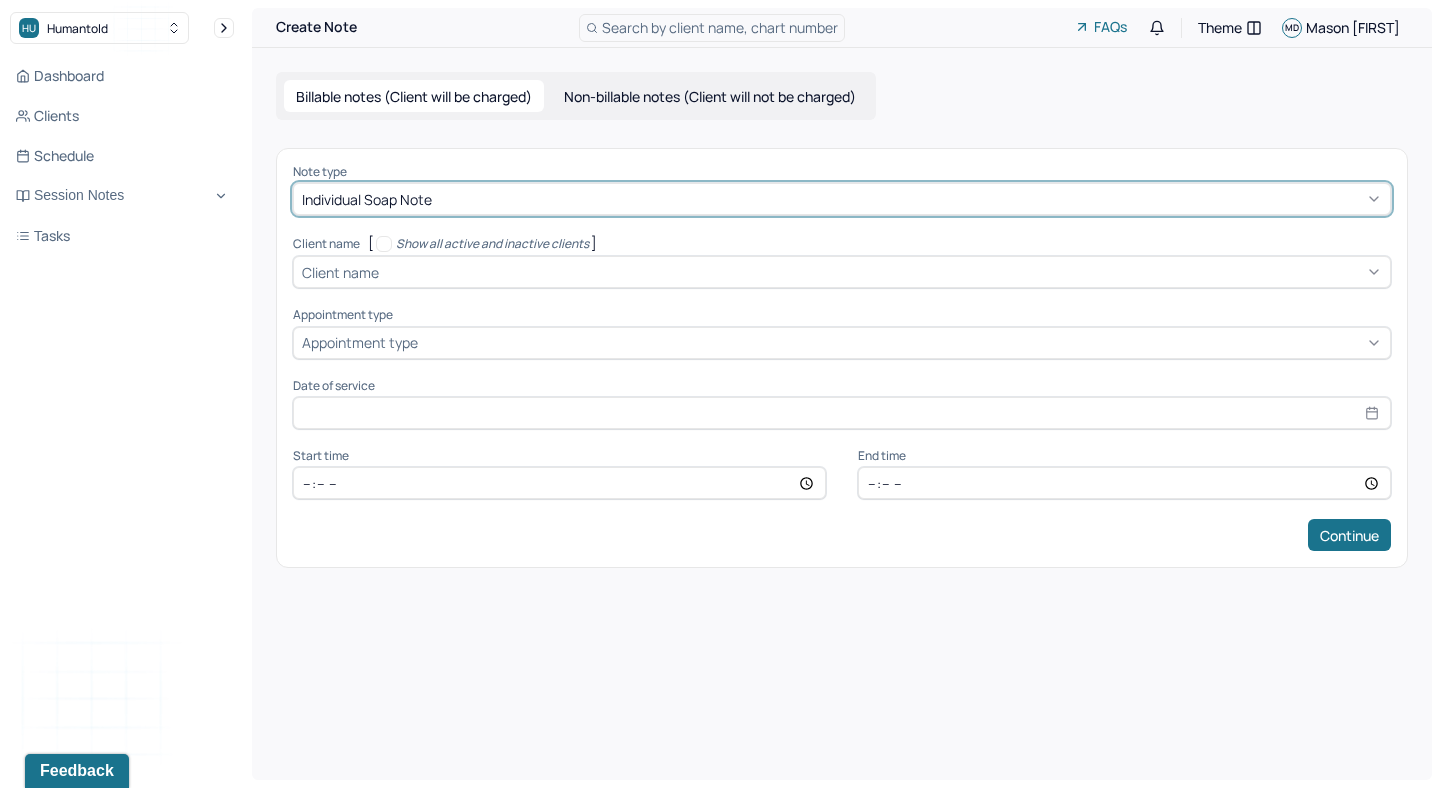 click on "Client name" at bounding box center (340, 272) 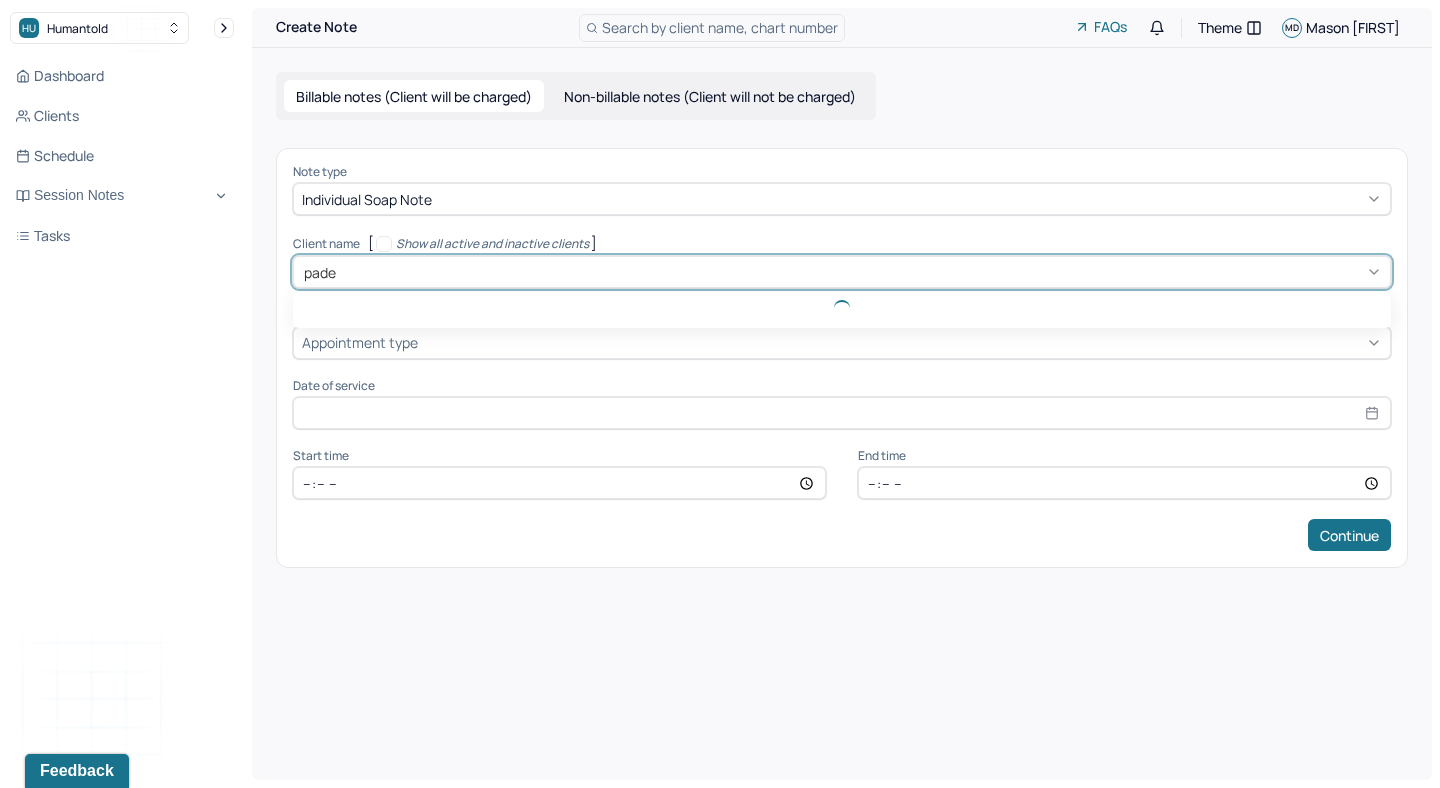 type on "paden" 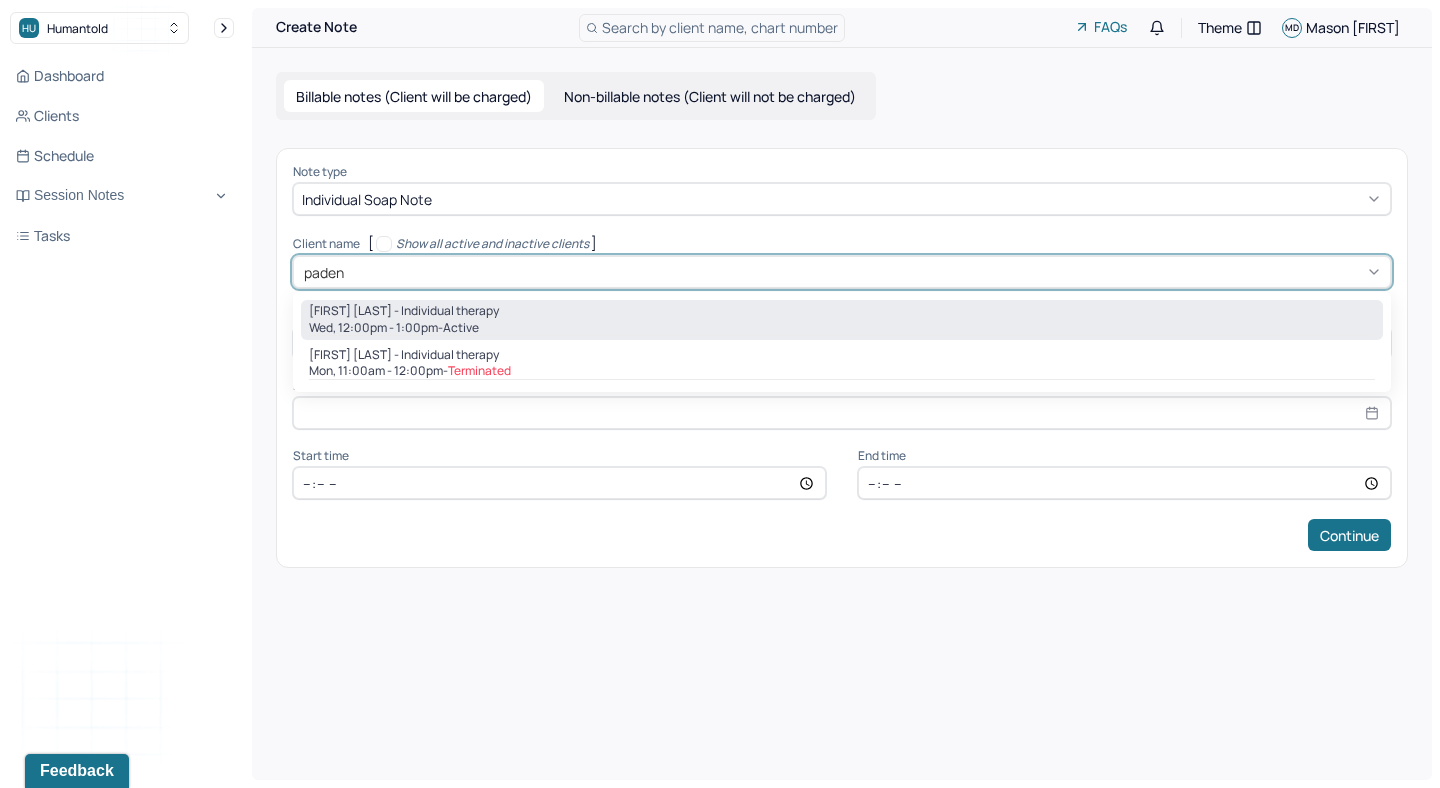 click on "[FIRST] [LAST] - Individual therapy" at bounding box center (404, 311) 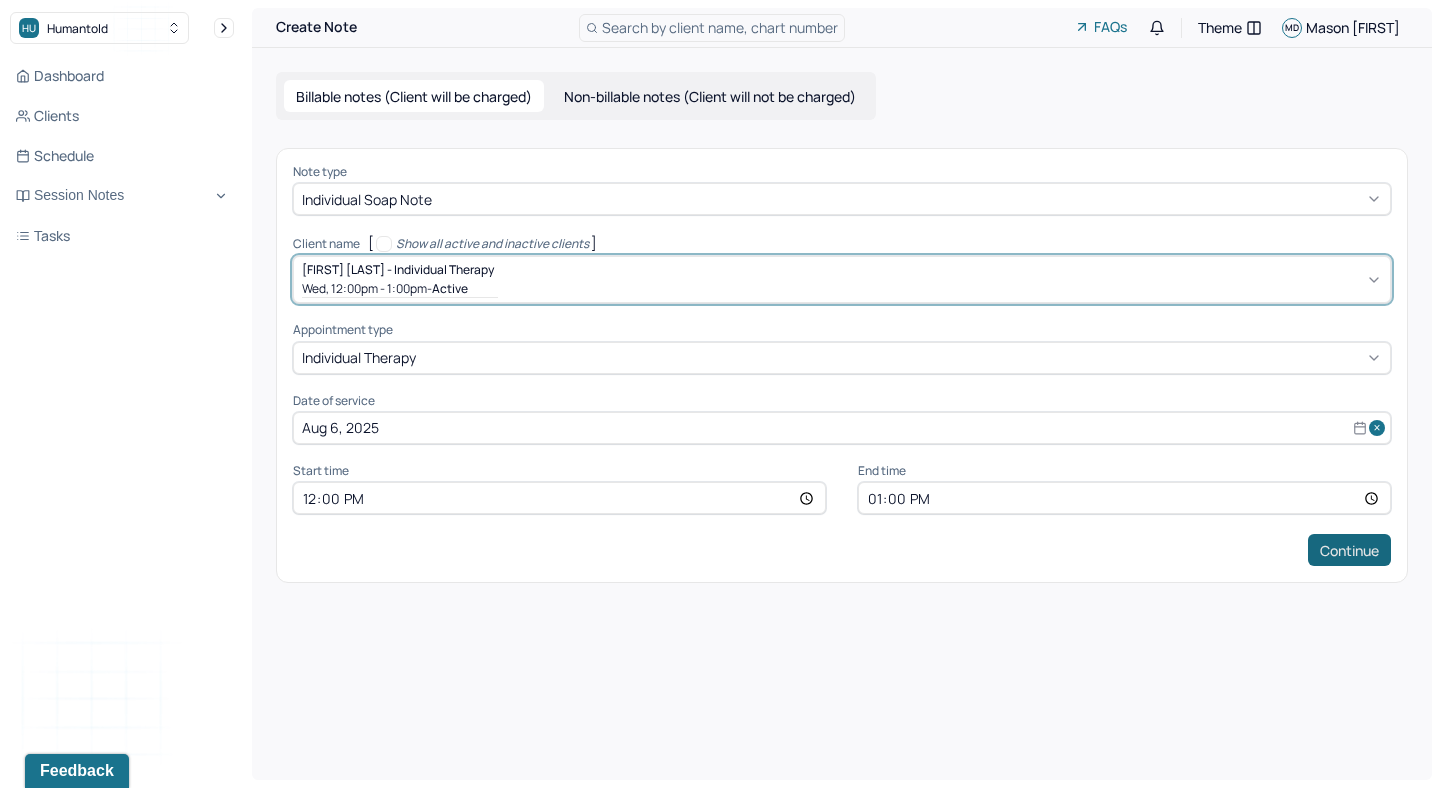 click on "Continue" at bounding box center [1349, 550] 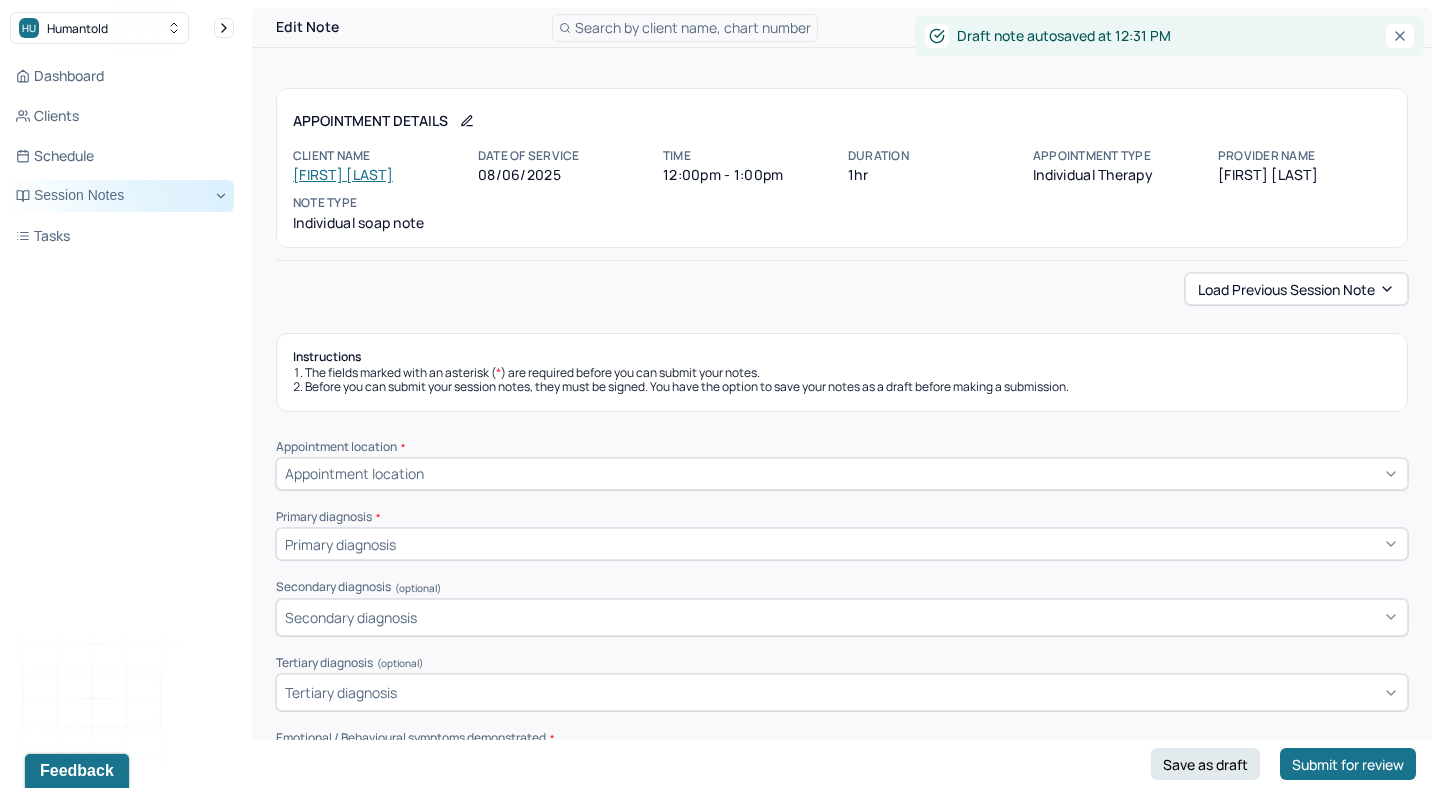 click on "Session Notes" at bounding box center (122, 196) 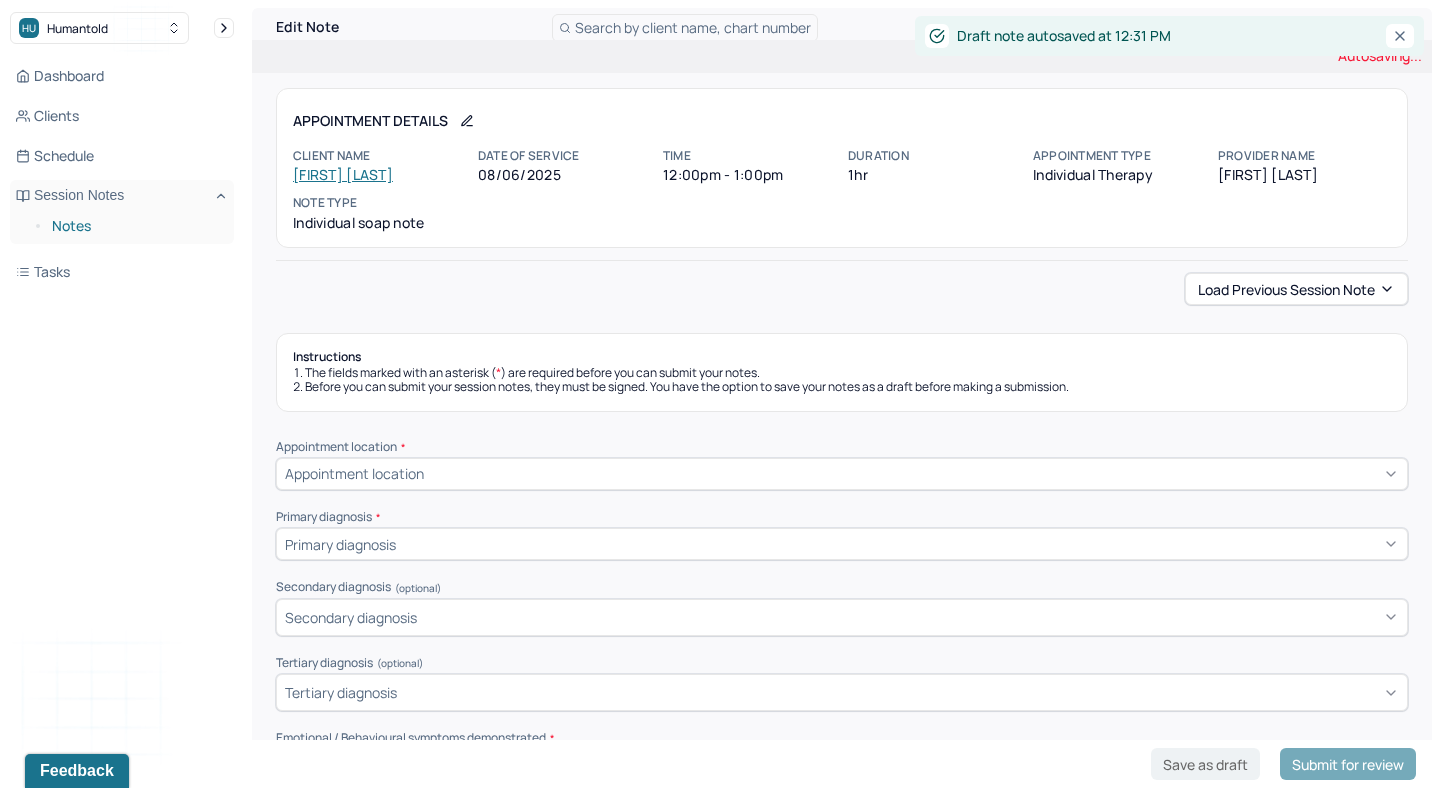 click on "Notes" at bounding box center [135, 226] 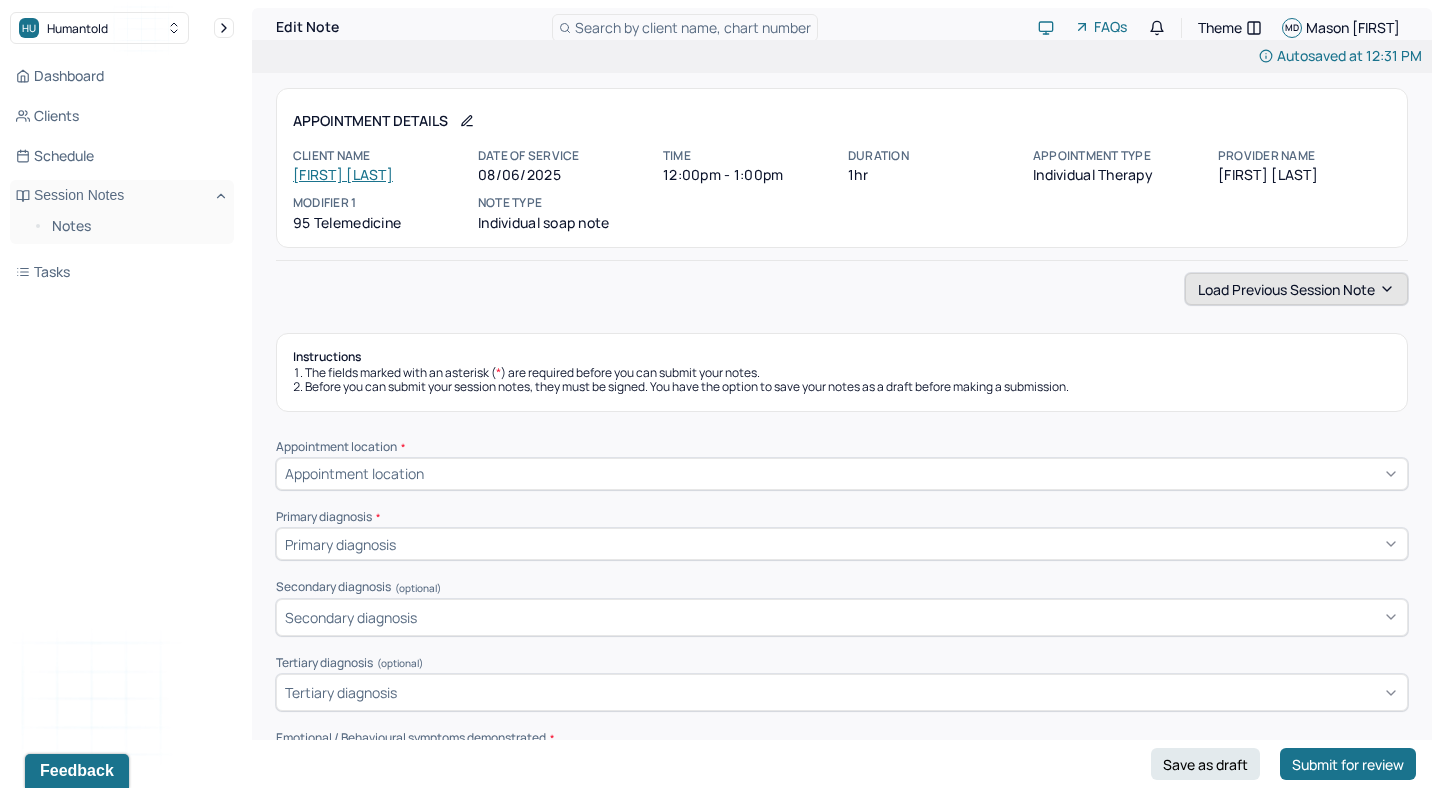 click on "Load previous session note" at bounding box center [1296, 289] 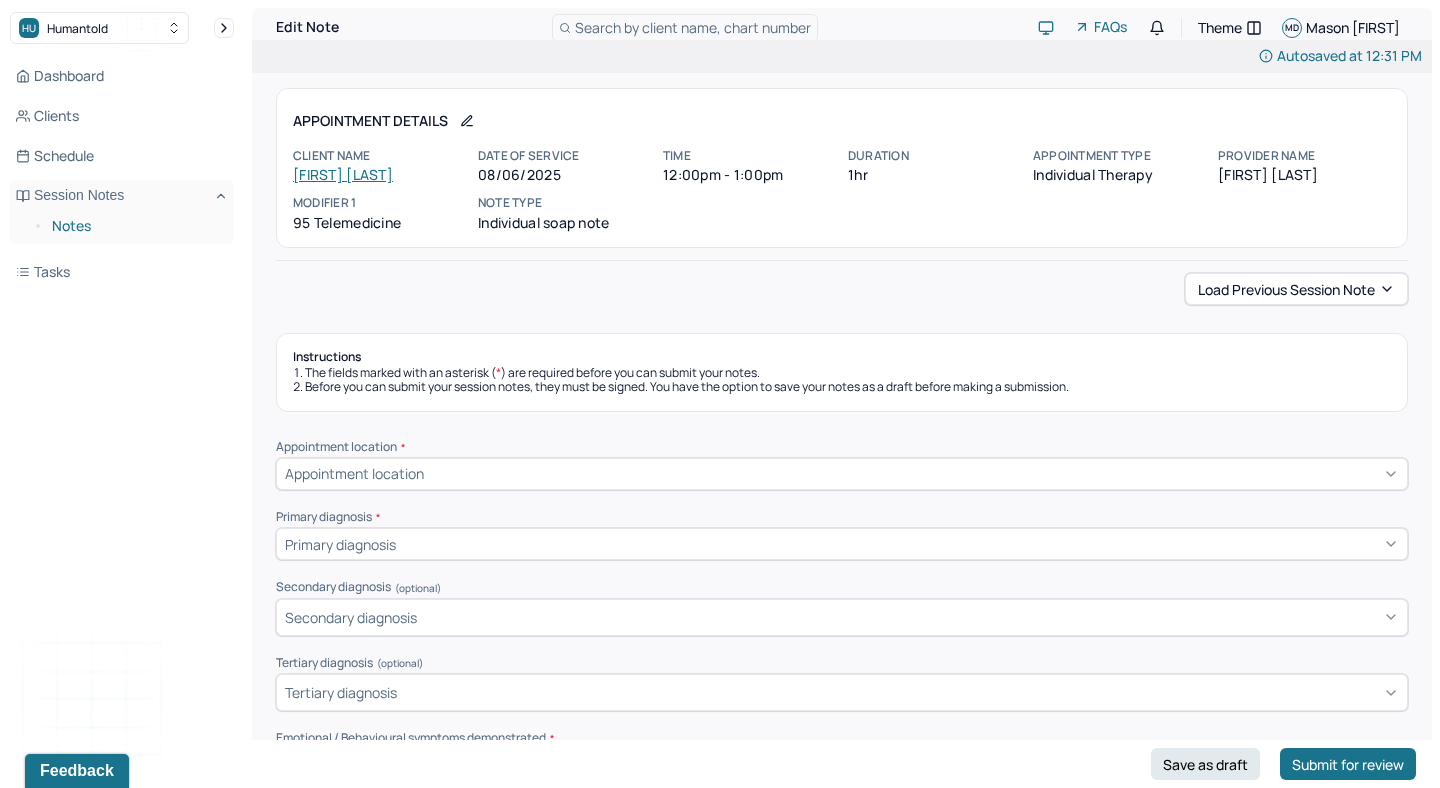 click on "Notes" at bounding box center (135, 226) 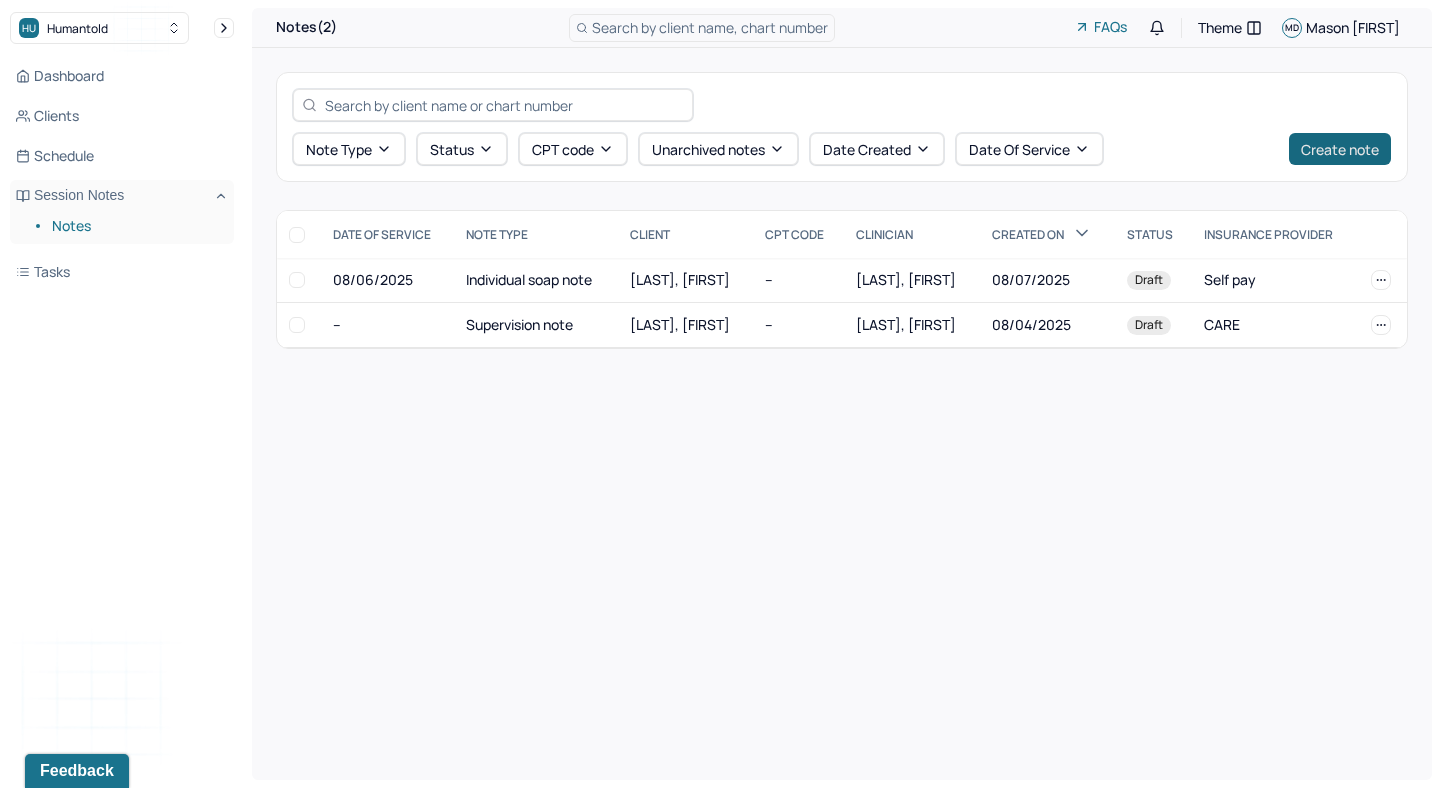 click on "Create note" at bounding box center [1340, 149] 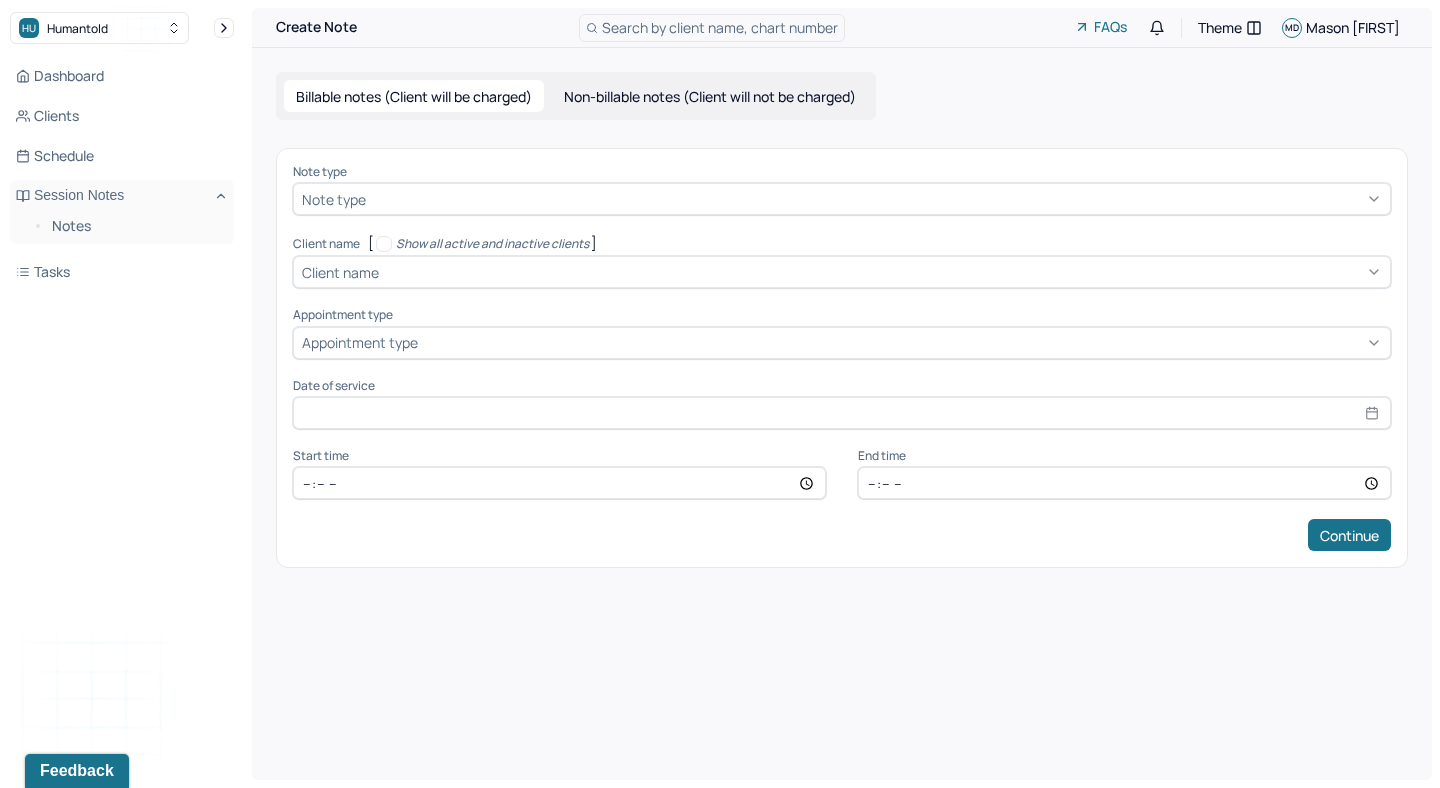 click at bounding box center [876, 199] 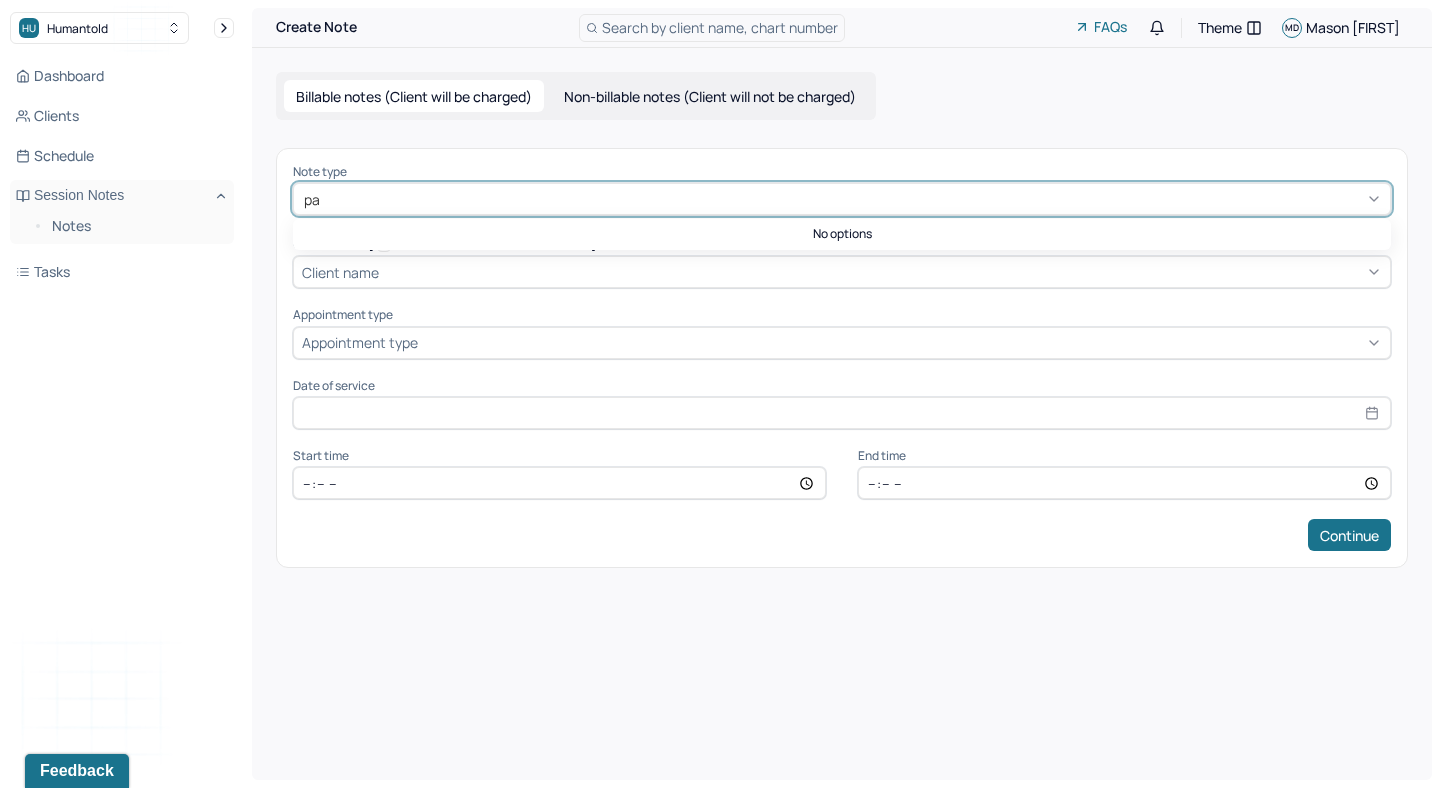 type on "p" 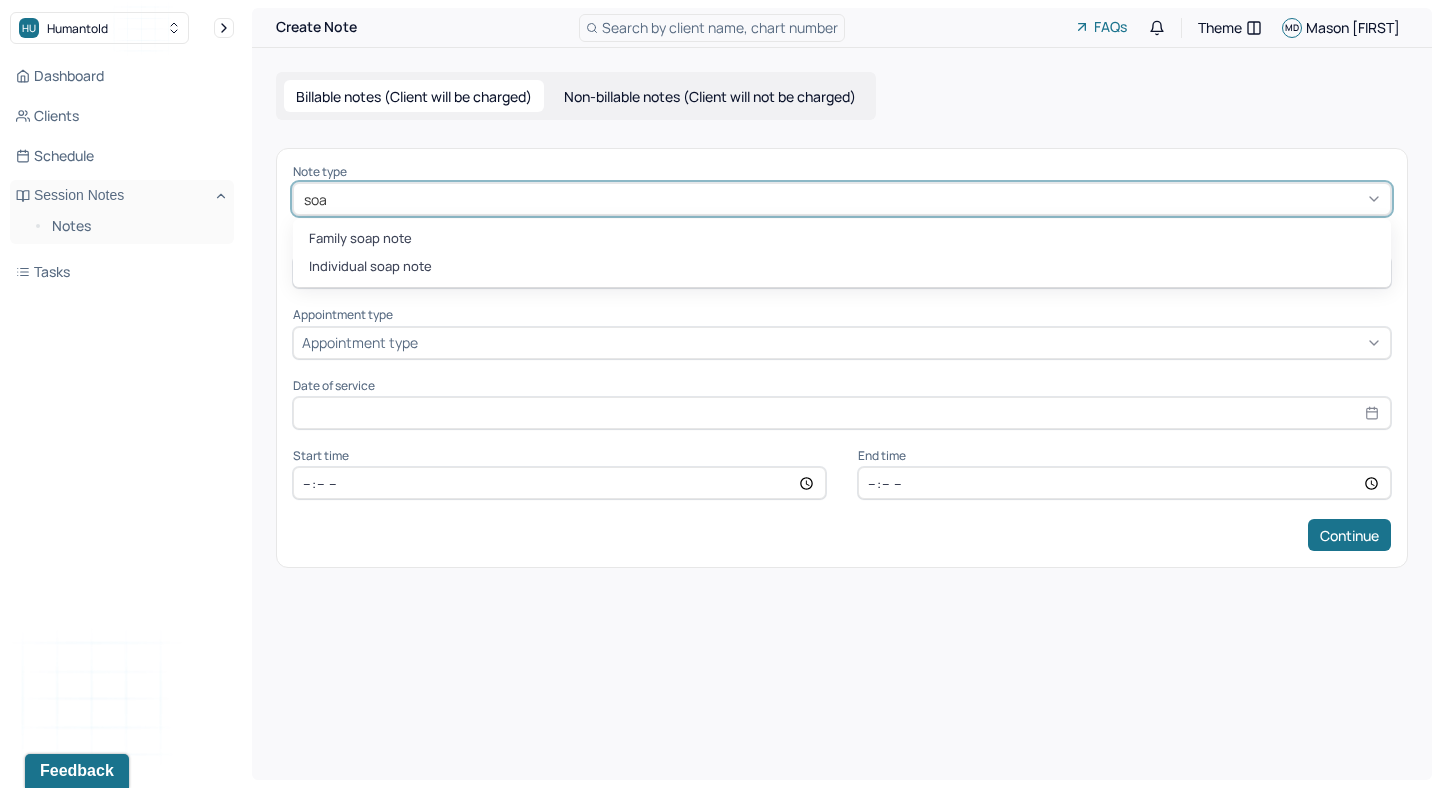 type on "soap" 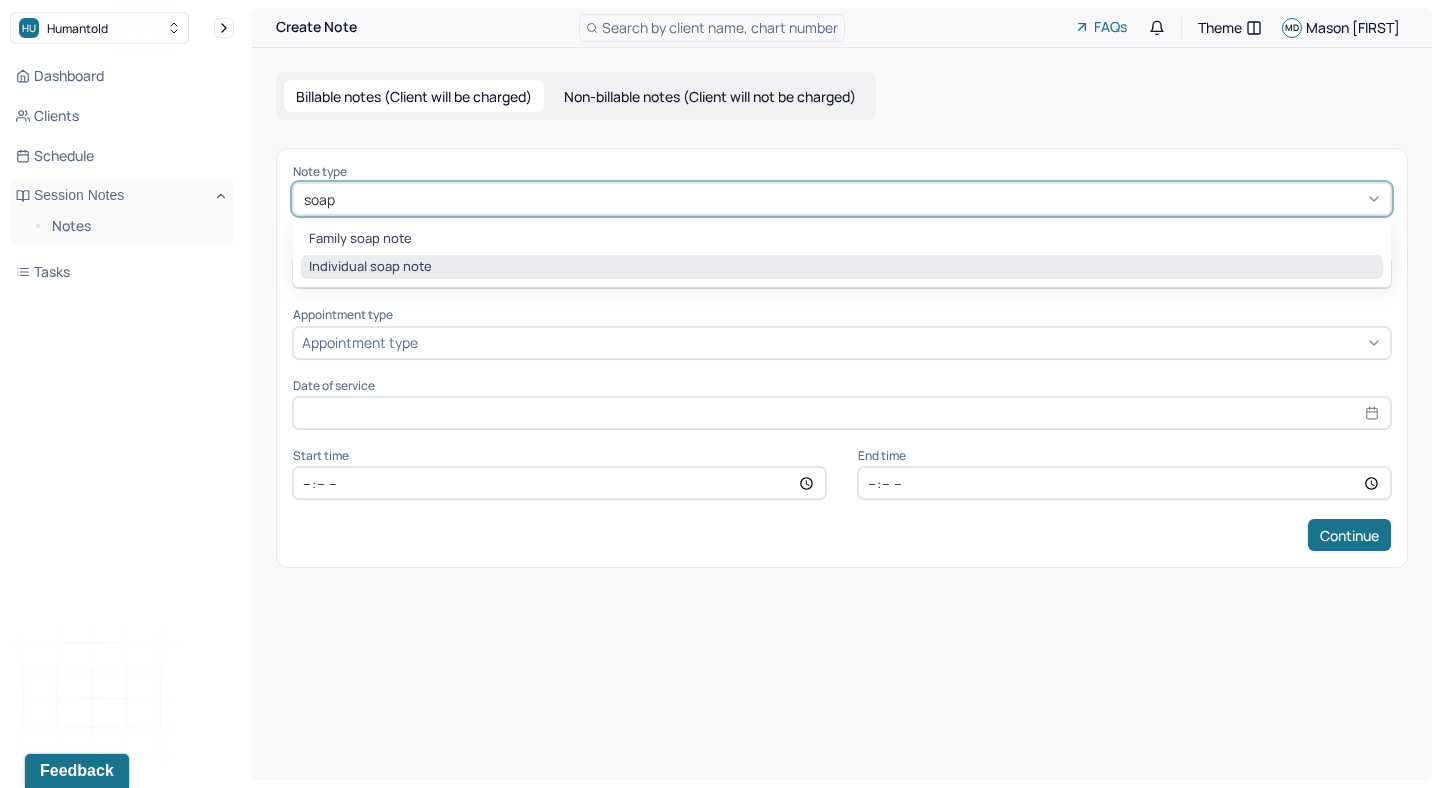 click on "Individual soap note" at bounding box center [842, 267] 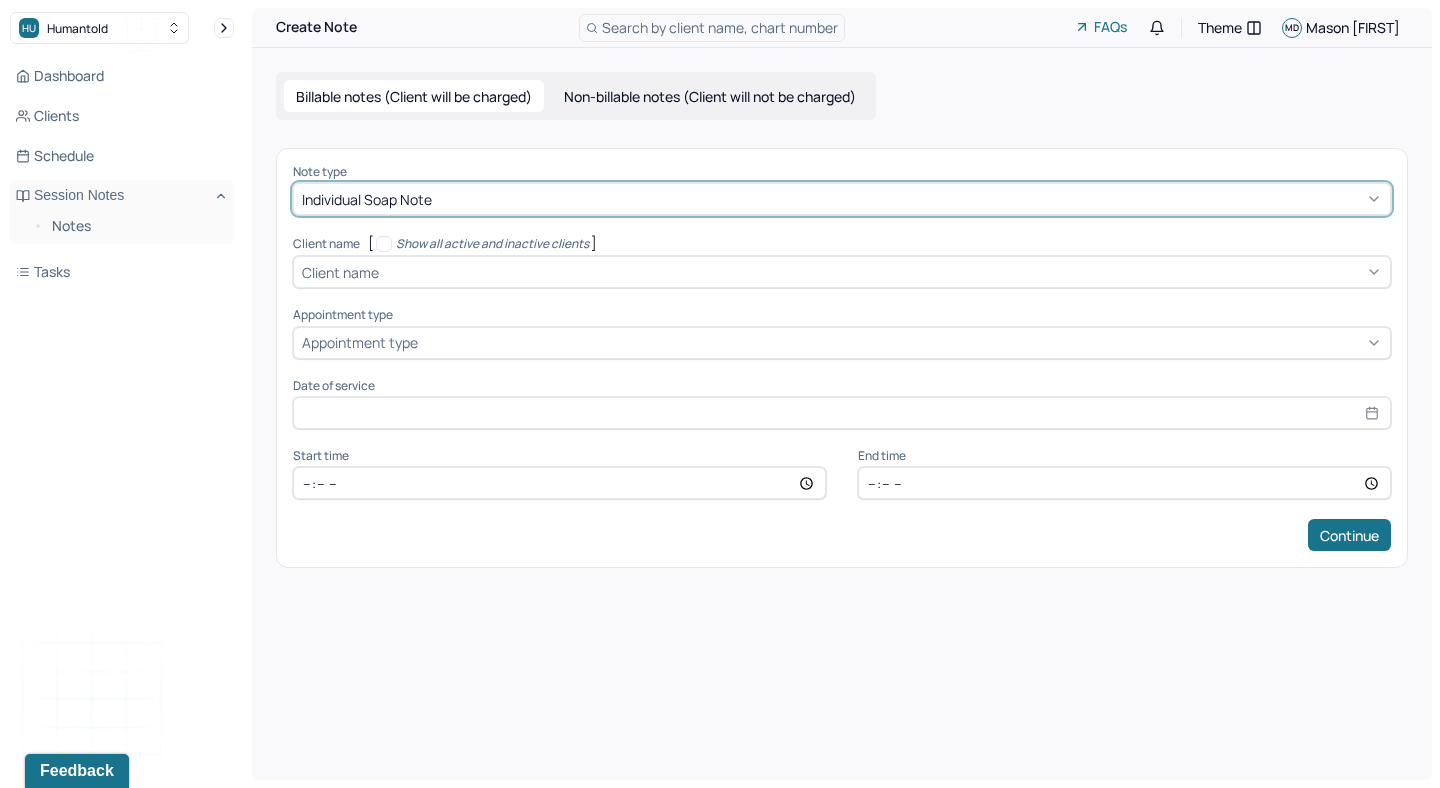 click at bounding box center (882, 272) 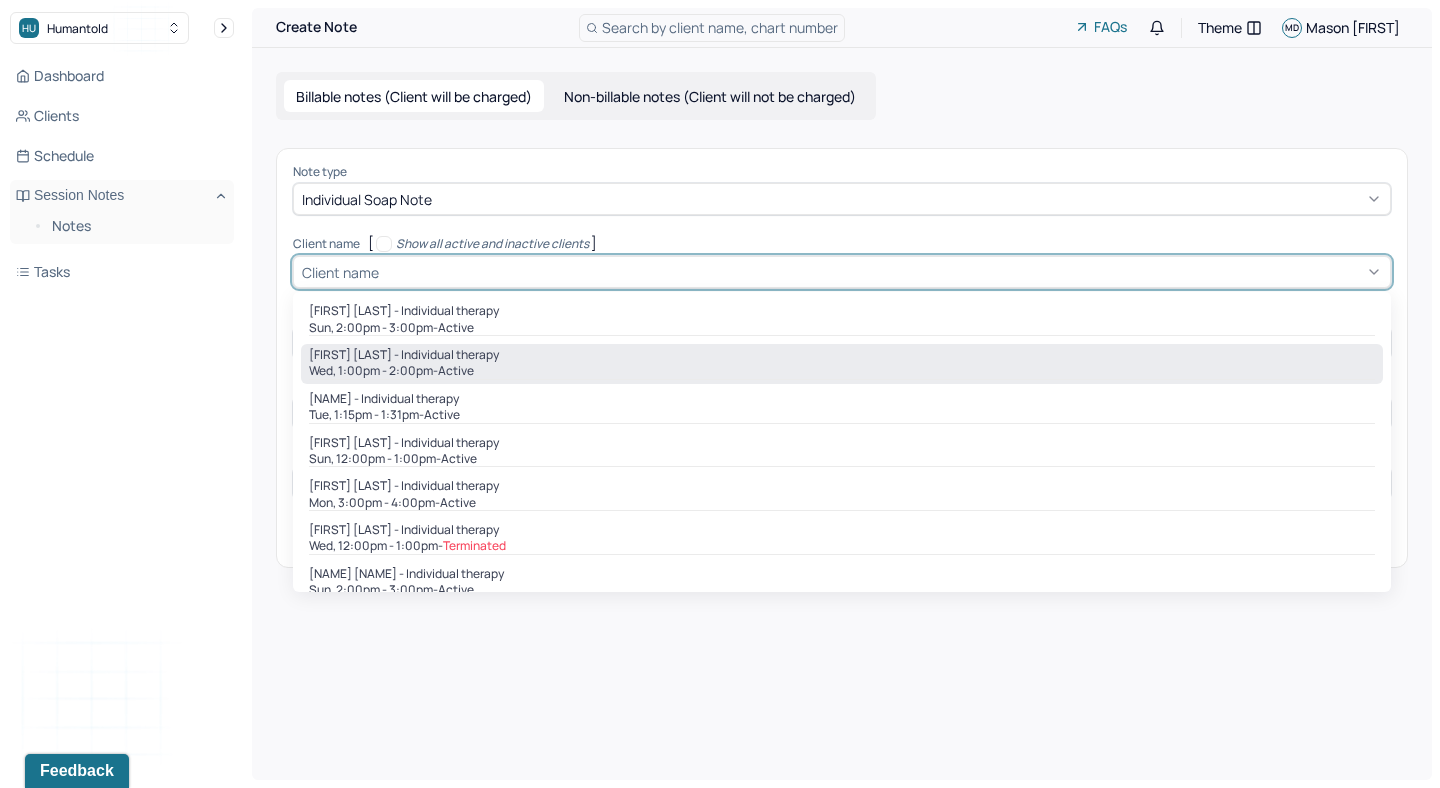 click on "[FIRST] [LAST] - Individual therapy Wed, 1:00pm - 2:00pm  -  active" at bounding box center (842, 364) 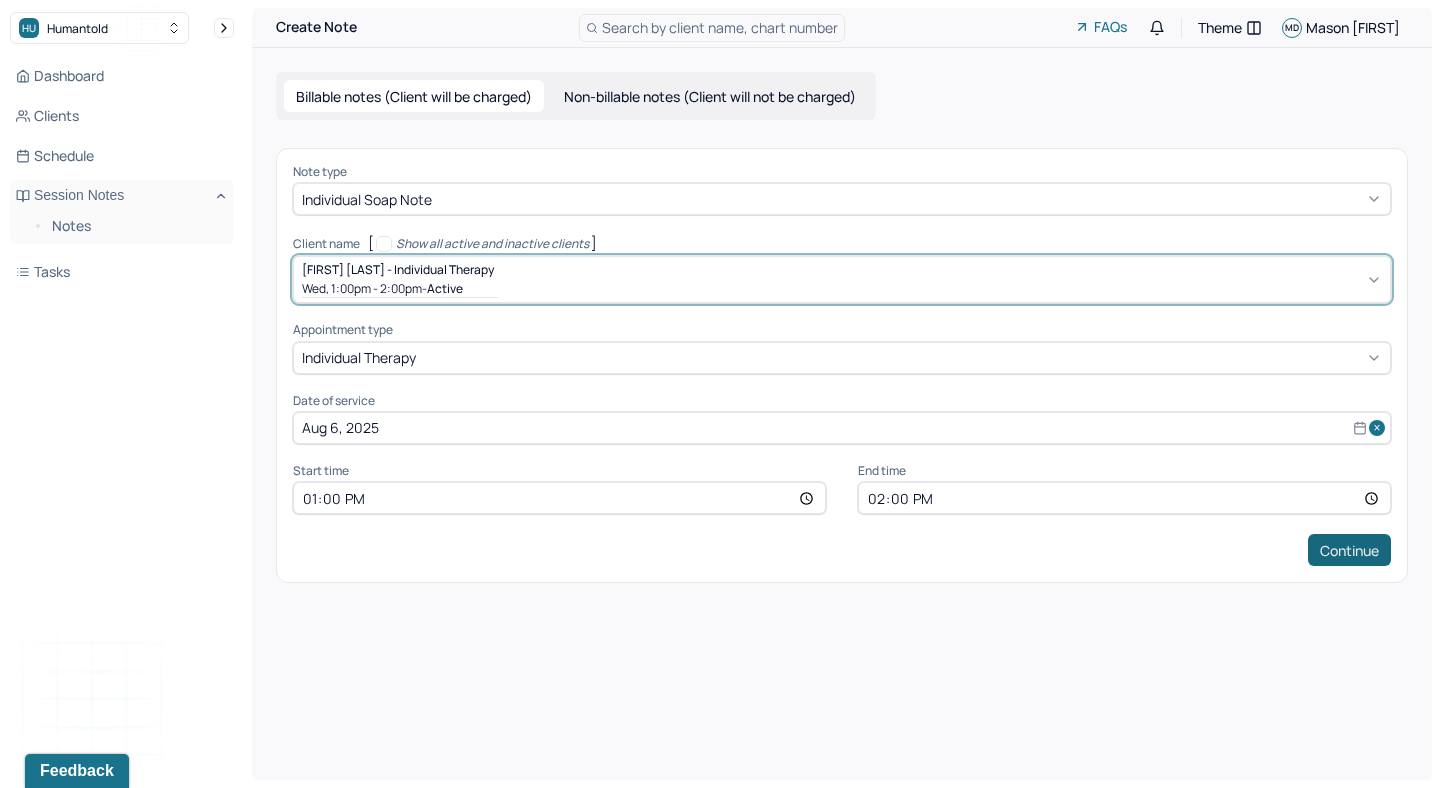 click on "Continue" at bounding box center (1349, 550) 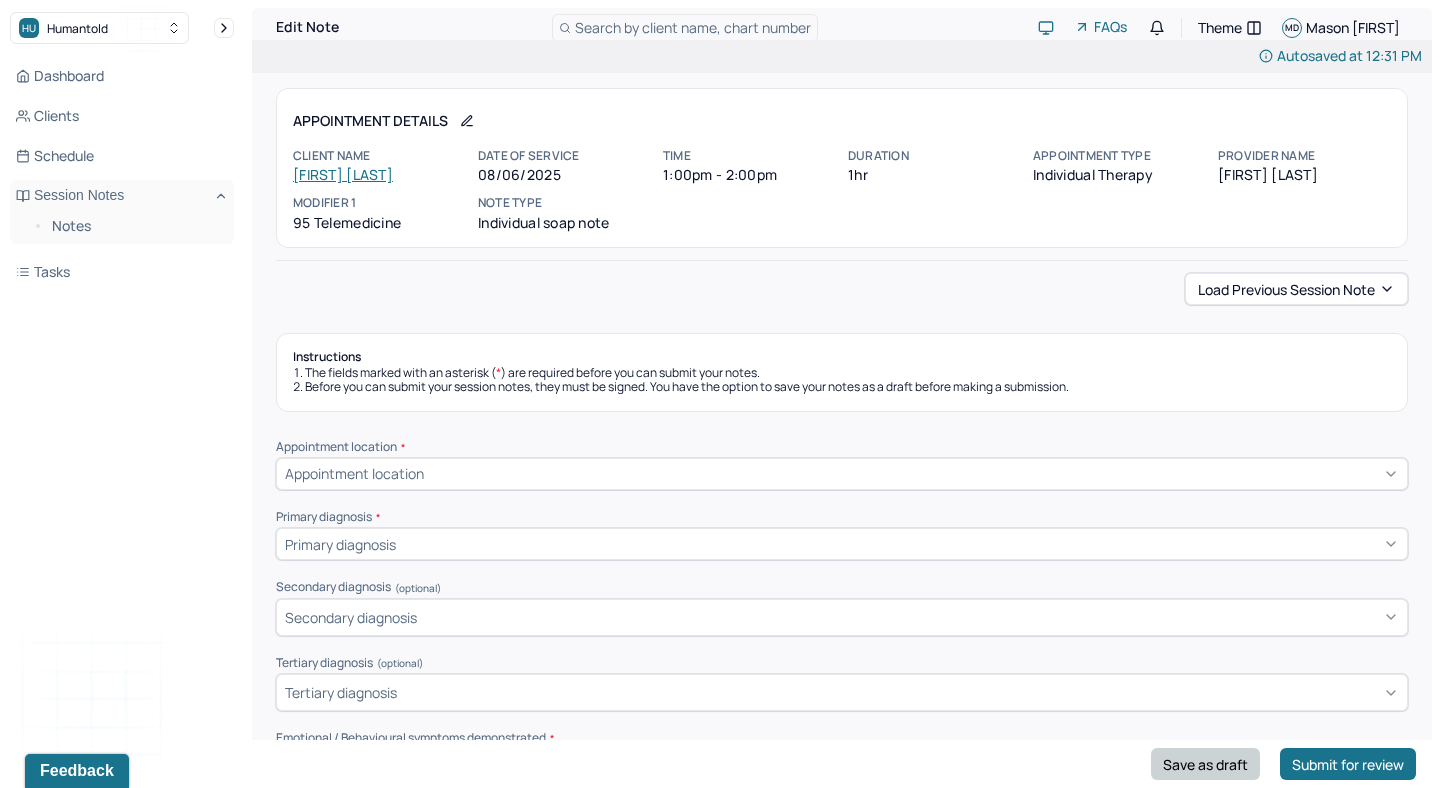 click on "Save as draft" at bounding box center (1205, 764) 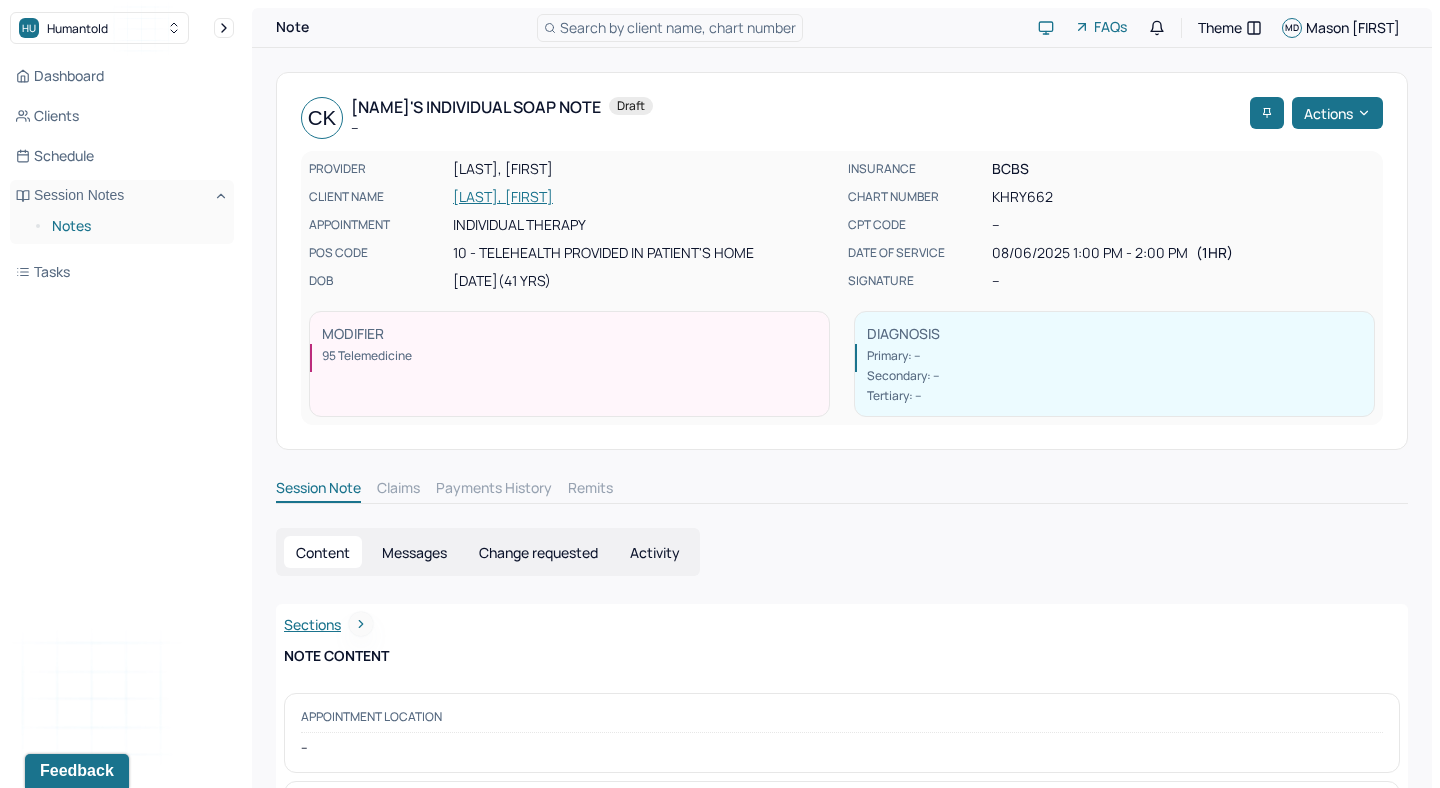 click on "Notes" at bounding box center [135, 226] 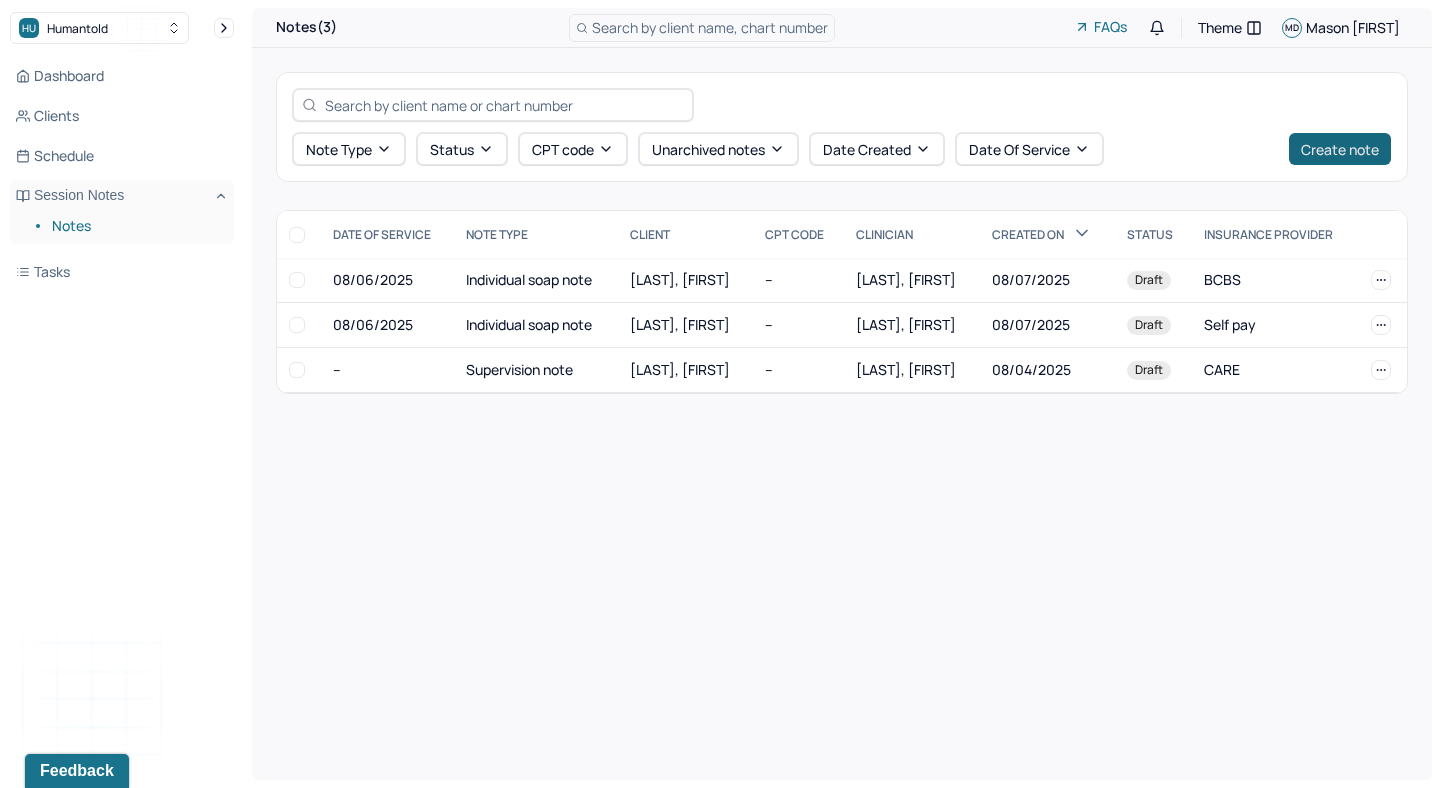 click on "Create note" at bounding box center (1340, 149) 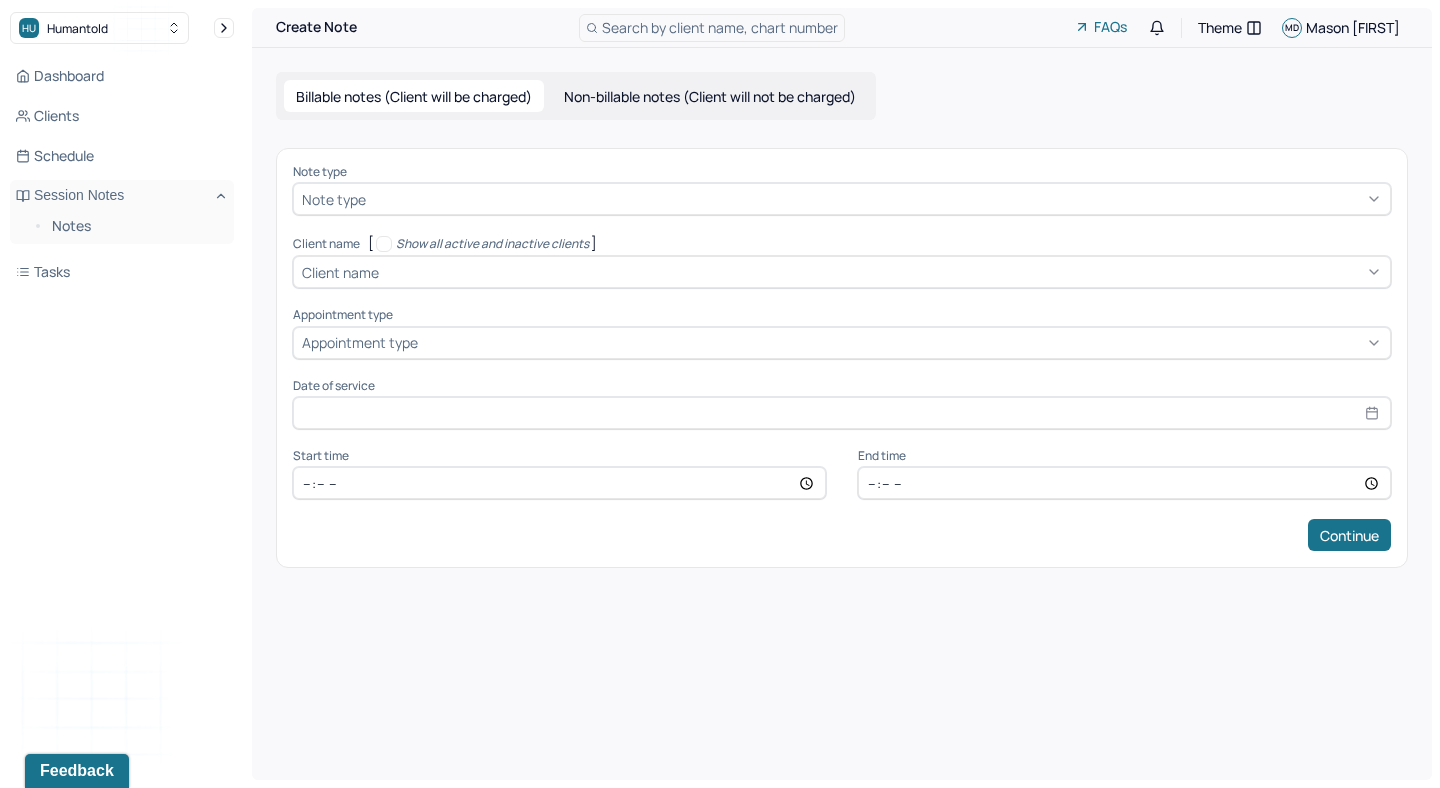 click at bounding box center [876, 199] 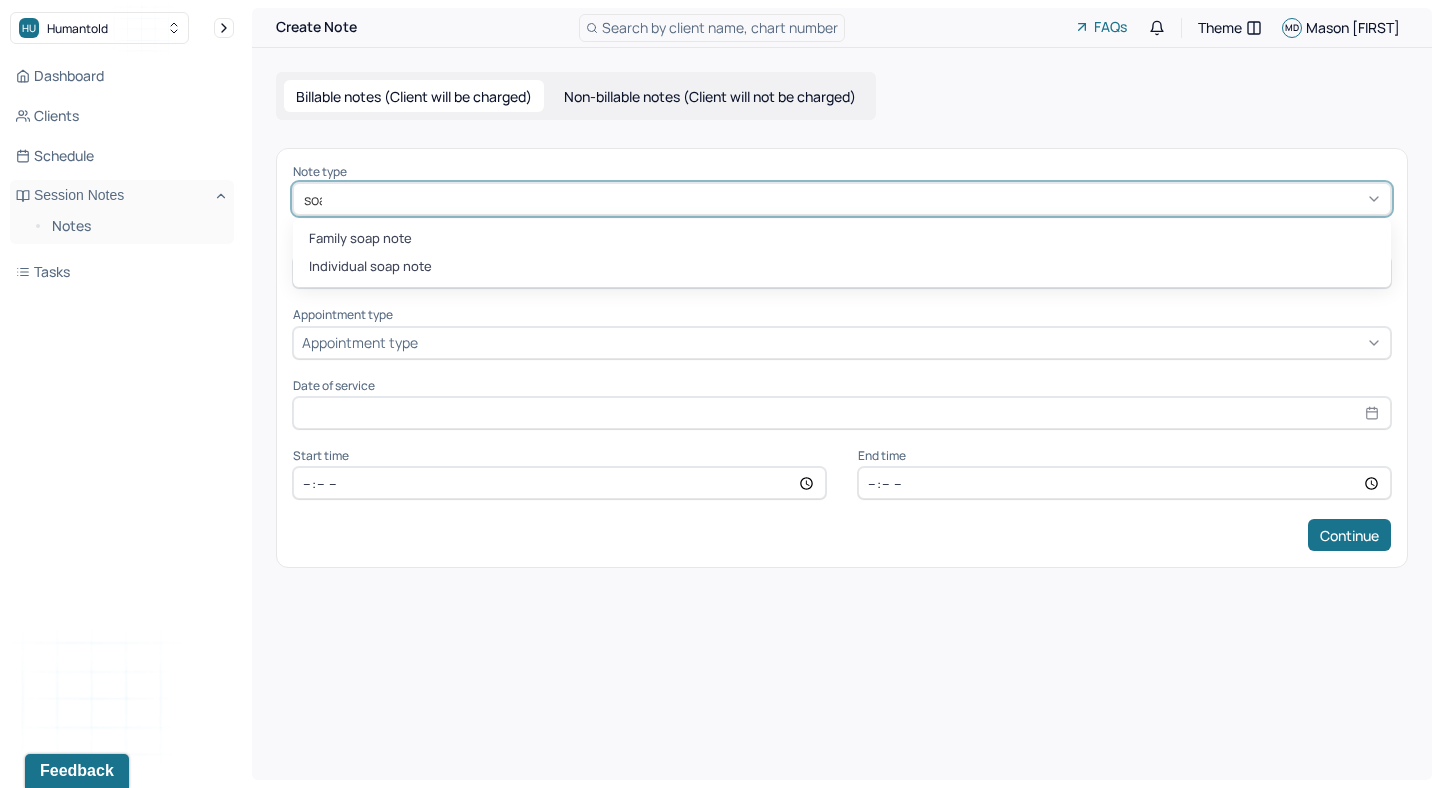 type on "soap" 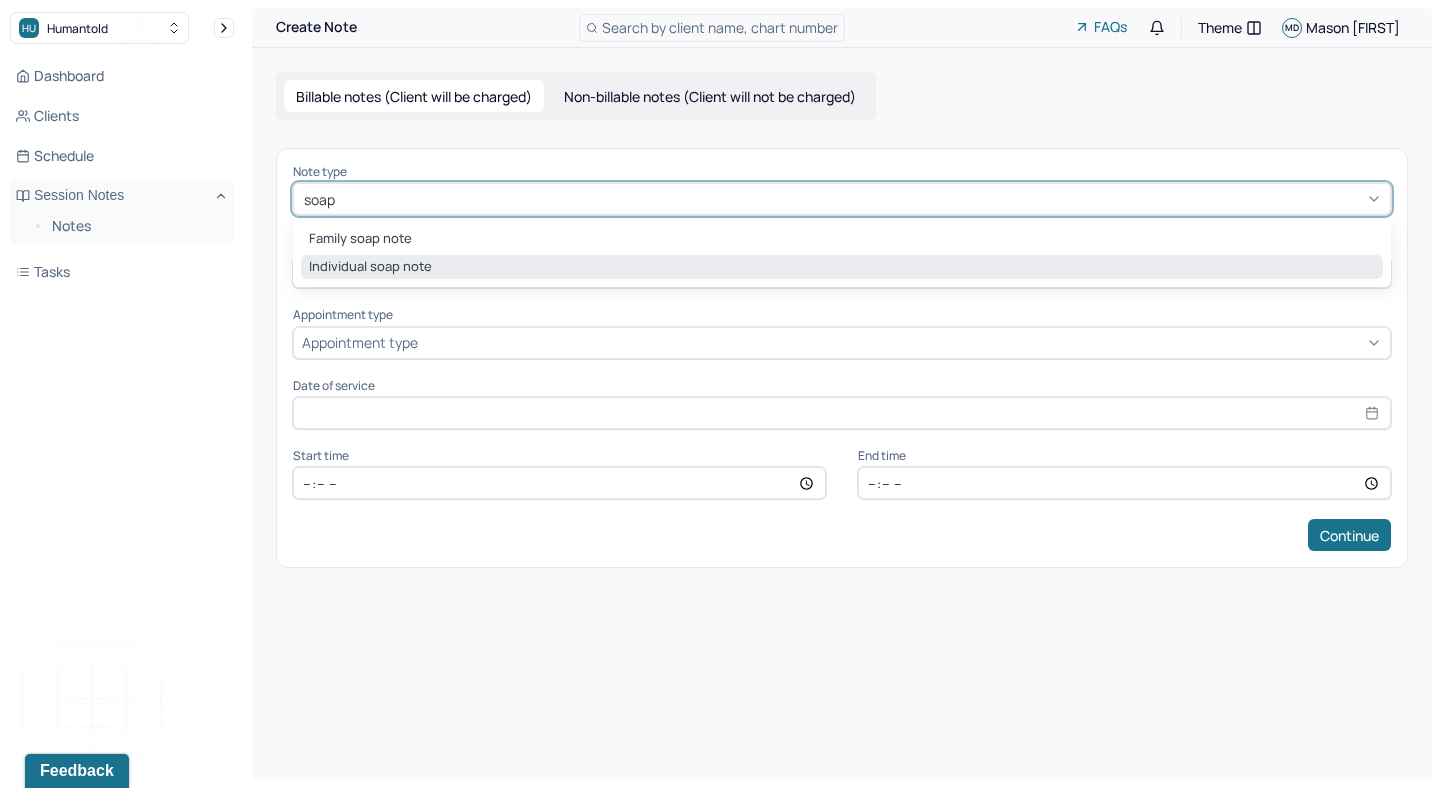 click on "Individual soap note" at bounding box center (842, 267) 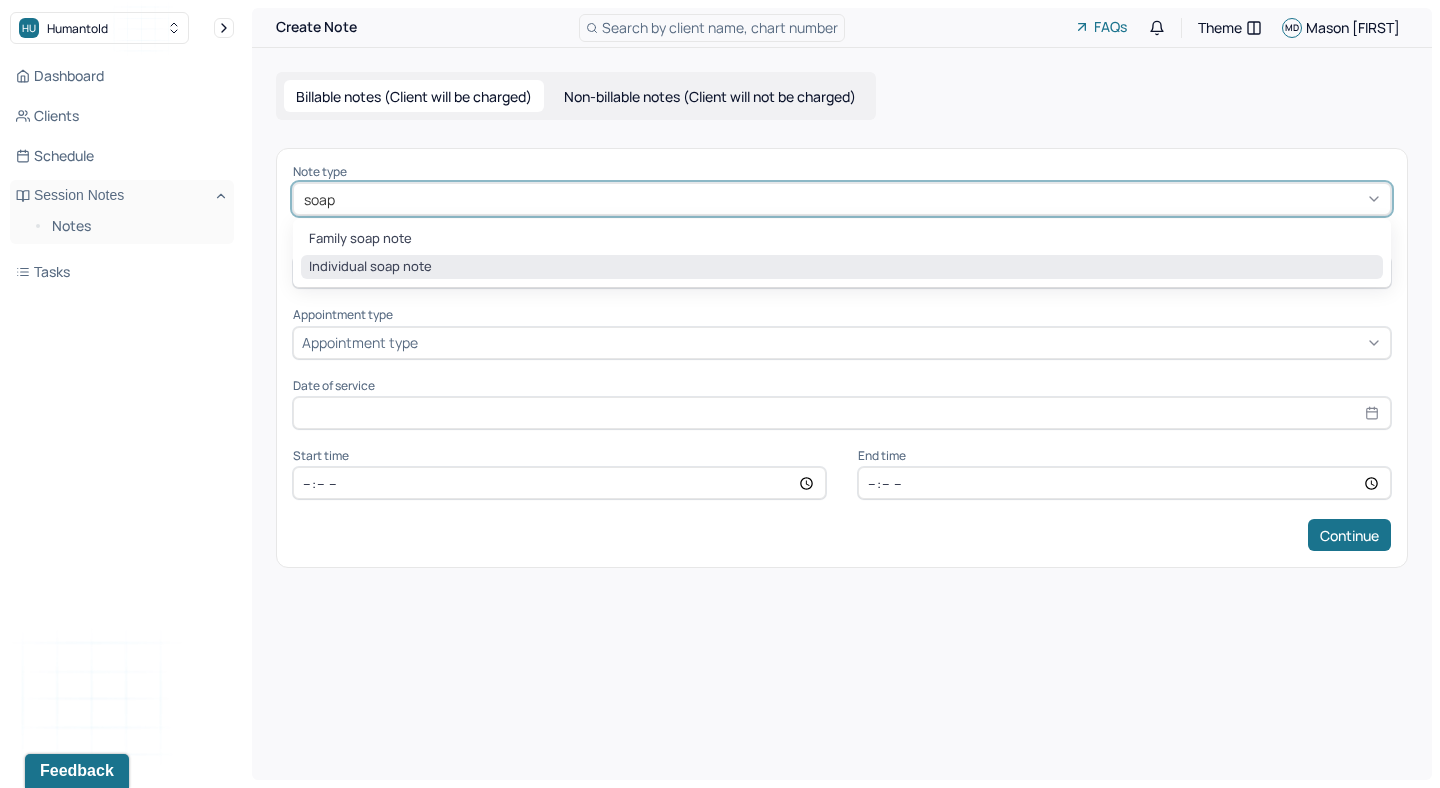 type 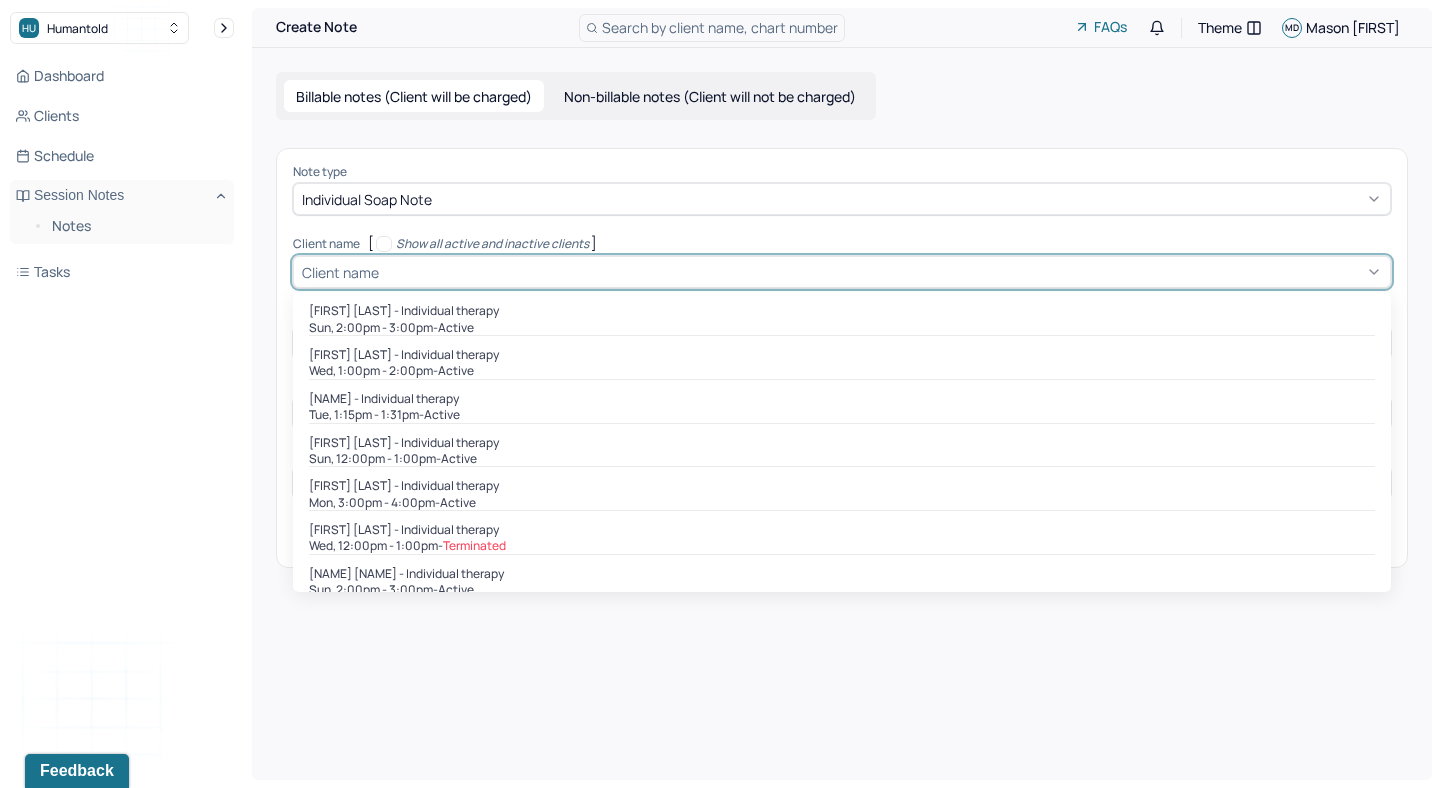 click at bounding box center [882, 272] 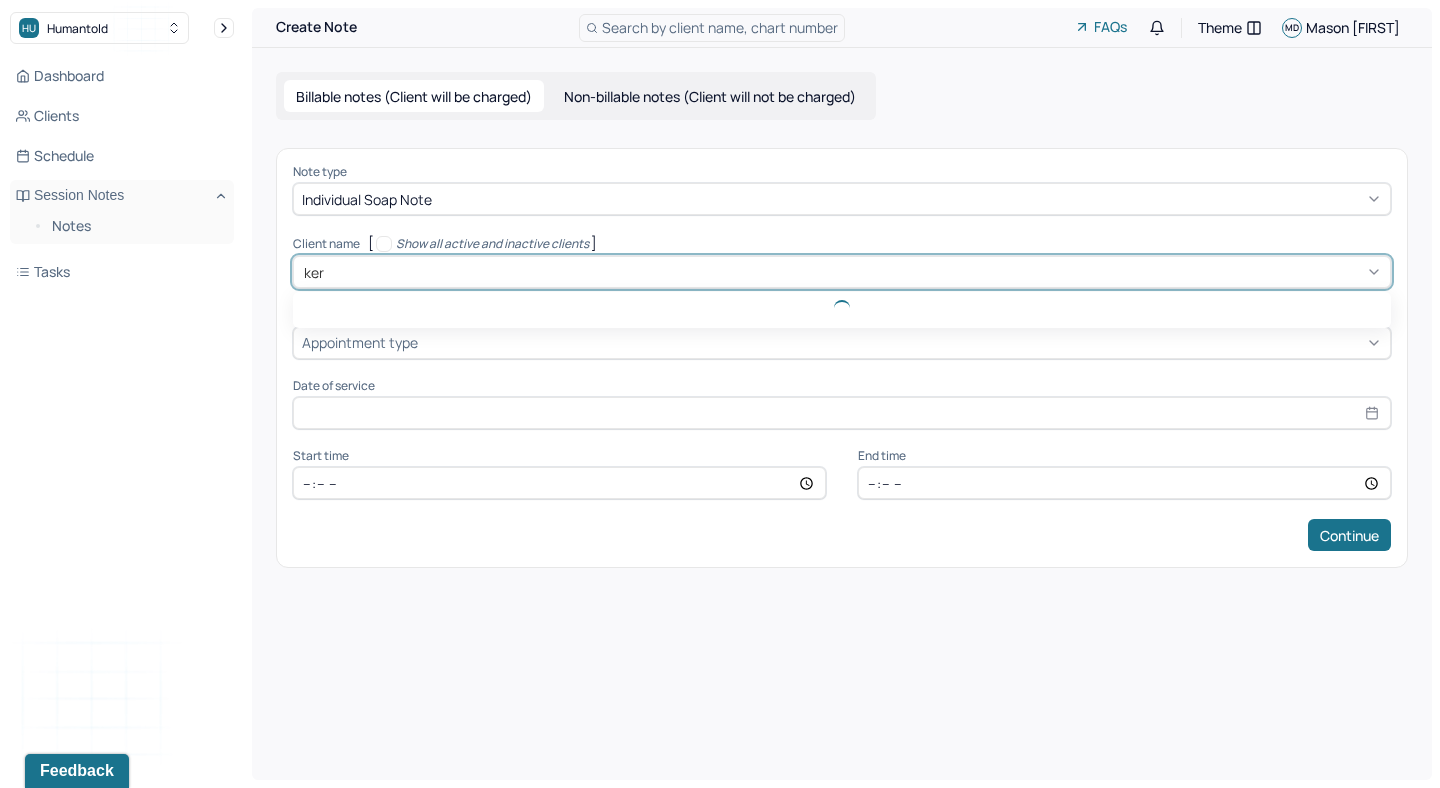 type on "kere" 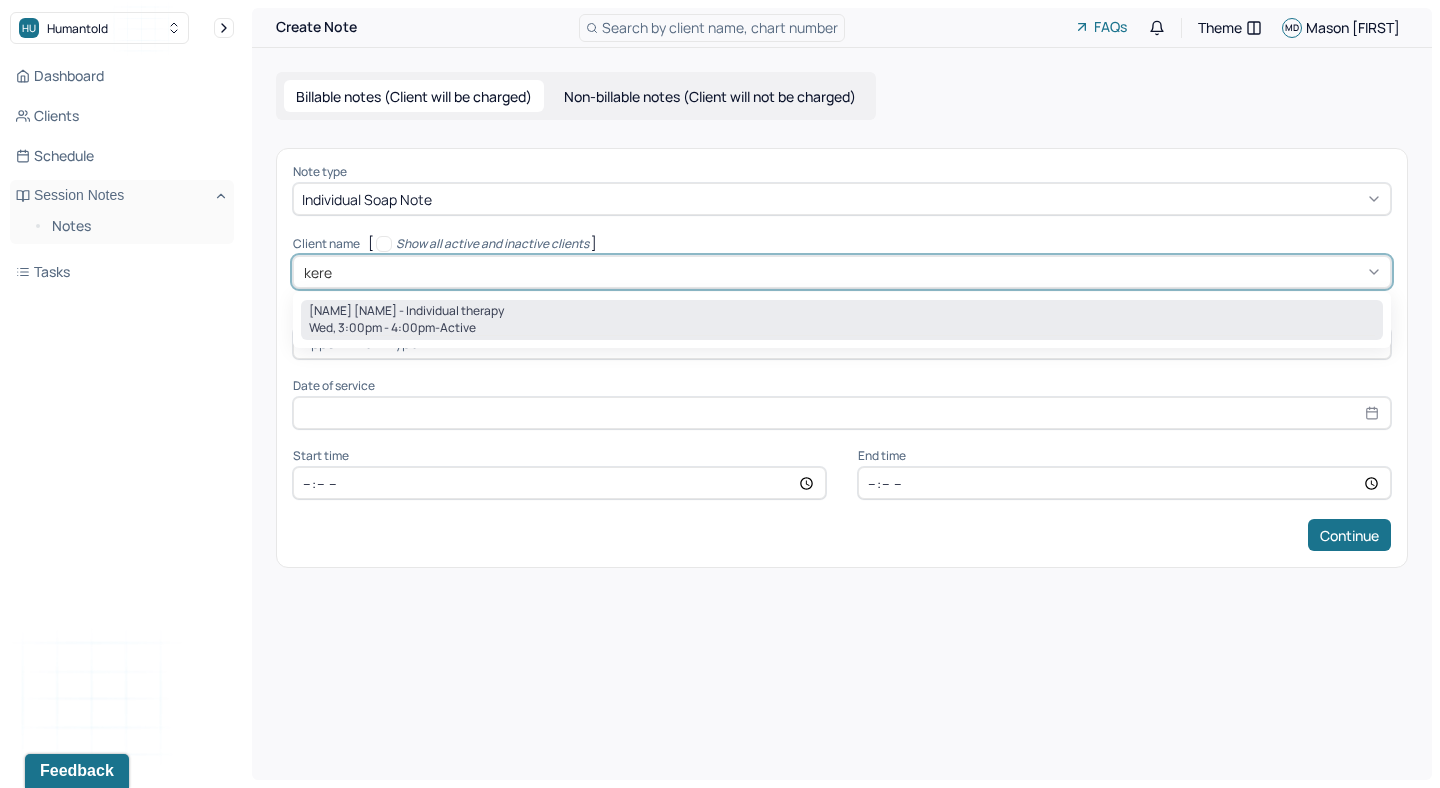 click on "([DATE], [TIME]) - active" at bounding box center [842, 328] 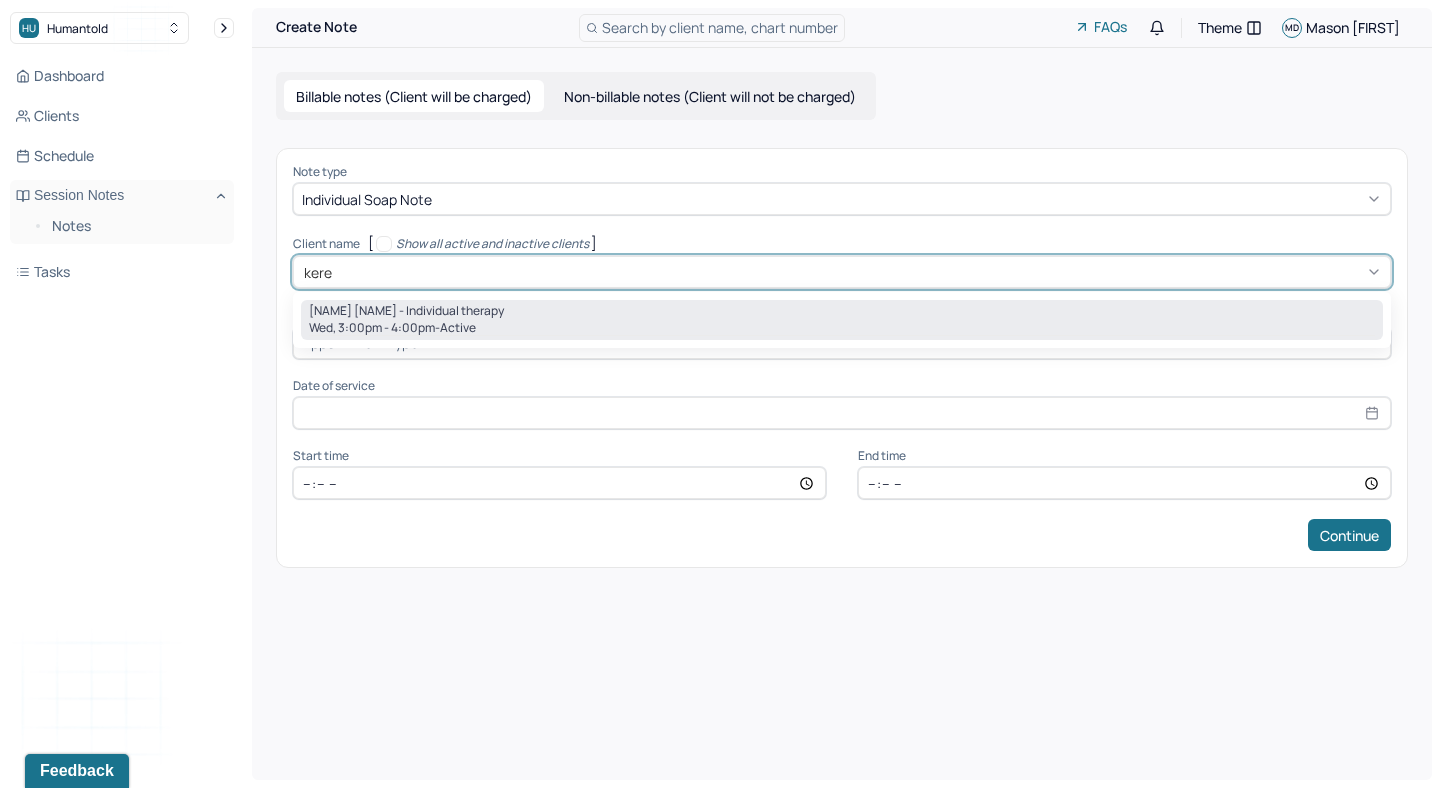 type 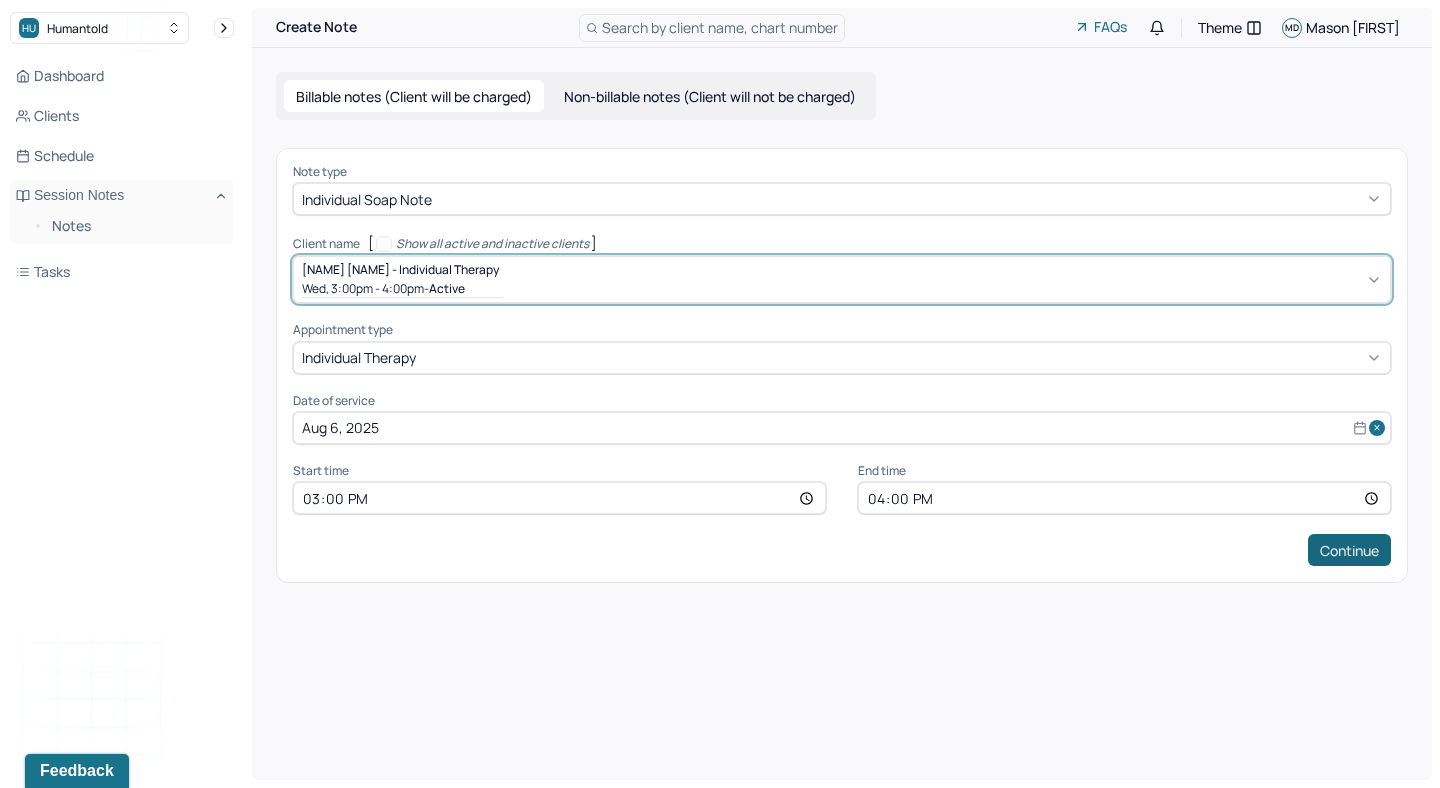 click on "Continue" at bounding box center [1349, 550] 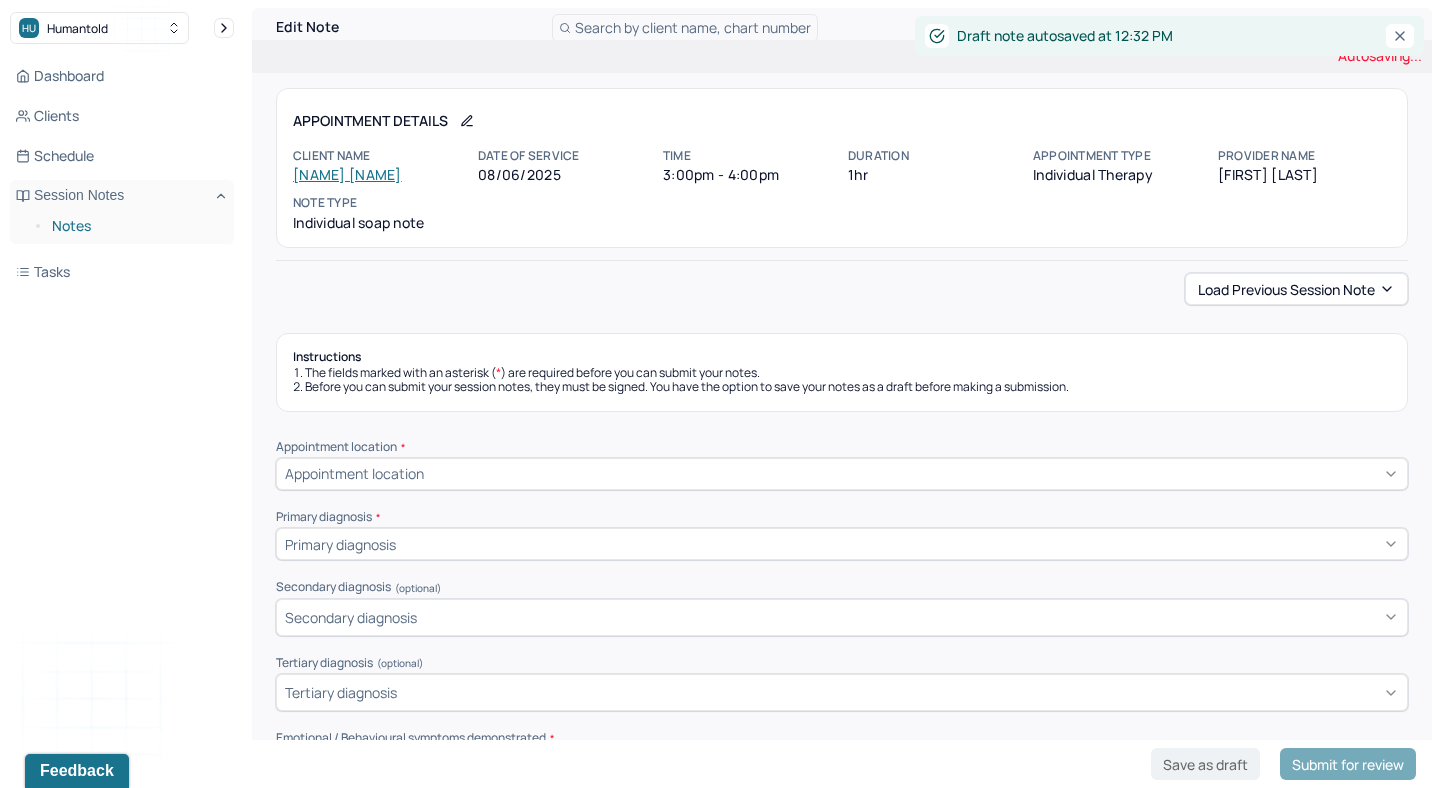 click on "Notes" at bounding box center (135, 226) 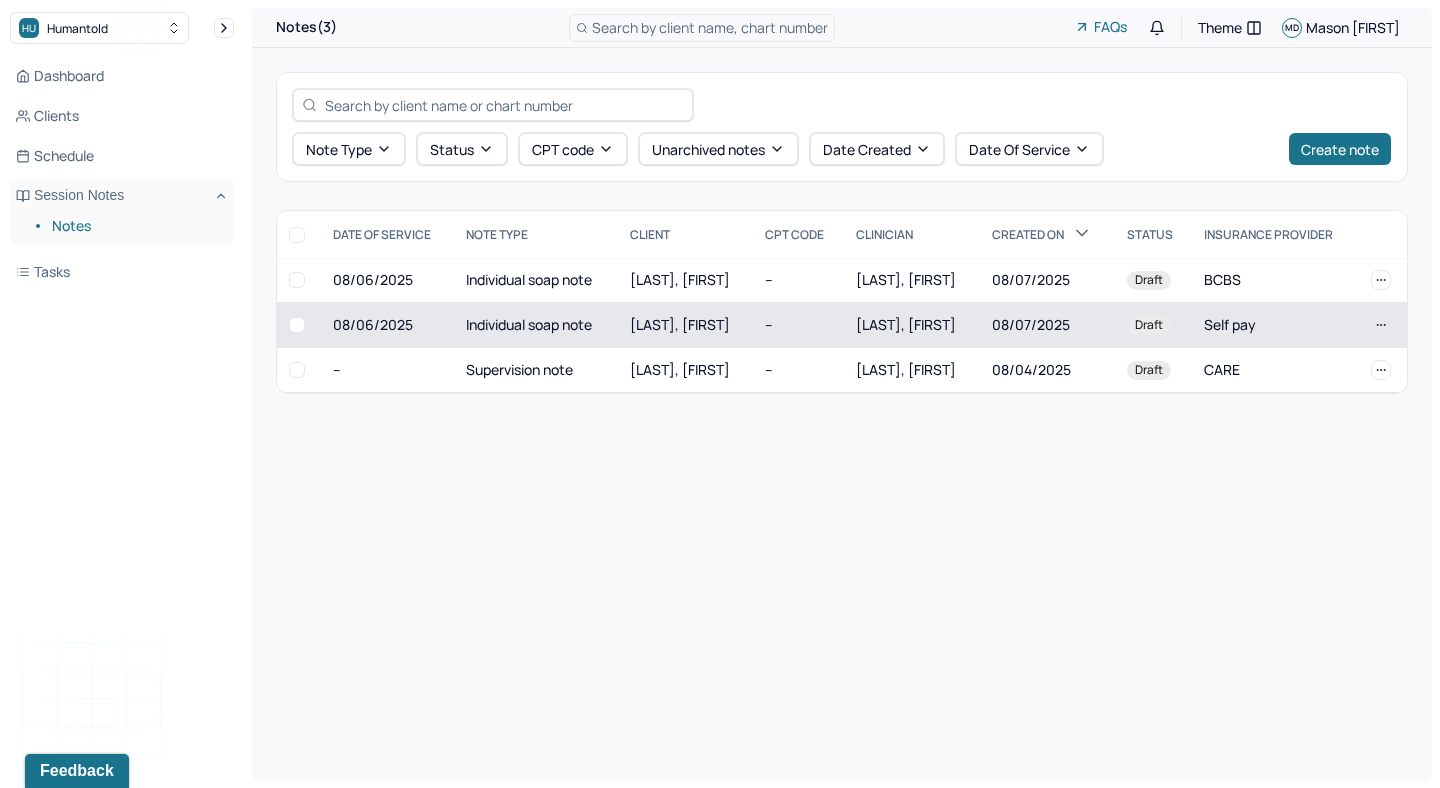 click on "[LAST], [FIRST]" at bounding box center [686, 325] 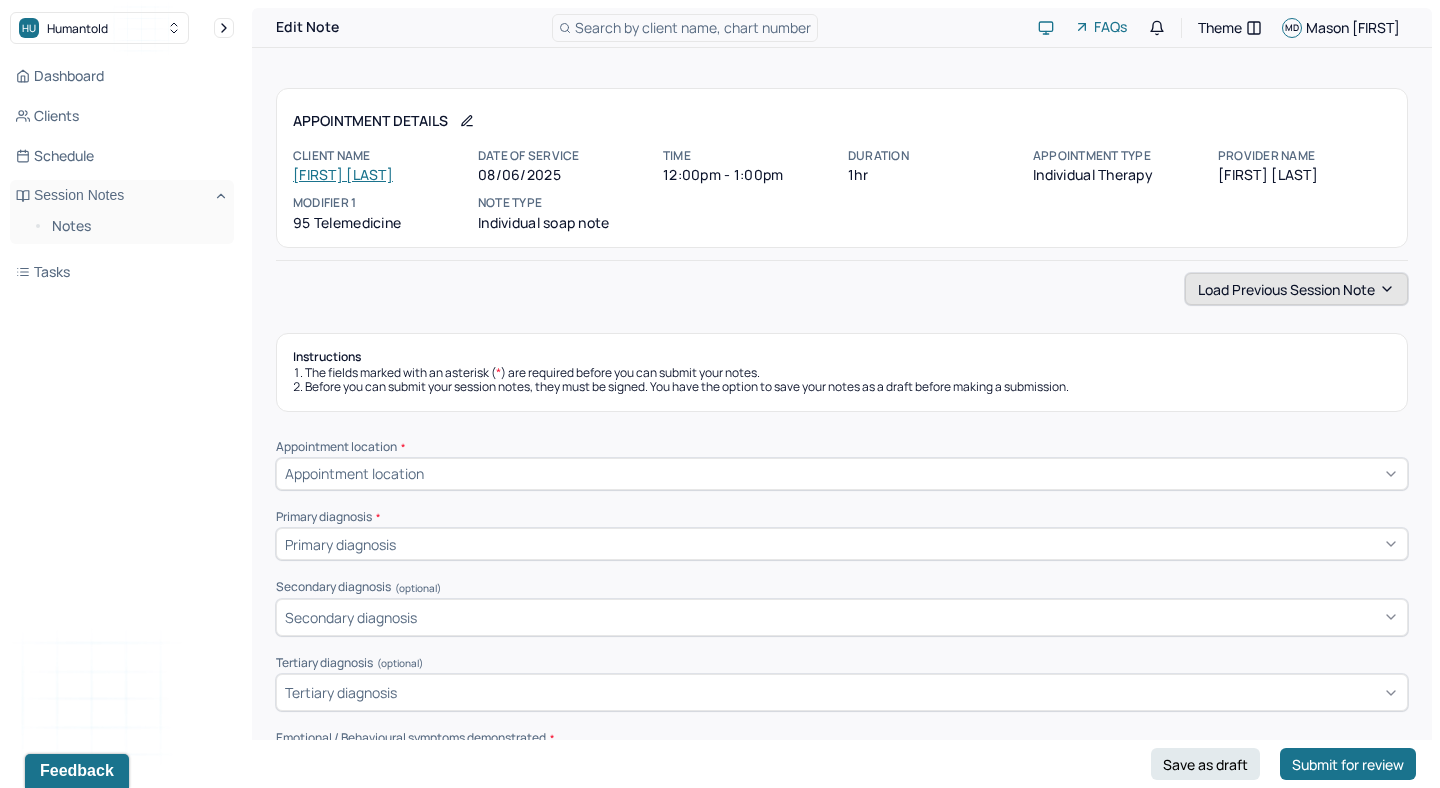 click on "Load previous session note" at bounding box center (1296, 289) 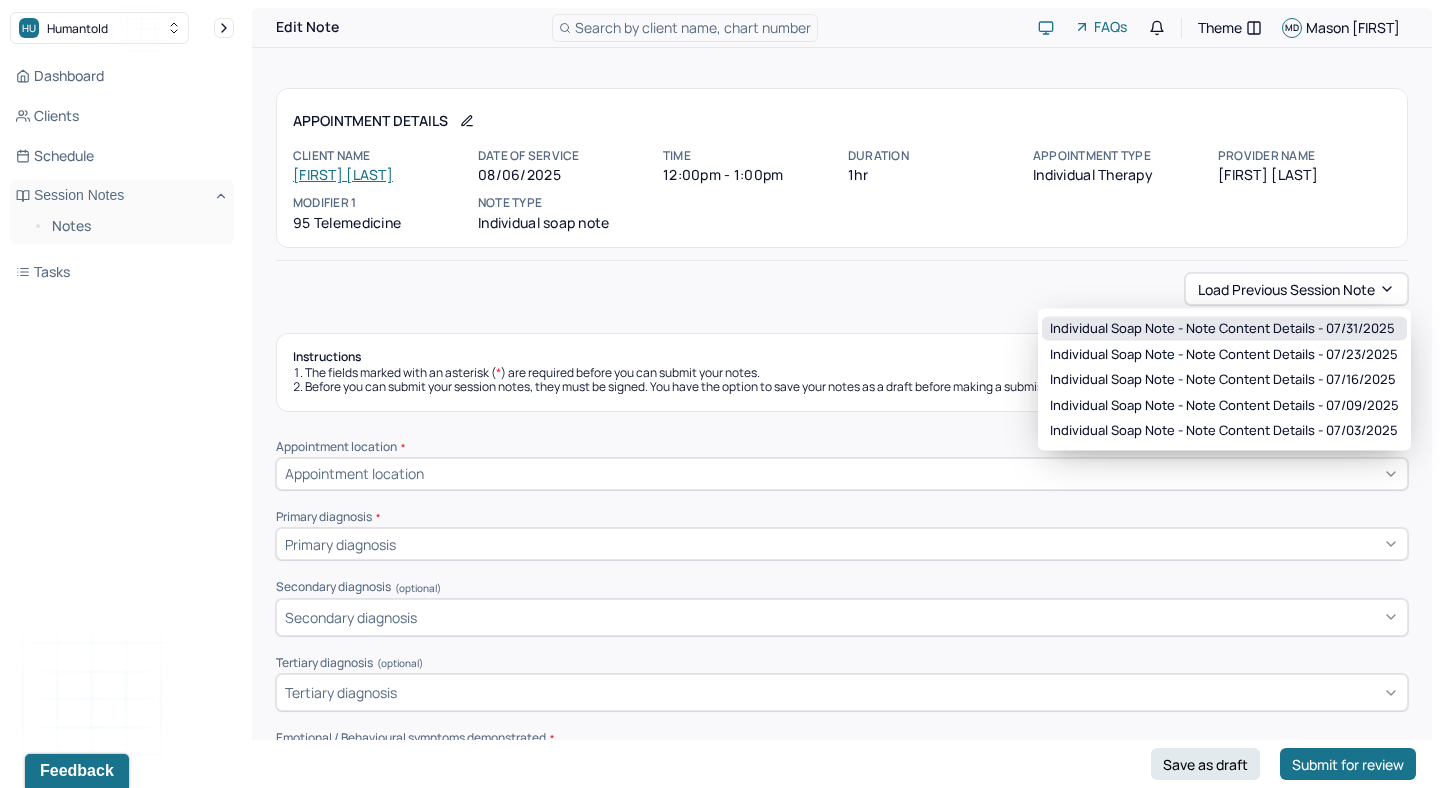 click on "Individual soap note   - Note content Details -   07/31/2025" at bounding box center (1222, 329) 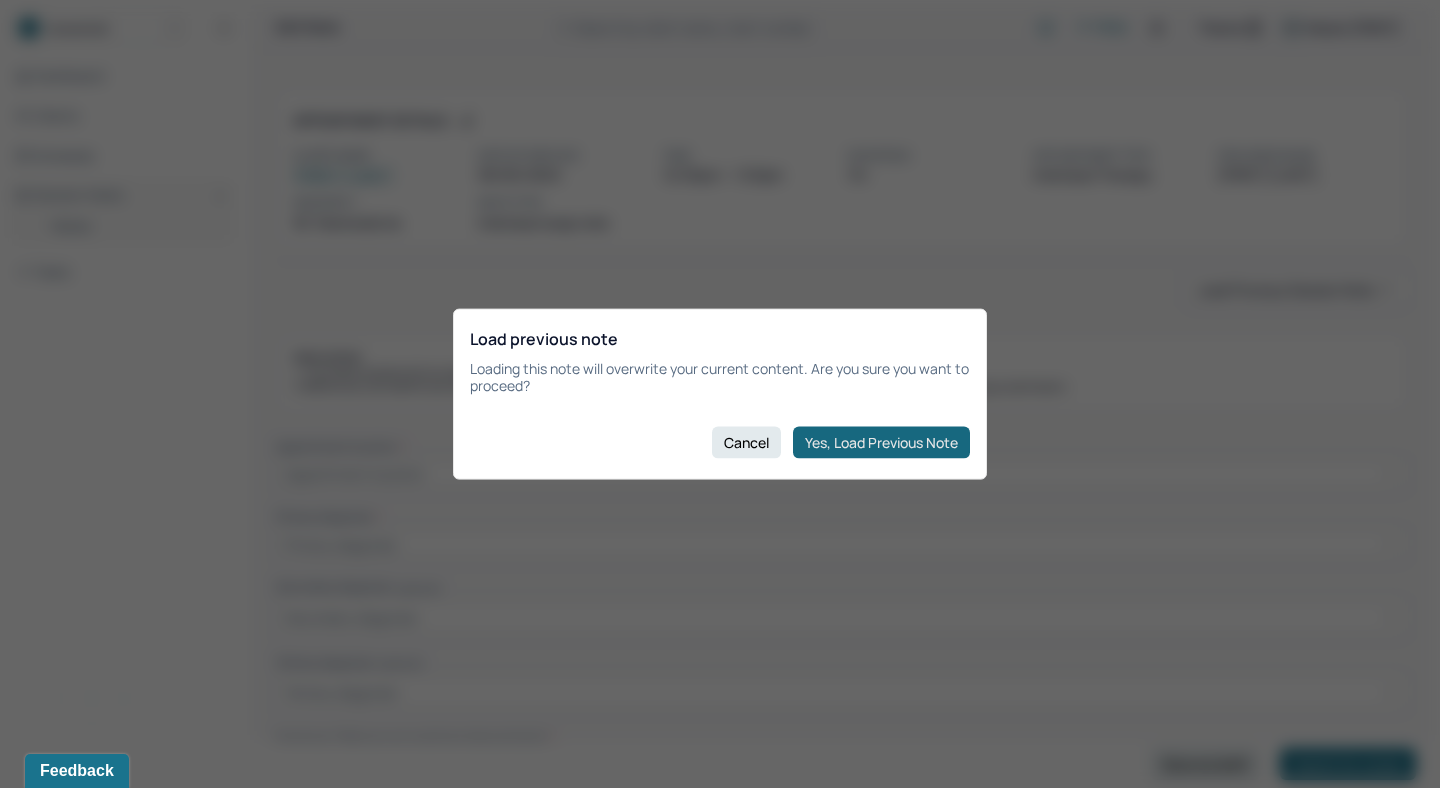 click on "Yes, Load Previous Note" at bounding box center [881, 442] 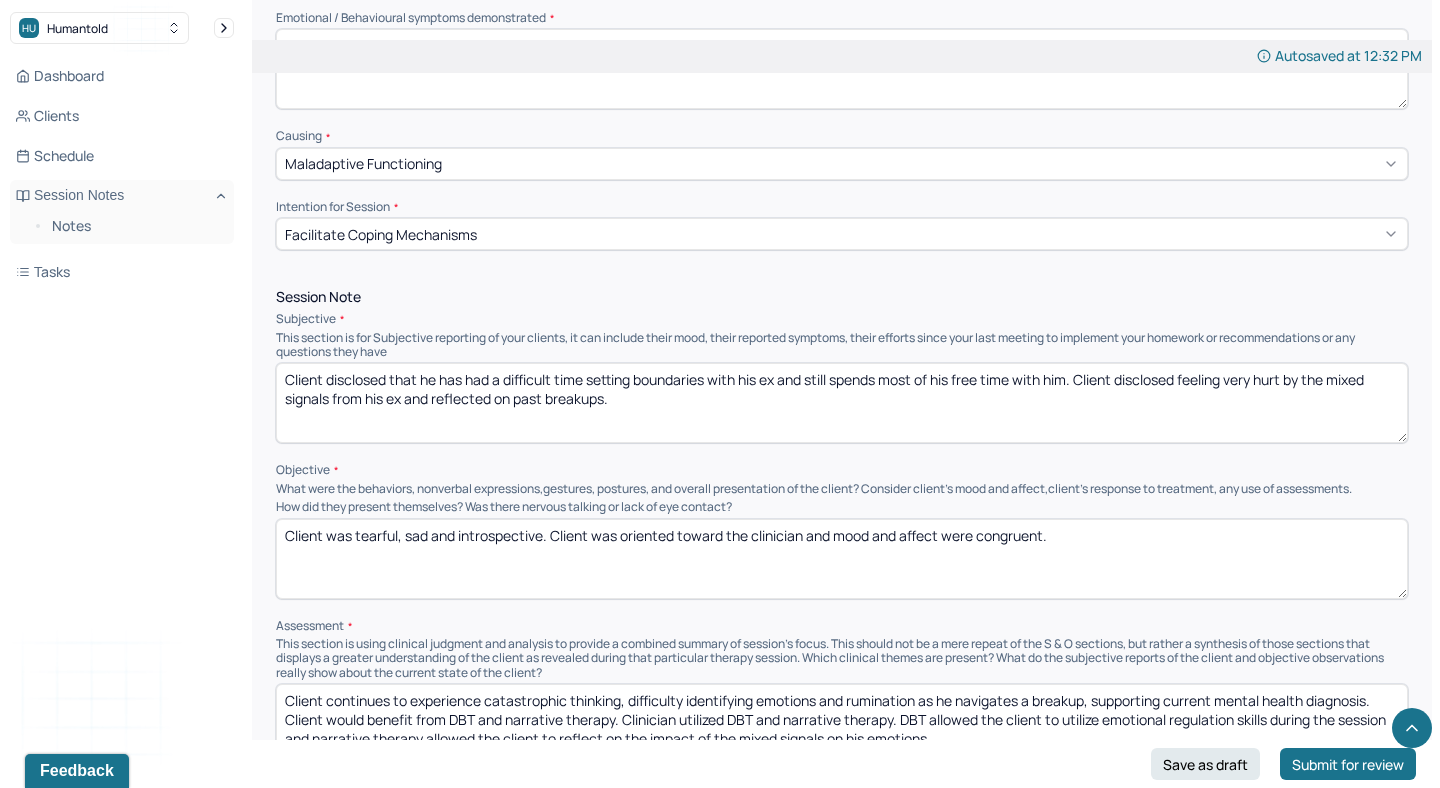 scroll, scrollTop: 941, scrollLeft: 0, axis: vertical 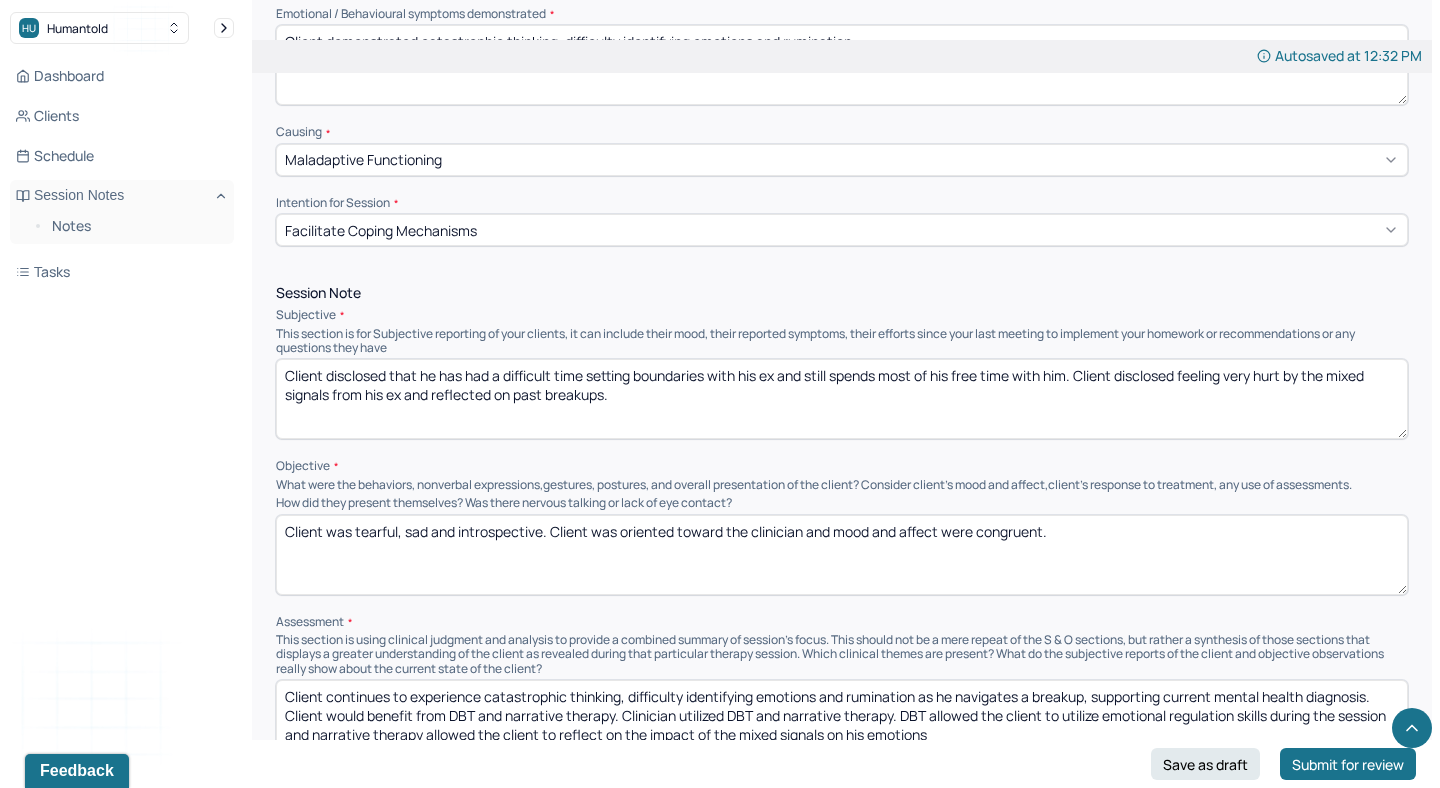 click on "Client disclosed that he has had a difficult time setting boundaries with his ex and still spends most of his free time with him. Client disclosed feeling very hurt by the mixed signals from his ex and reflected on past breakups." at bounding box center (842, 399) 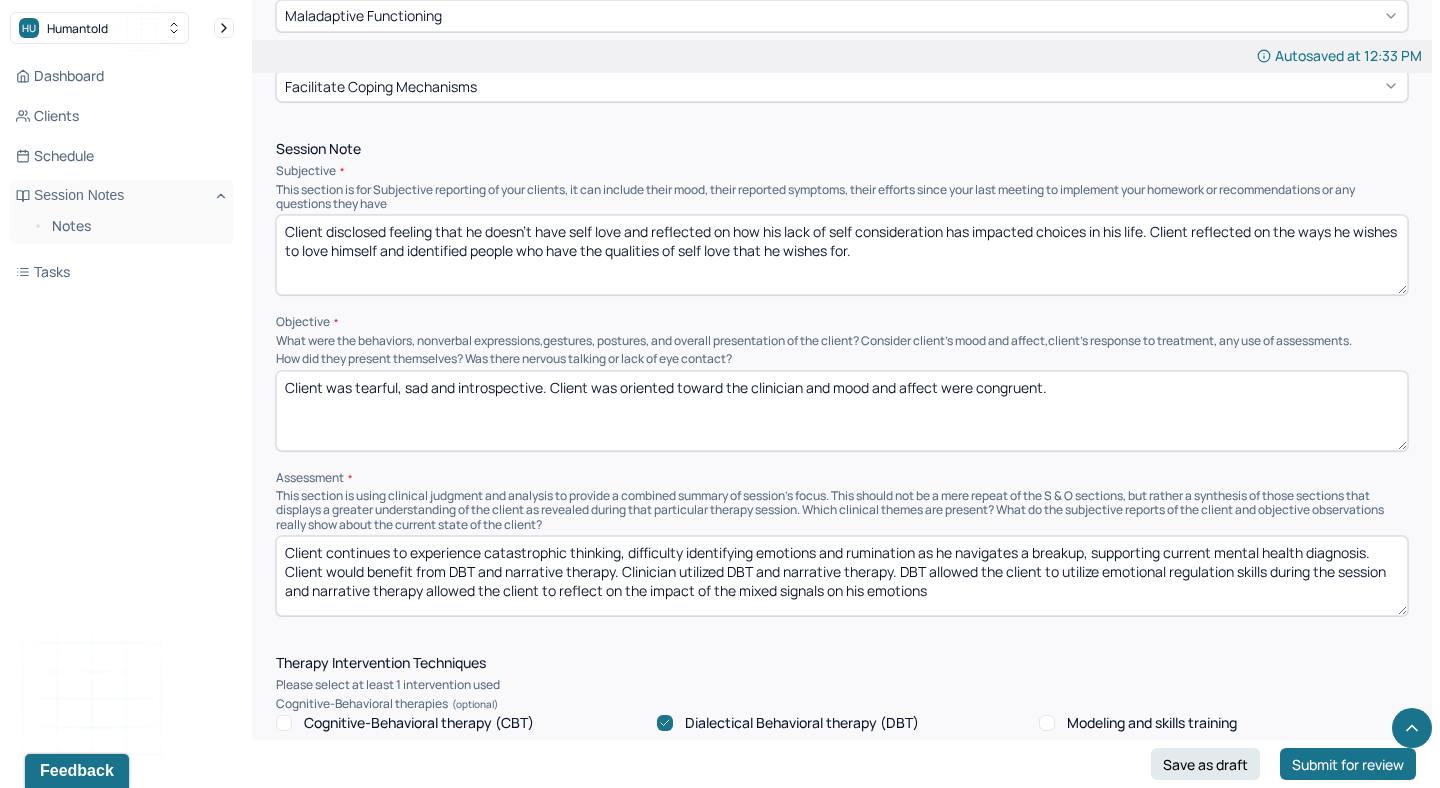 scroll, scrollTop: 1102, scrollLeft: 0, axis: vertical 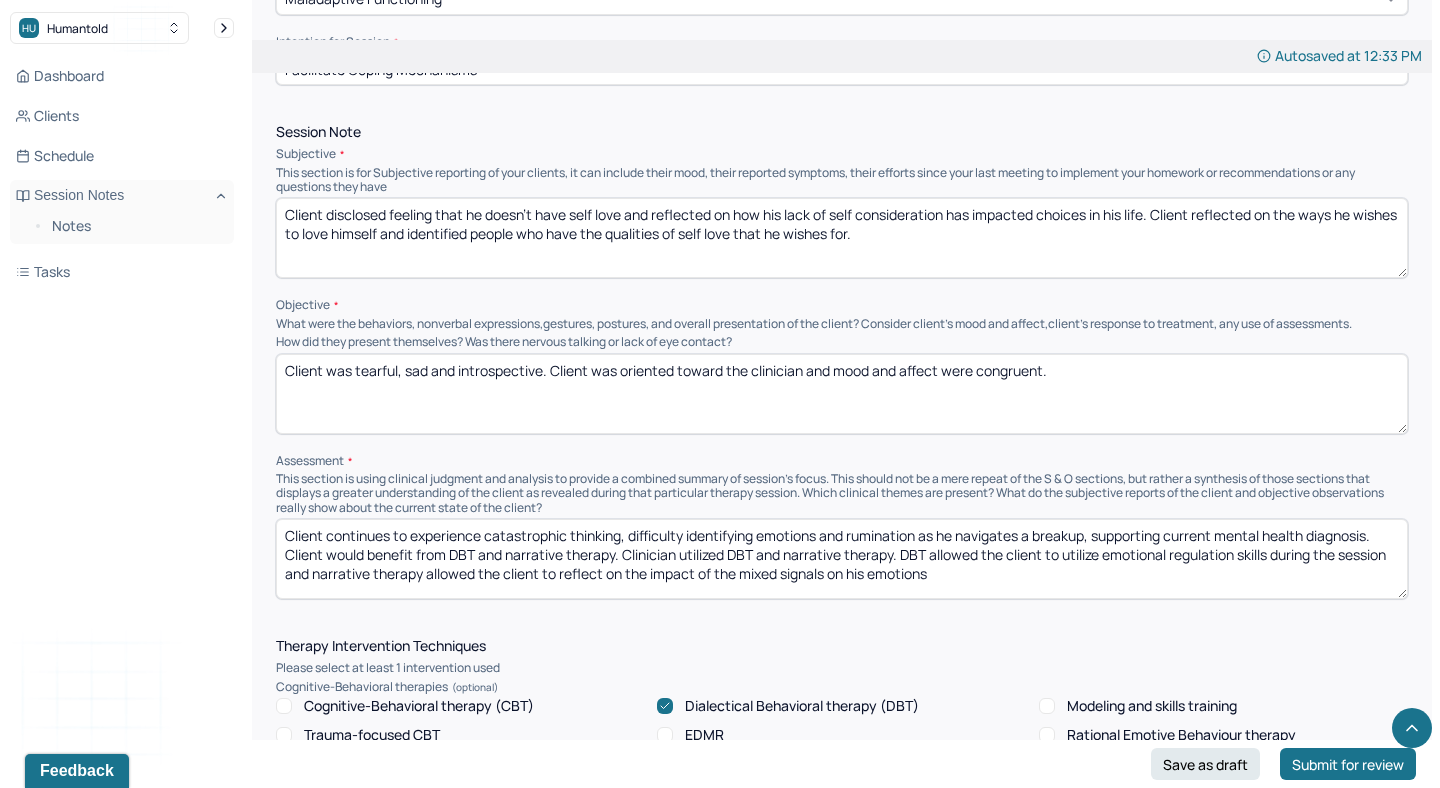 type on "Client disclosed feeling that he doesn't have self love and reflected on how his lack of self consideration has impacted choices in his life. Client reflected on the ways he wishes to love himself and identified people who have the qualities of self love that he wishes for." 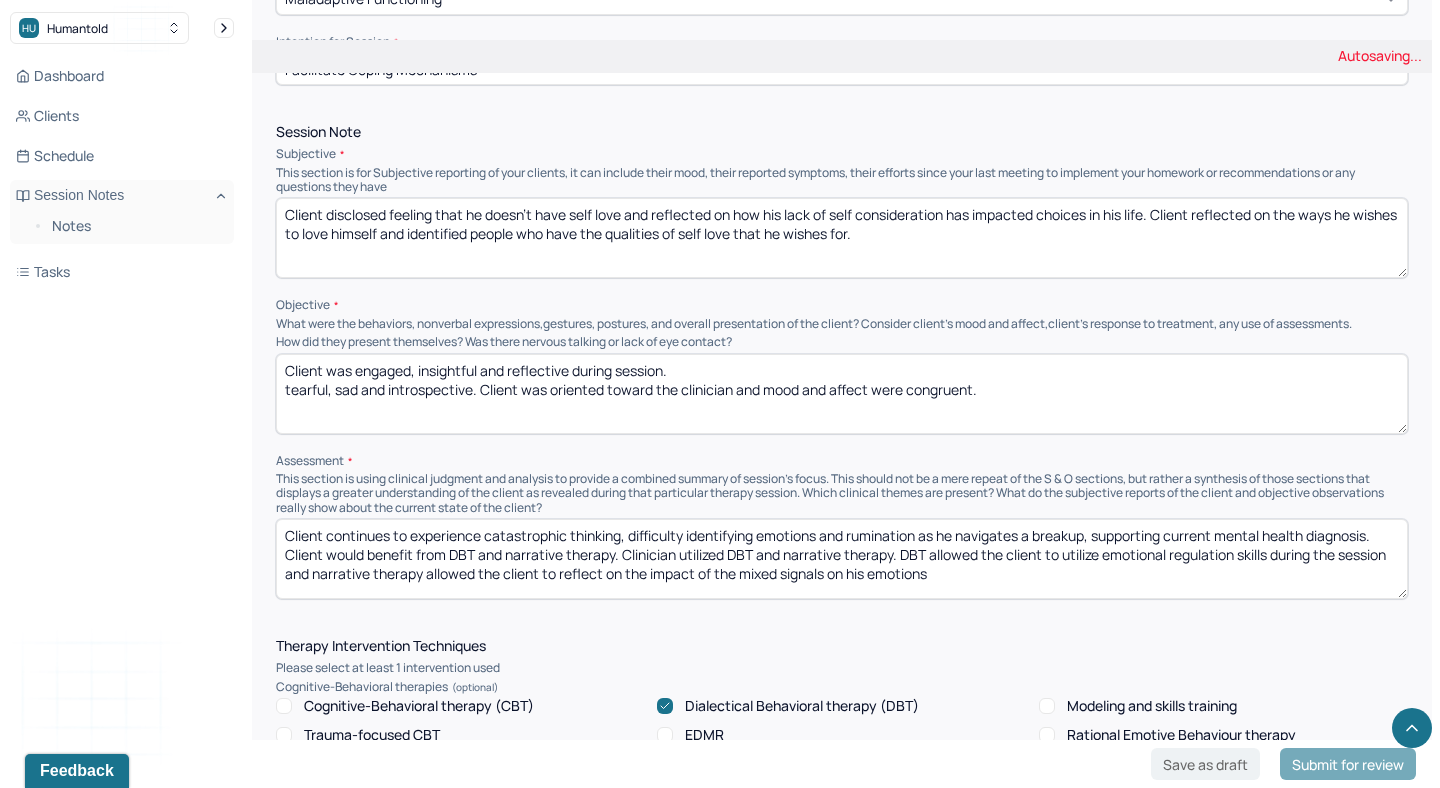 drag, startPoint x: 478, startPoint y: 386, endPoint x: 274, endPoint y: 388, distance: 204.0098 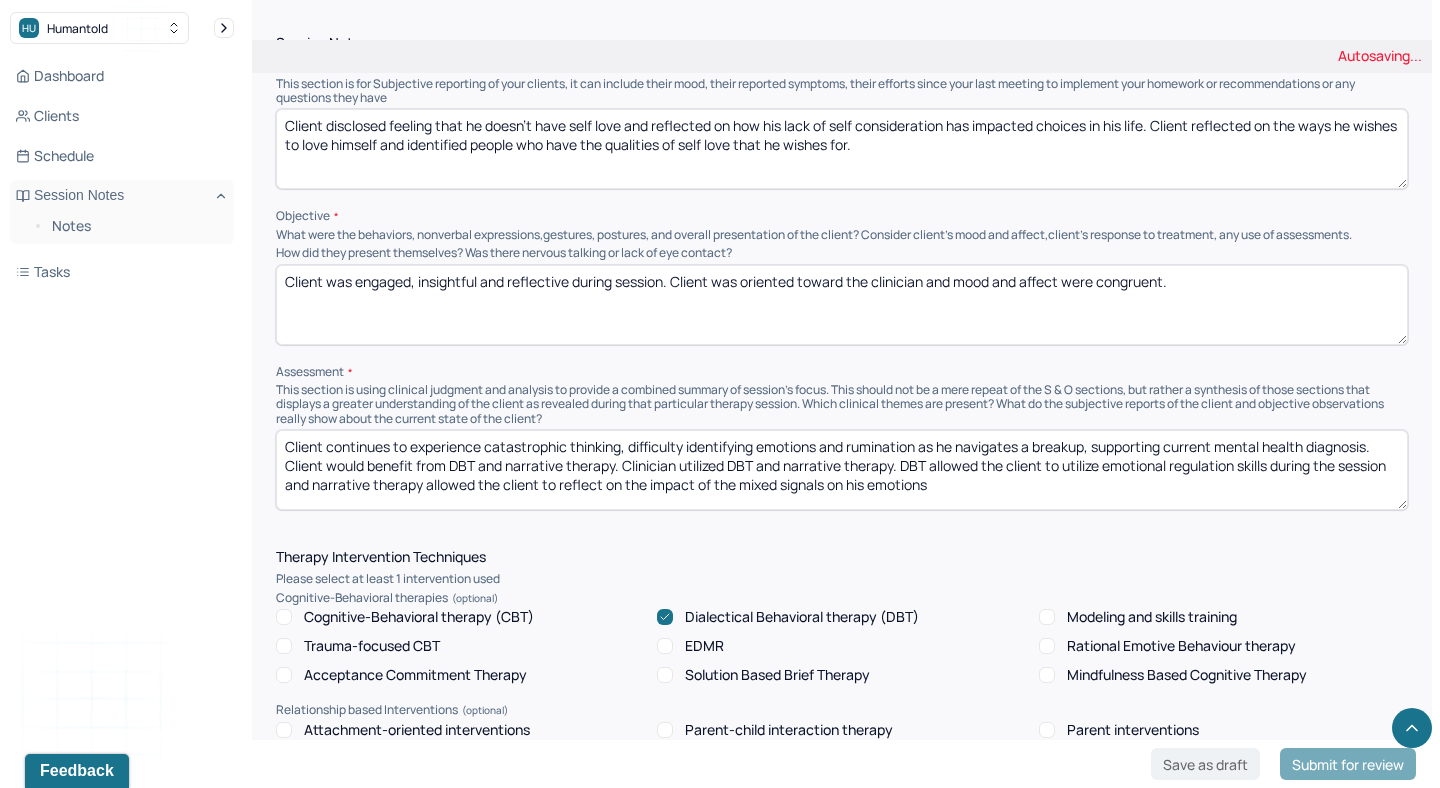 scroll, scrollTop: 1200, scrollLeft: 0, axis: vertical 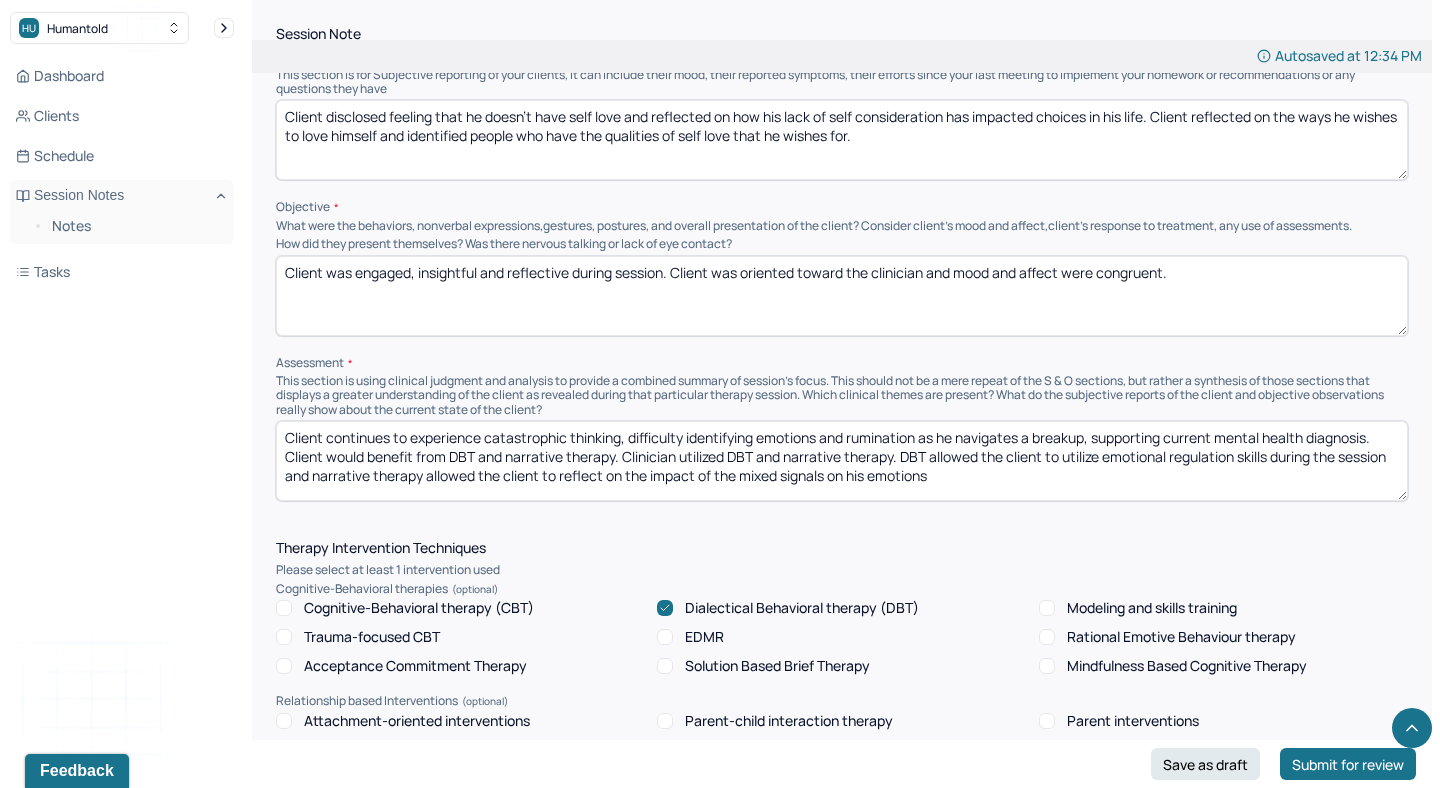 type on "Client was engaged, insightful and reflective during session. Client was oriented toward the clinician and mood and affect were congruent." 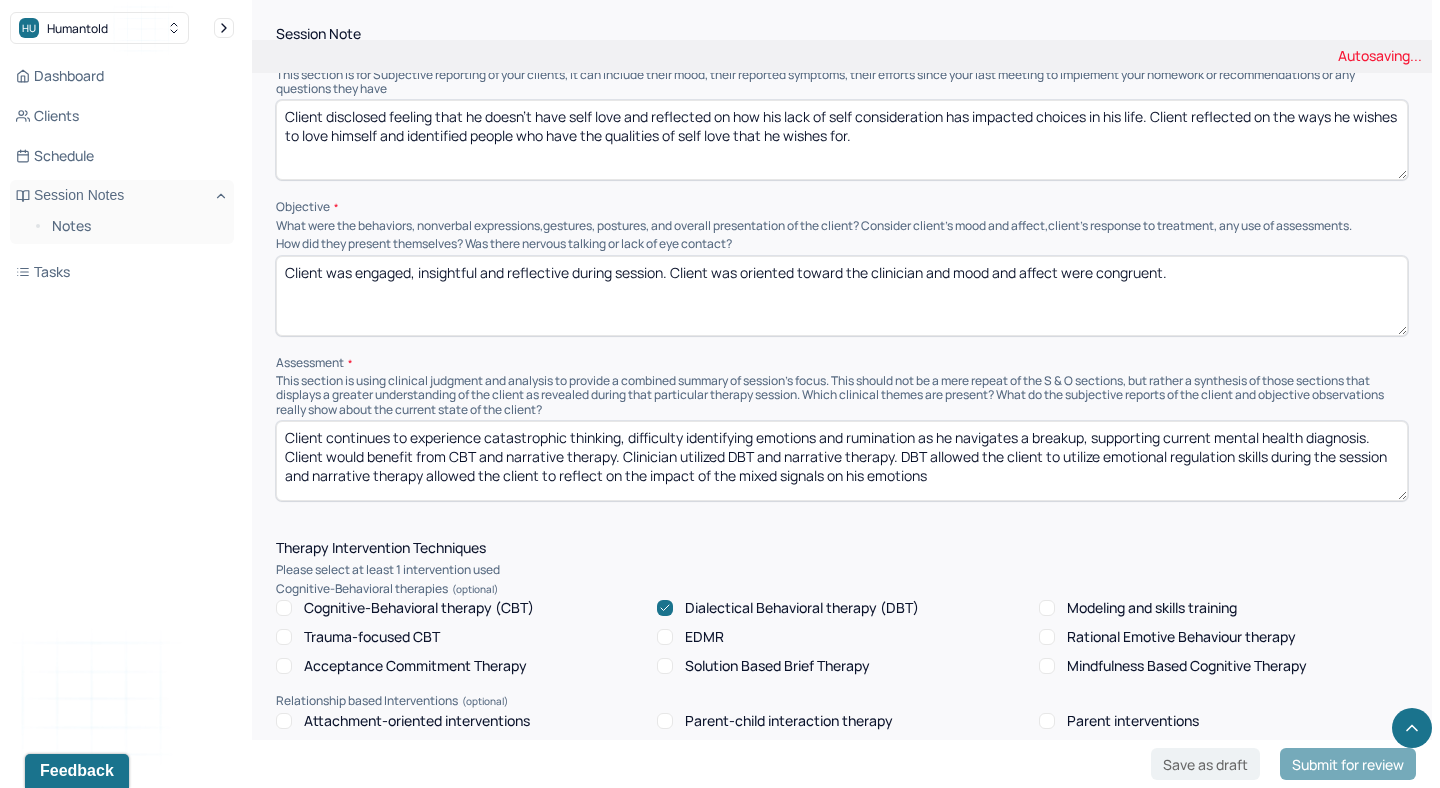 click on "Client continues to experience catastrophic thinking, difficulty identifying emotions and rumination as he navigates a breakup, supporting current mental health diagnosis. Client would benefit from CBT and narrative therapy. Clinician utilized DBT and narrative therapy. DBT allowed the client to utilize emotional regulation skills during the session and narrative therapy allowed the client to reflect on the impact of the mixed signals on his emotions" at bounding box center [842, 461] 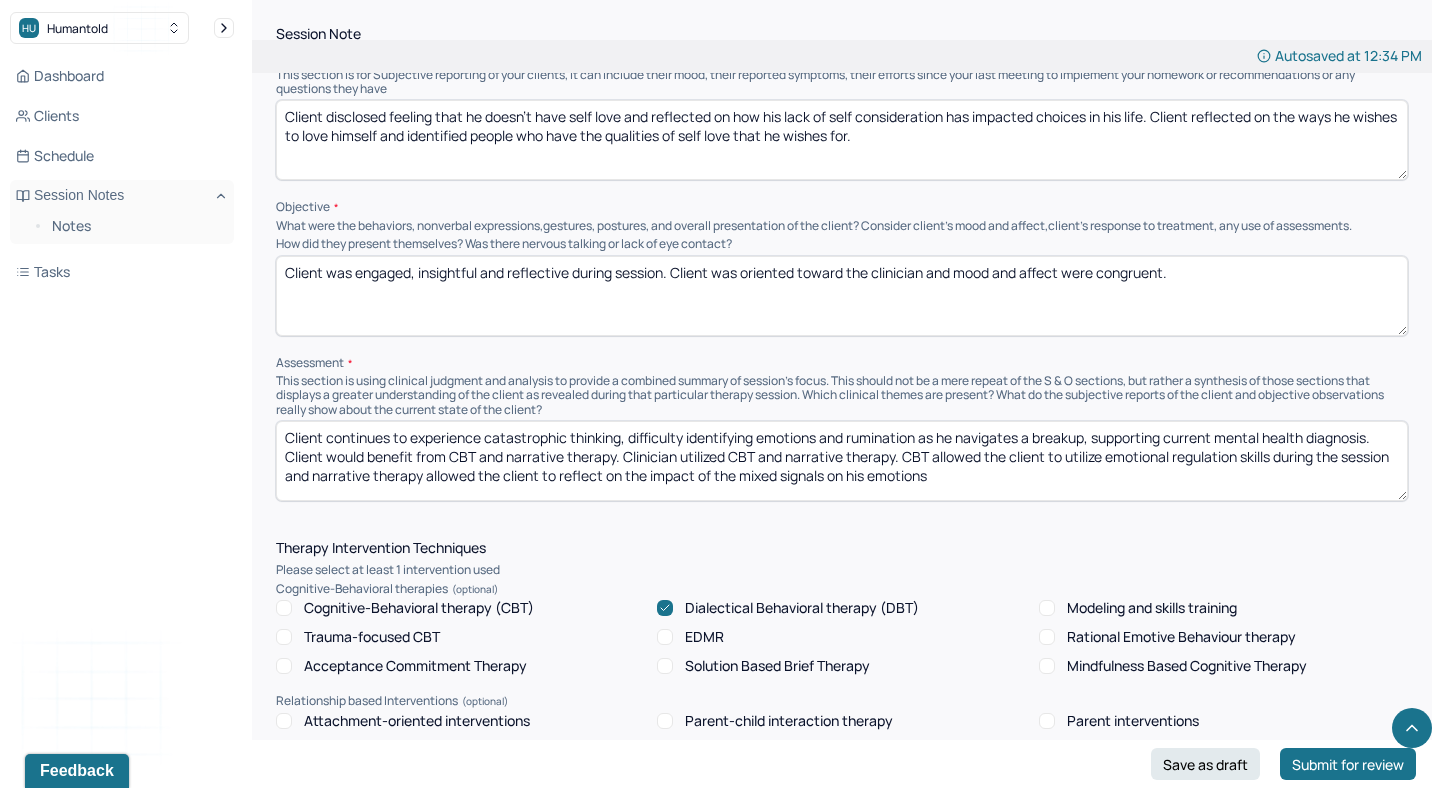 click on "Client continues to experience catastrophic thinking, difficulty identifying emotions and rumination as he navigates a breakup, supporting current mental health diagnosis. Client would benefit from CBT and narrative therapy. Clinician utilized CBT and narrative therapy. CBT allowed the client to utilize emotional regulation skills during the session and narrative therapy allowed the client to reflect on the impact of the mixed signals on his emotions" at bounding box center [842, 461] 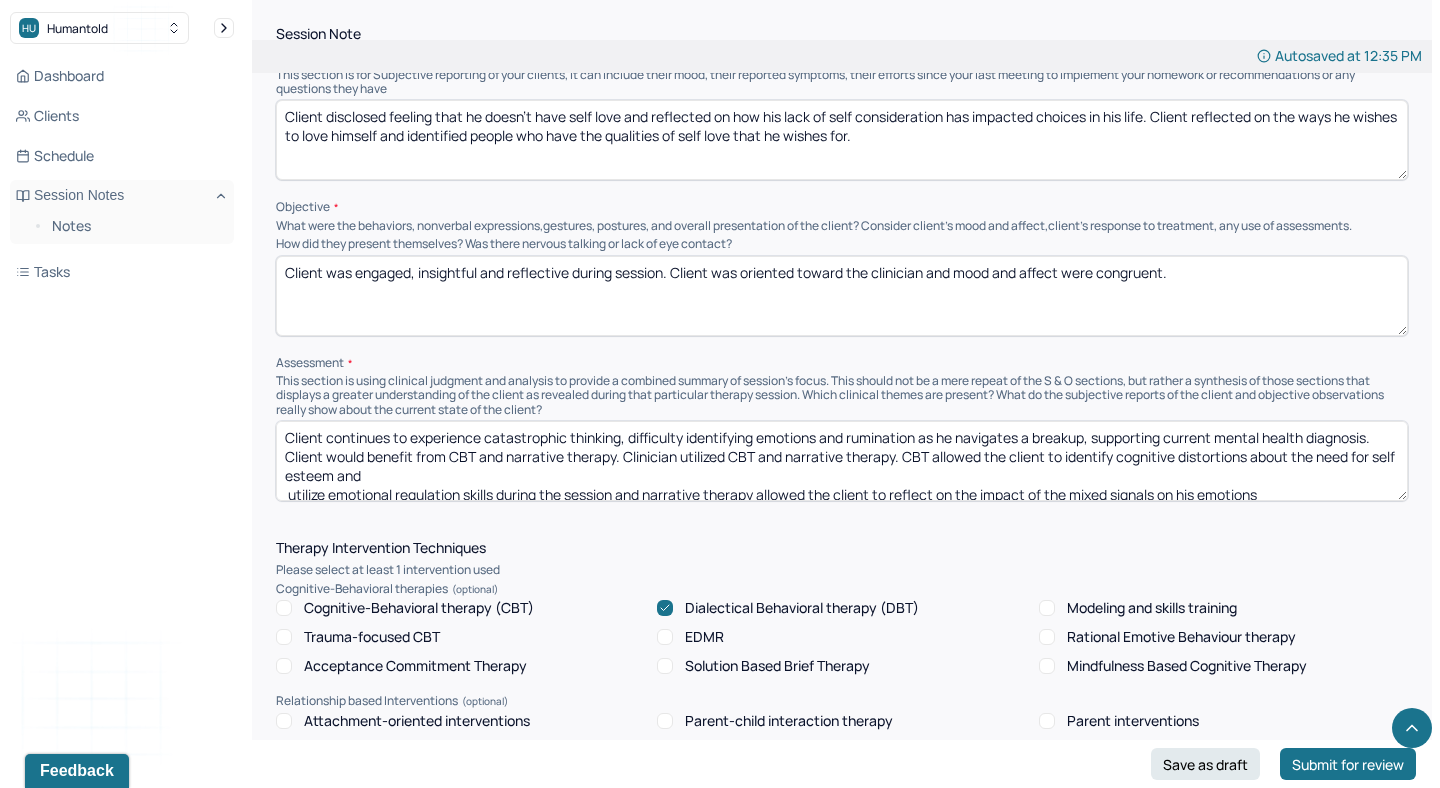 click on "Client continues to experience catastrophic thinking, difficulty identifying emotions and rumination as he navigates a breakup, supporting current mental health diagnosis. Client would benefit from CBT and narrative therapy. Clinician utilized CBT and narrative therapy. CBT allowed the client to identify cognitive distortions about the need for self esteem and
utilize emotional regulation skills during the session and narrative therapy allowed the client to reflect on the impact of the mixed signals on his emotions" at bounding box center [842, 461] 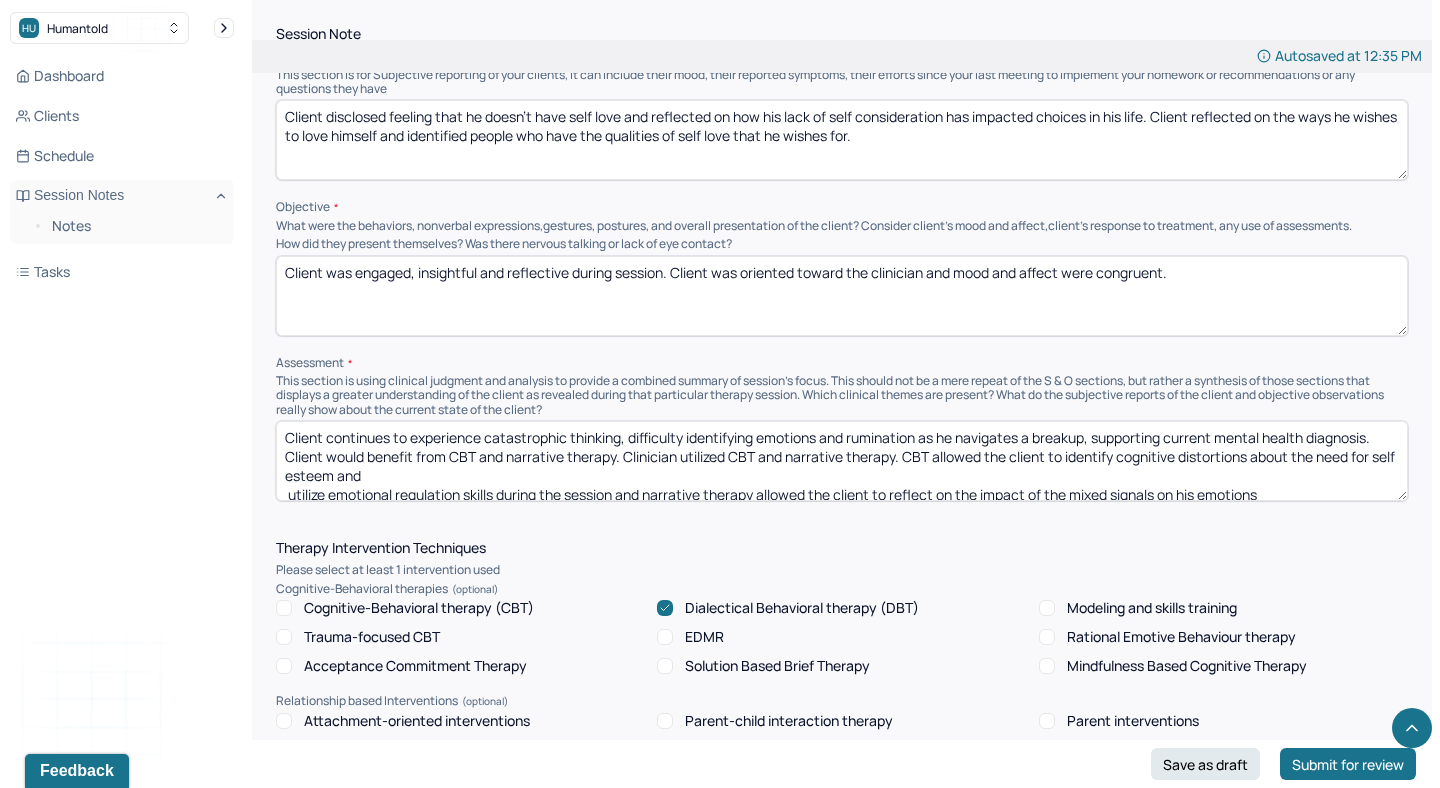 drag, startPoint x: 1316, startPoint y: 452, endPoint x: 1367, endPoint y: 455, distance: 51.088158 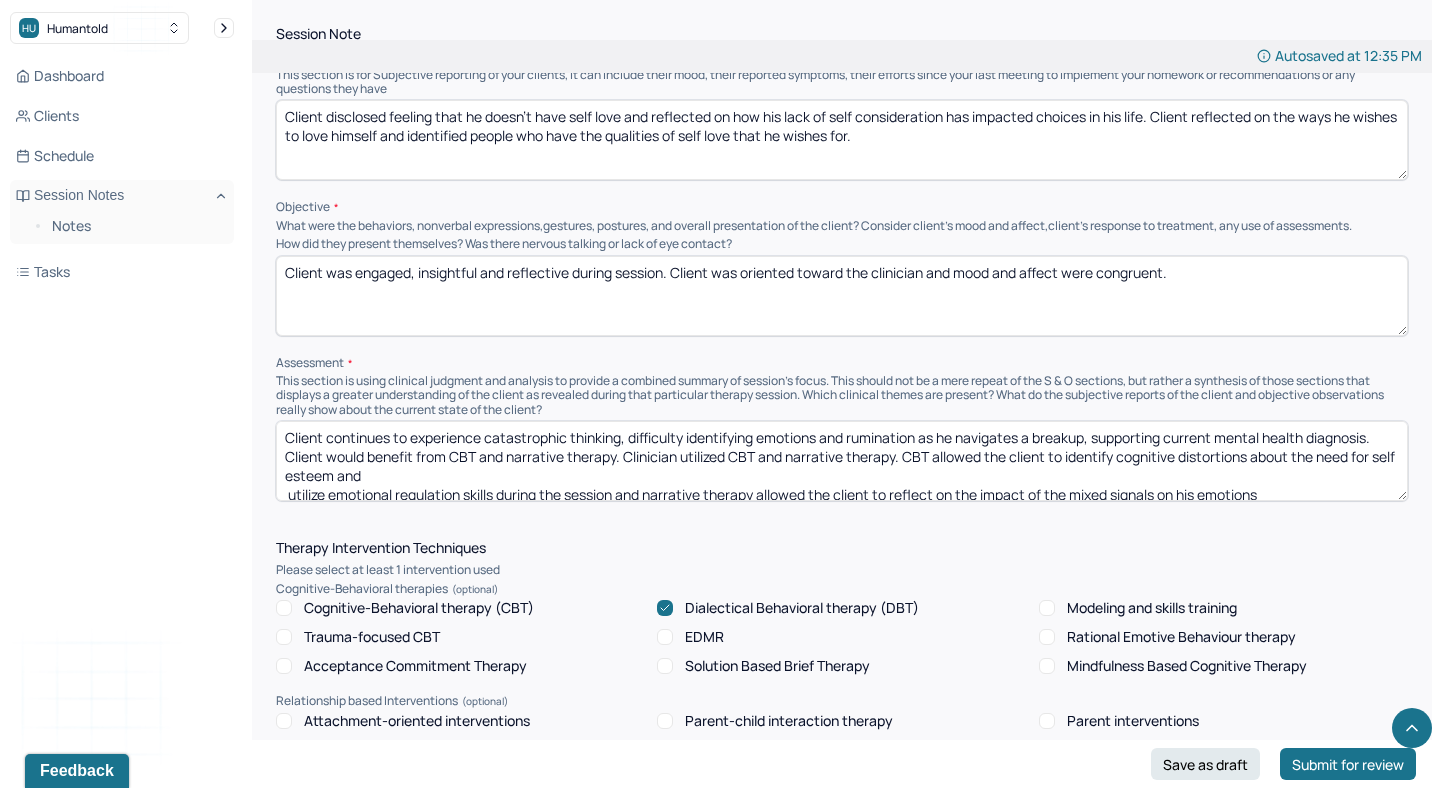 click on "Client continues to experience catastrophic thinking, difficulty identifying emotions and rumination as he navigates a breakup, supporting current mental health diagnosis. Client would benefit from CBT and narrative therapy. Clinician utilized CBT and narrative therapy. CBT allowed the client to identify cognitive distortions about the need for self esteem and
utilize emotional regulation skills during the session and narrative therapy allowed the client to reflect on the impact of the mixed signals on his emotions" at bounding box center [842, 461] 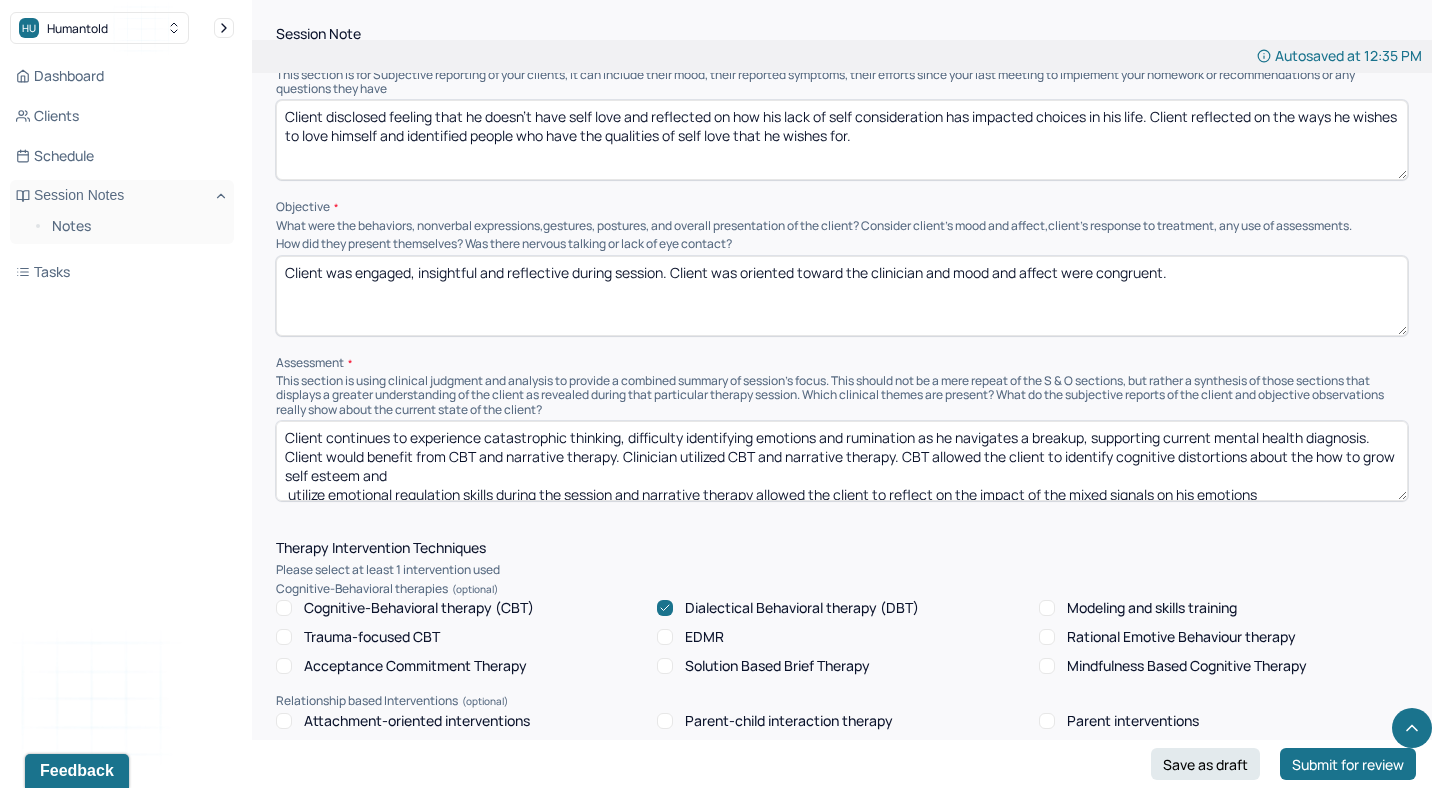 click on "Client continues to experience catastrophic thinking, difficulty identifying emotions and rumination as he navigates a breakup, supporting current mental health diagnosis. Client would benefit from CBT and narrative therapy. Clinician utilized CBT and narrative therapy. CBT allowed the client to identify cognitive distortions about the how to gr self esteem and
utilize emotional regulation skills during the session and narrative therapy allowed the client to reflect on the impact of the mixed signals on his emotions" at bounding box center (842, 461) 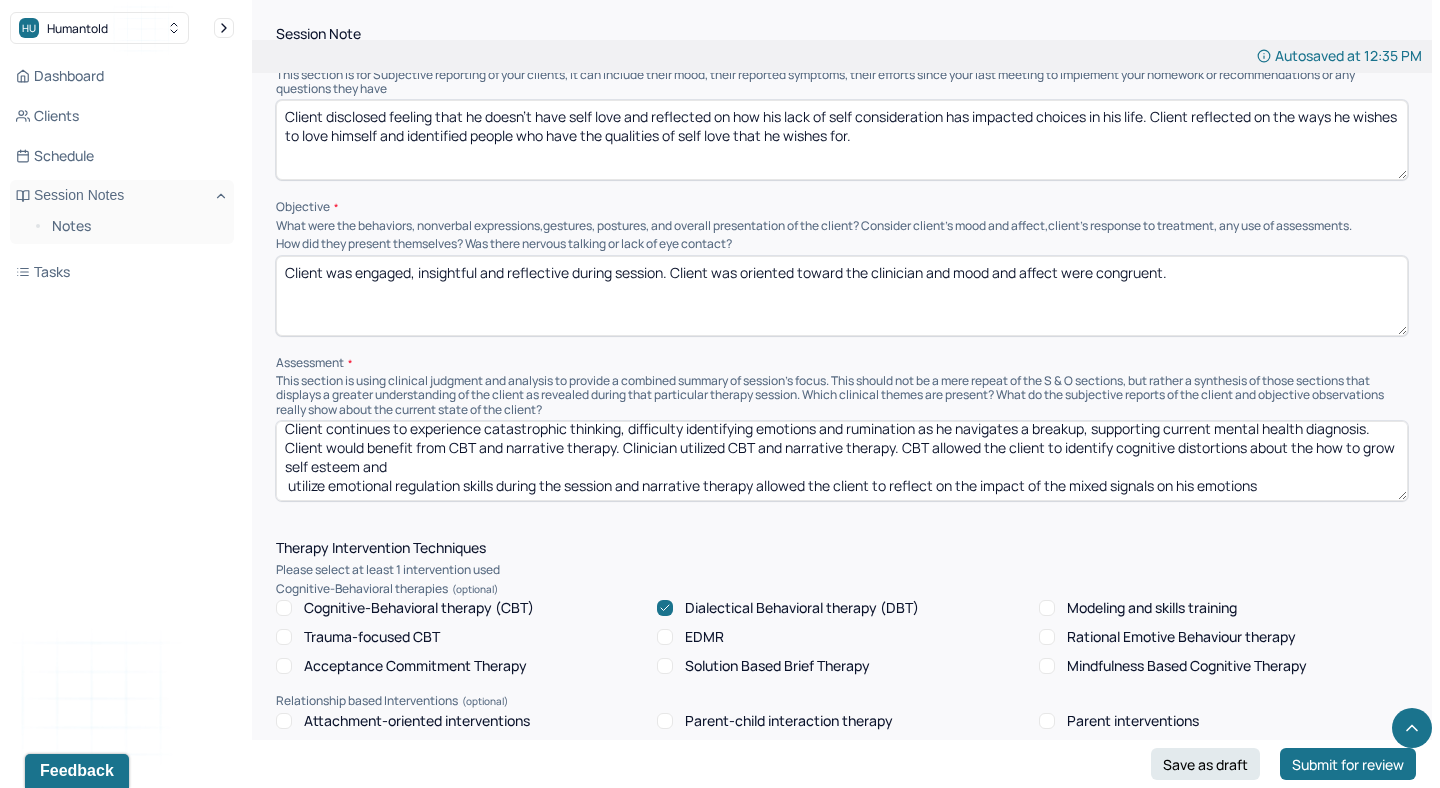 drag, startPoint x: 645, startPoint y: 486, endPoint x: 286, endPoint y: 479, distance: 359.06824 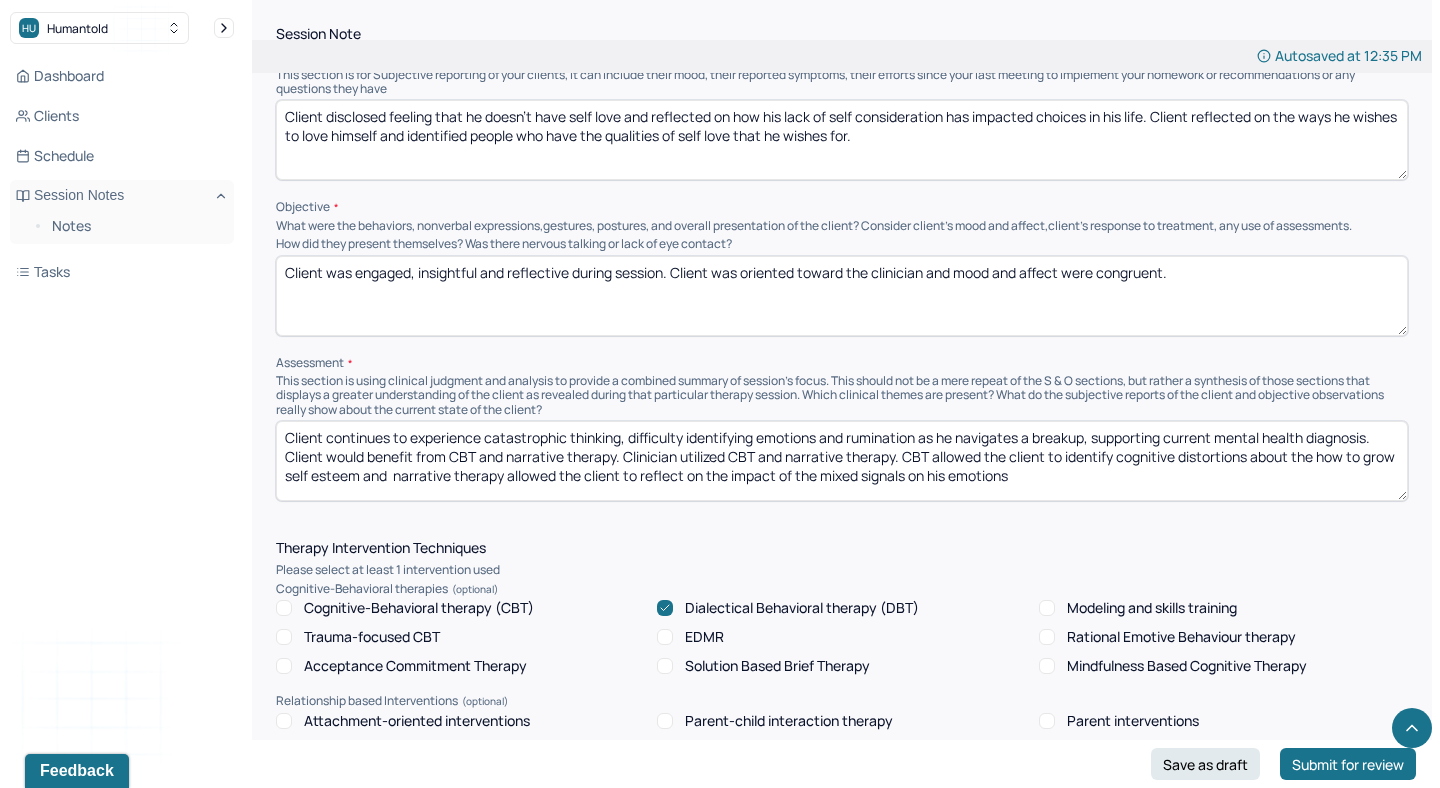 scroll, scrollTop: 0, scrollLeft: 0, axis: both 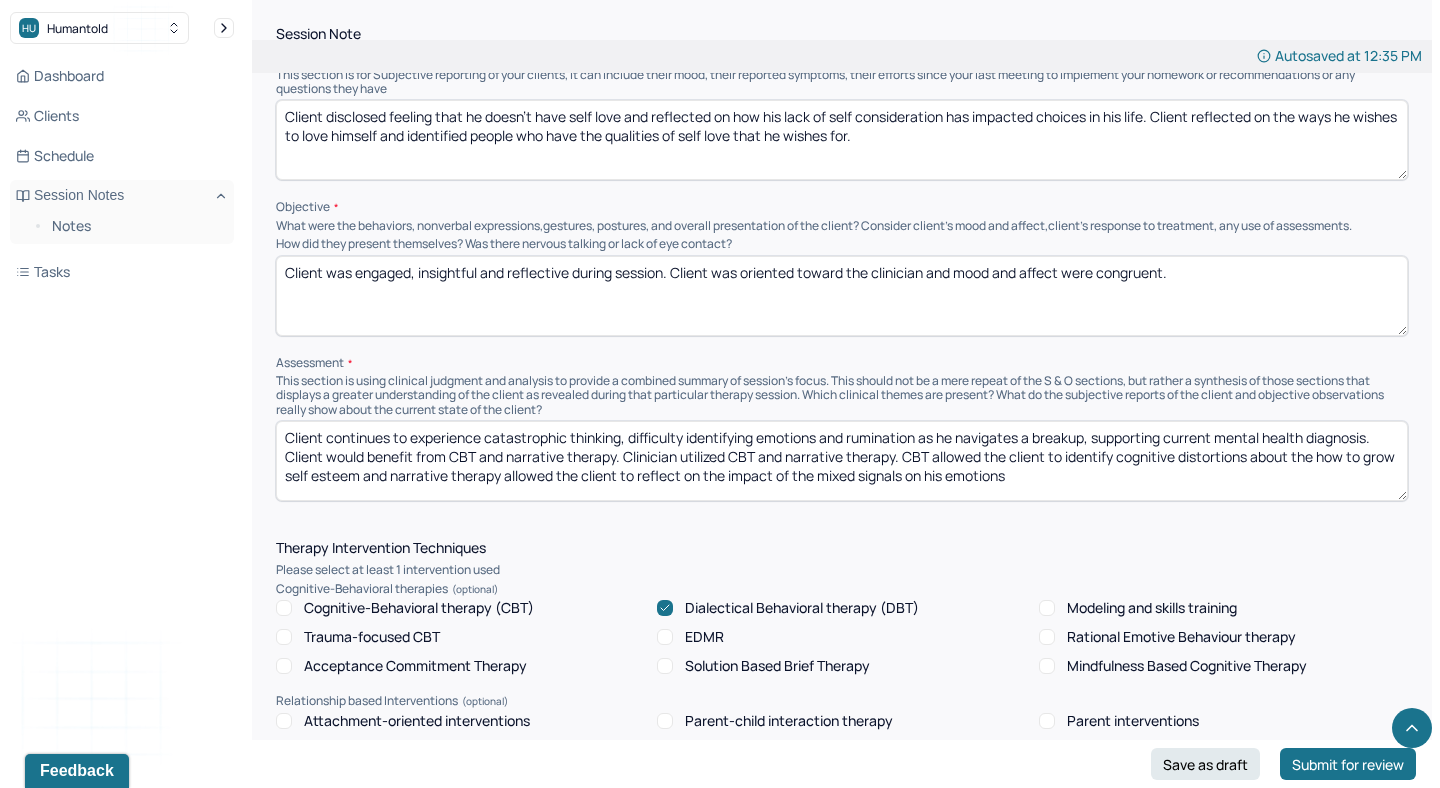 drag, startPoint x: 683, startPoint y: 463, endPoint x: 1076, endPoint y: 531, distance: 398.83957 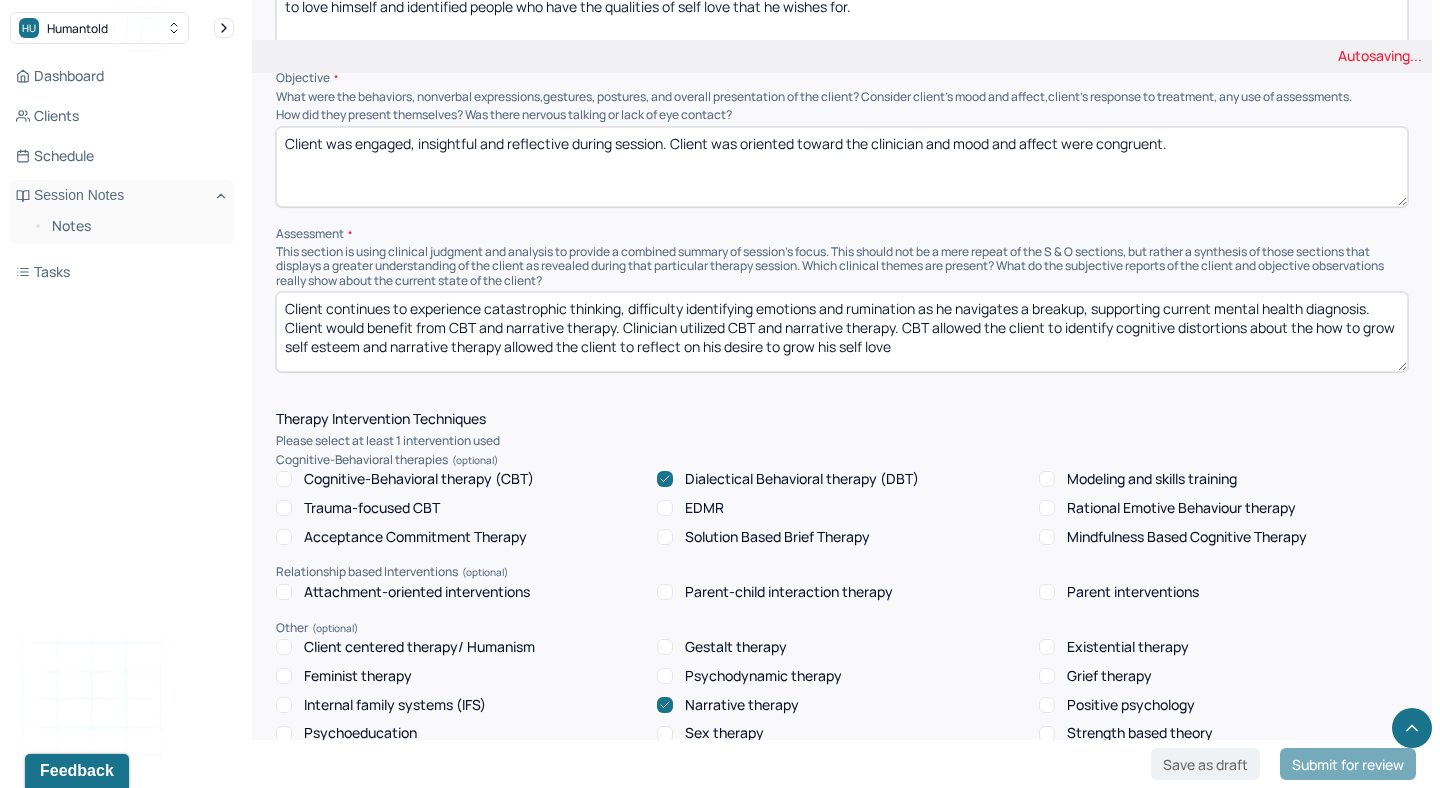 scroll, scrollTop: 1330, scrollLeft: 0, axis: vertical 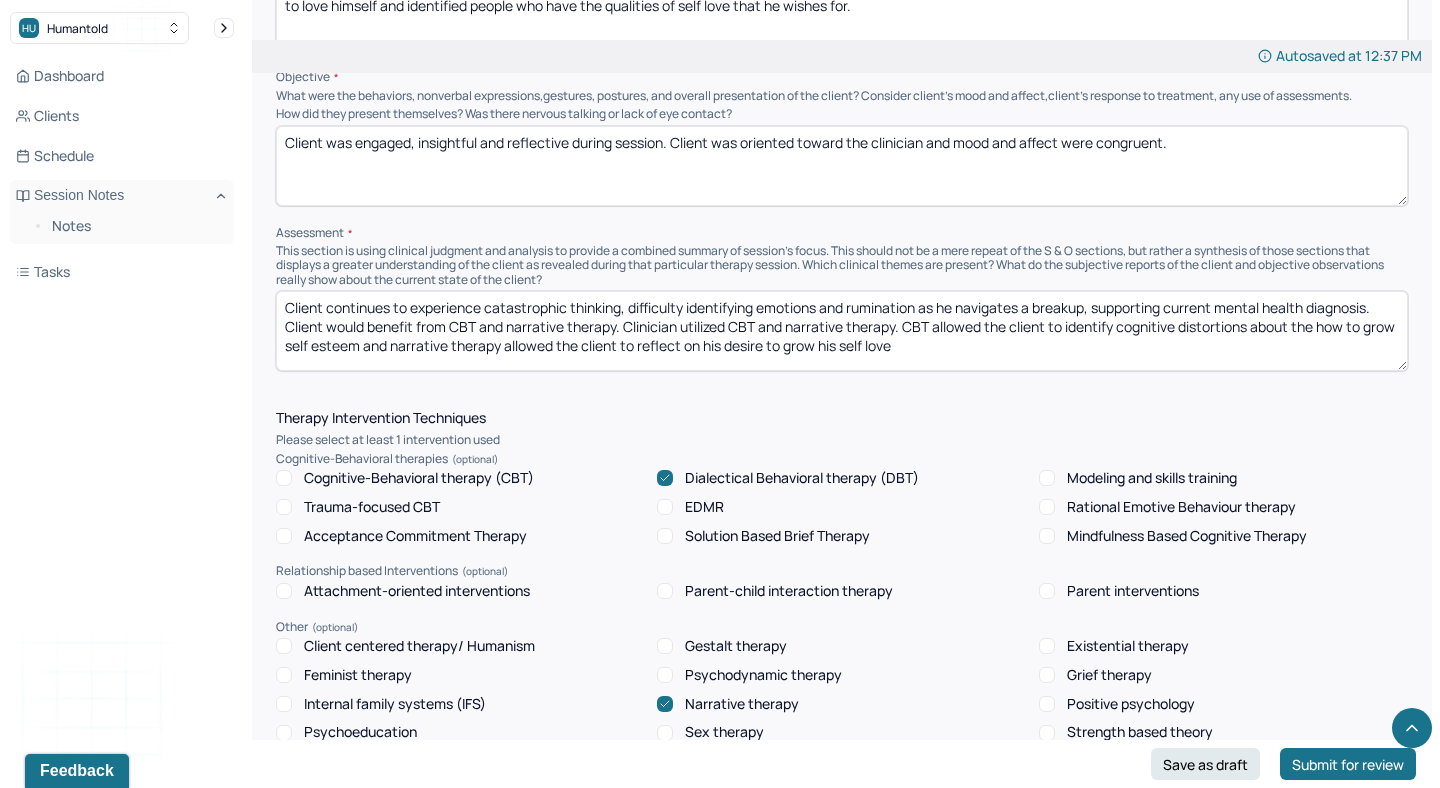 type on "Client continues to experience catastrophic thinking, difficulty identifying emotions and rumination as he navigates a breakup, supporting current mental health diagnosis. Client would benefit from CBT and narrative therapy. Clinician utilized CBT and narrative therapy. CBT allowed the client to identify cognitive distortions about the how to grow self esteem and narrative therapy allowed the client to reflect on his desire to grow his self love" 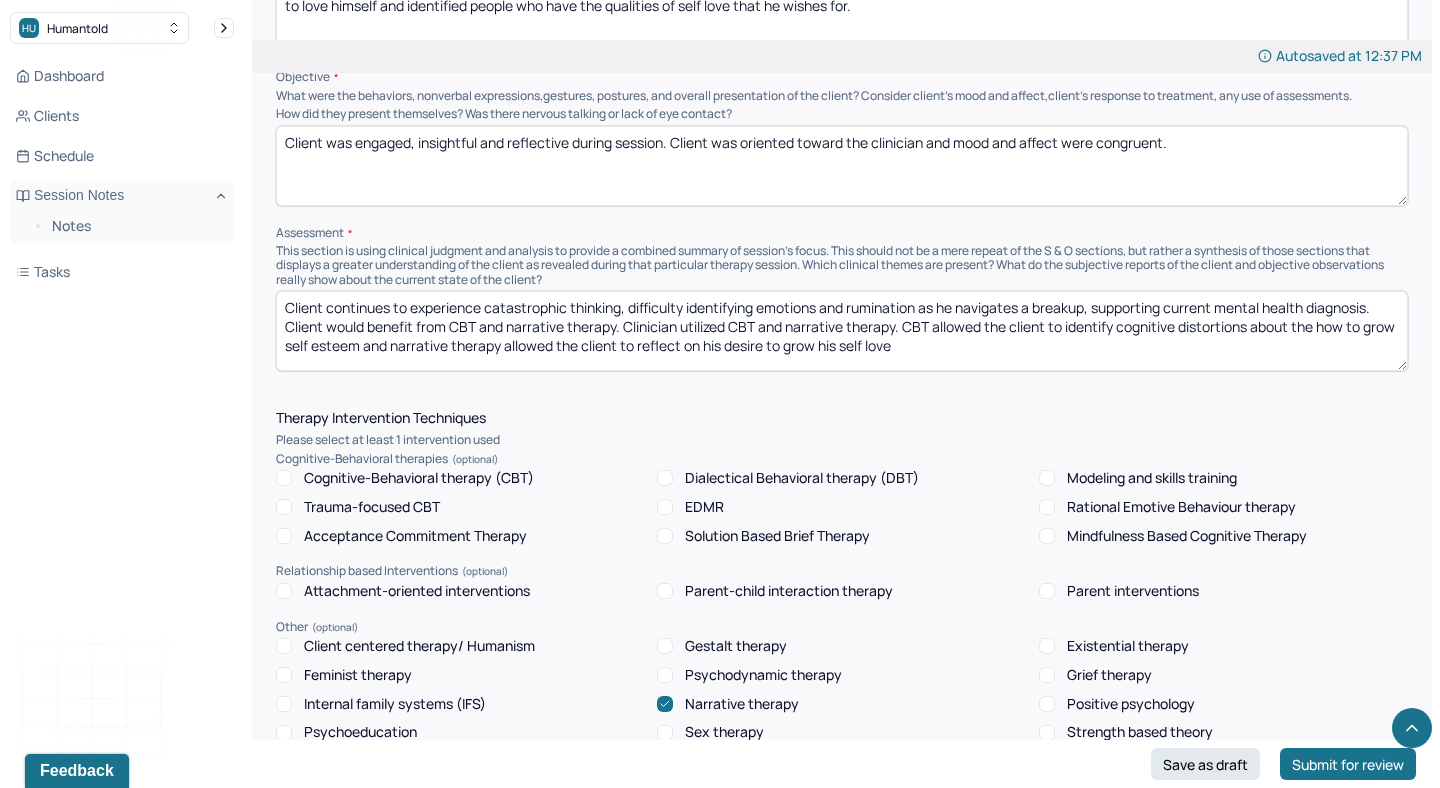 click on "Cognitive-Behavioral therapy (CBT)" at bounding box center [284, 478] 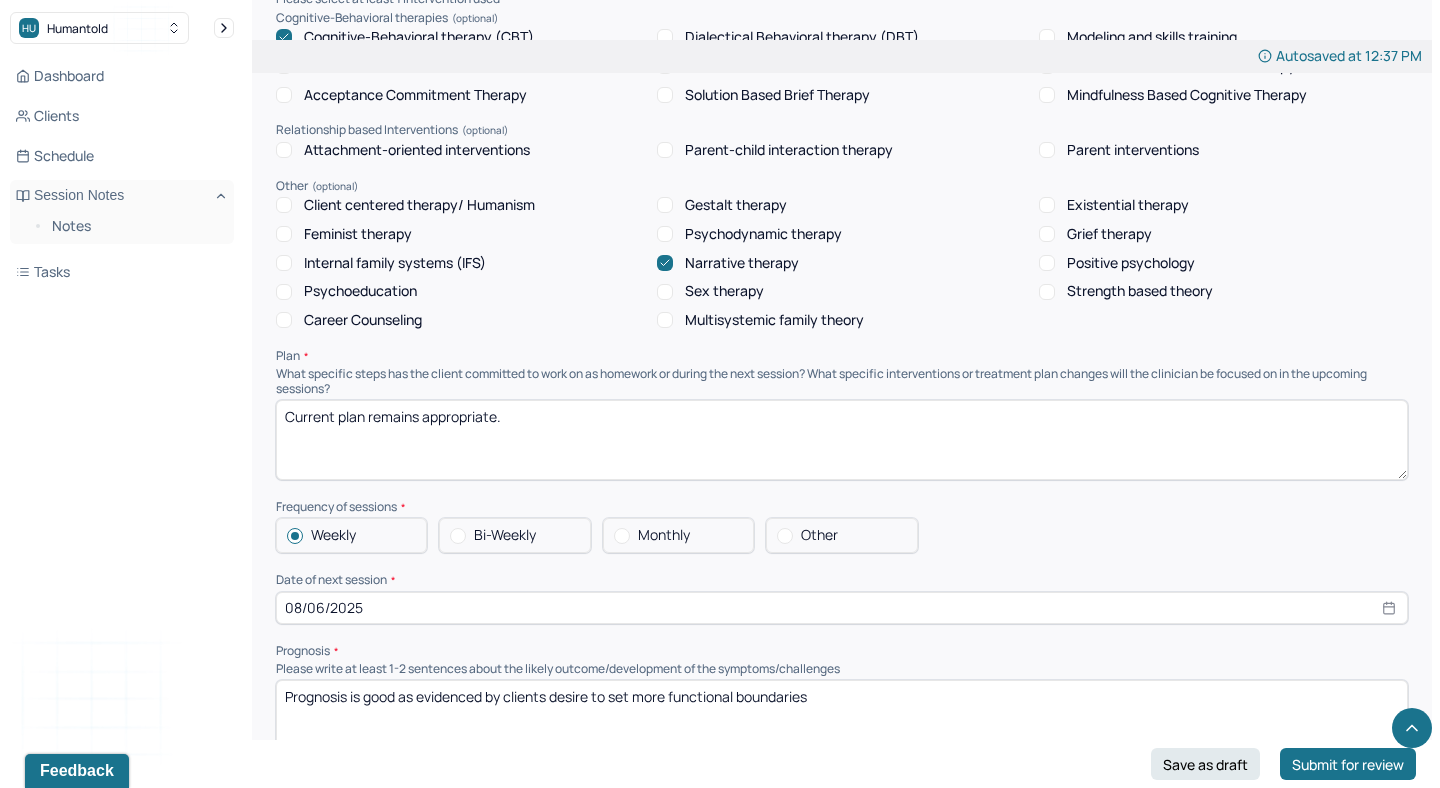 scroll, scrollTop: 1785, scrollLeft: 0, axis: vertical 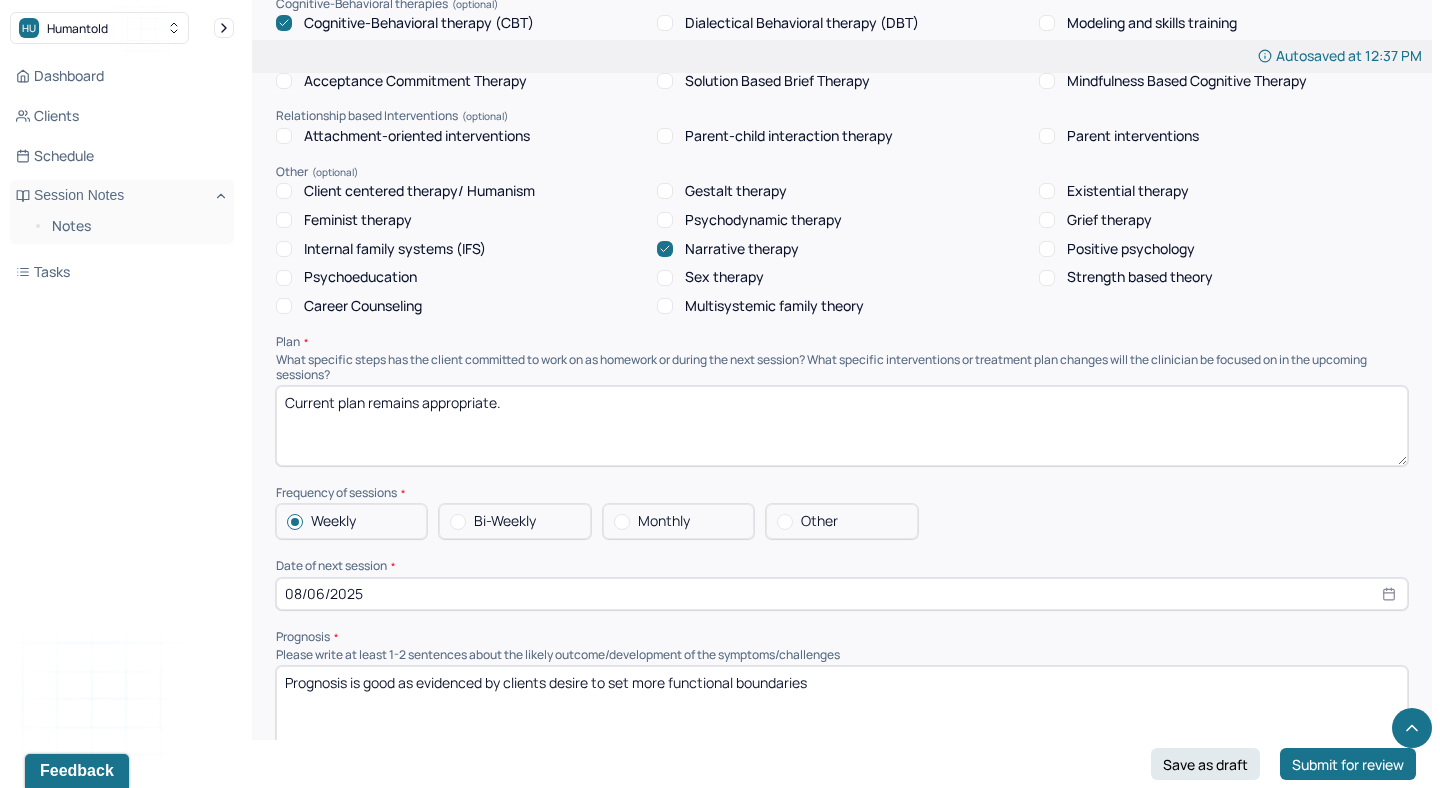select on "7" 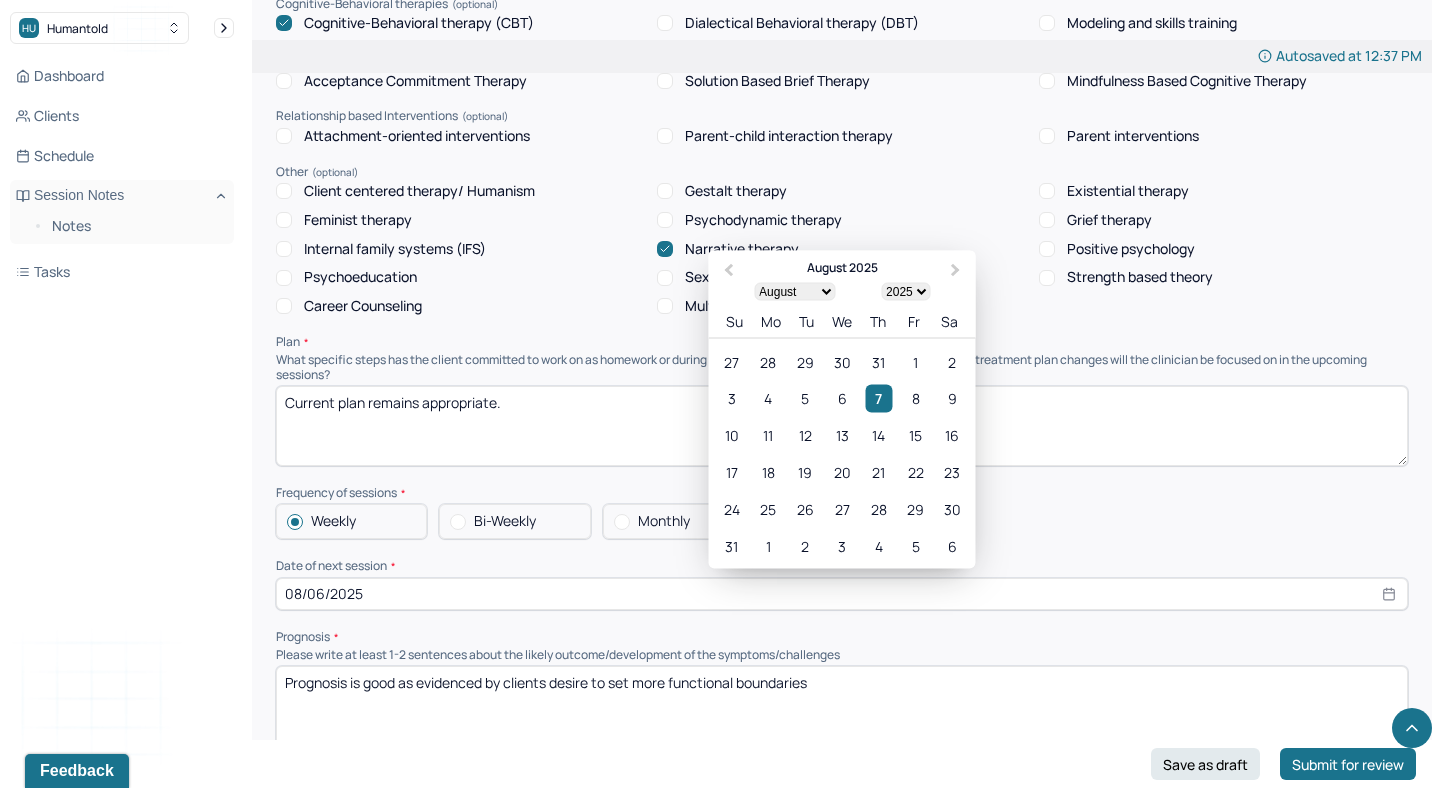 click on "08/06/2025" at bounding box center [842, 594] 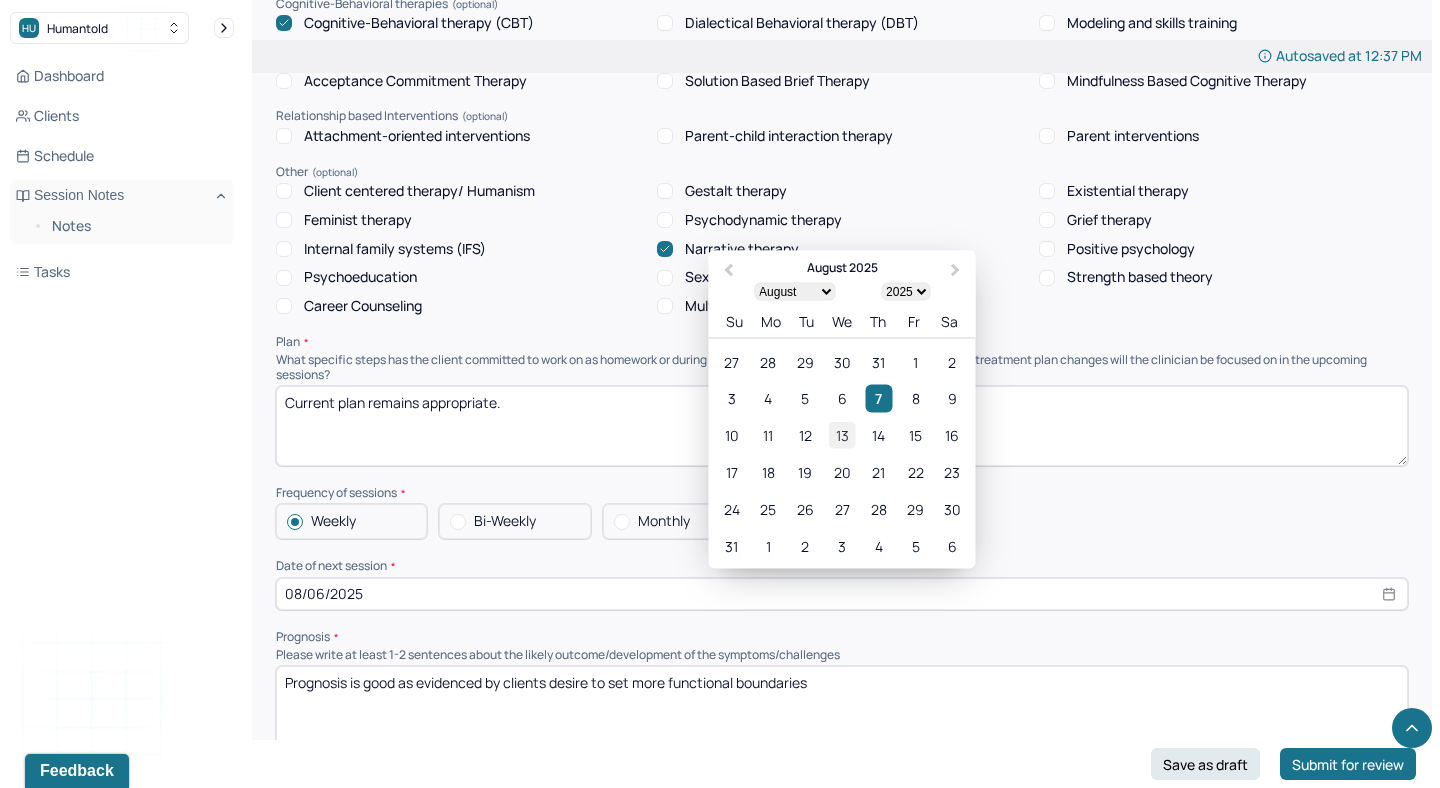 click on "13" at bounding box center [841, 434] 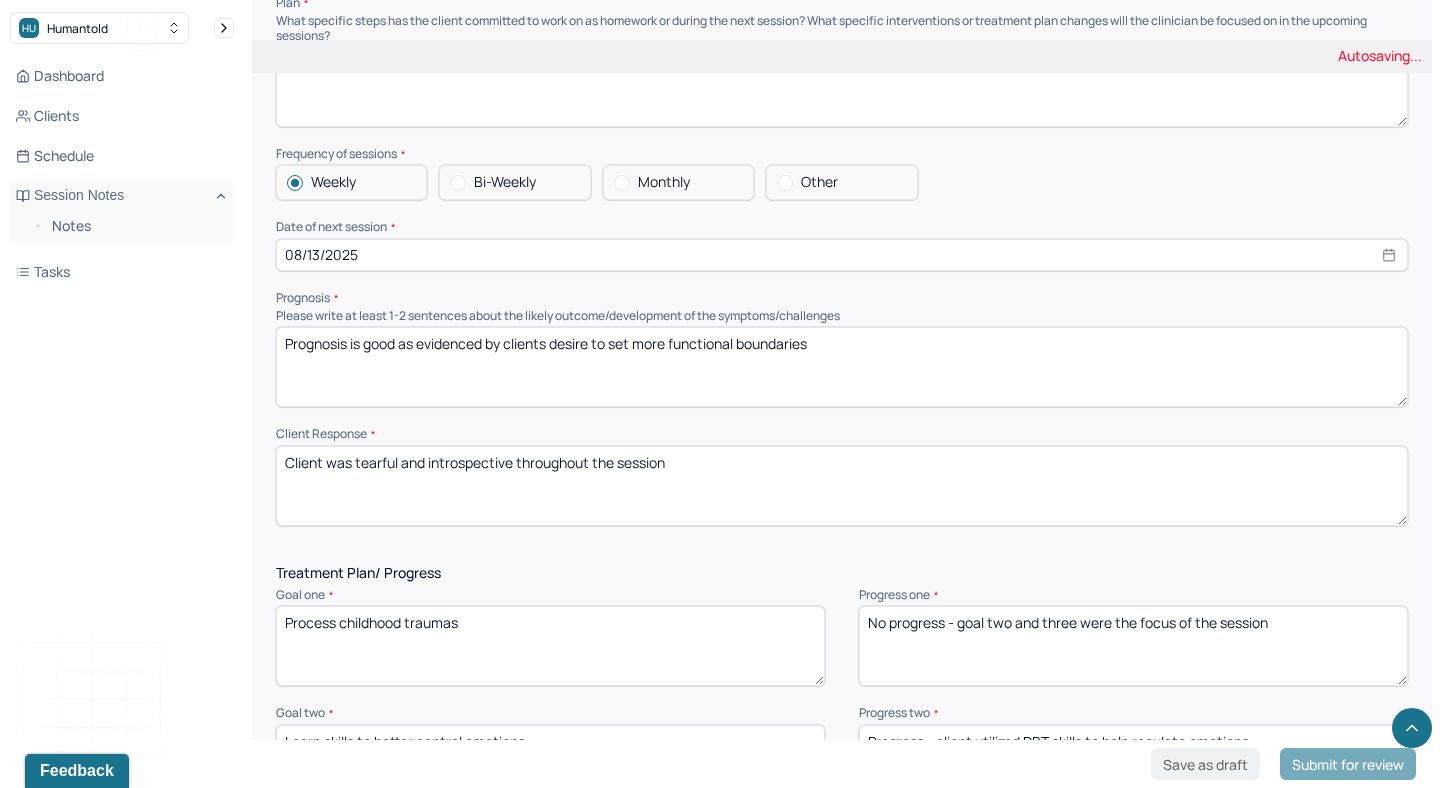 scroll, scrollTop: 2126, scrollLeft: 0, axis: vertical 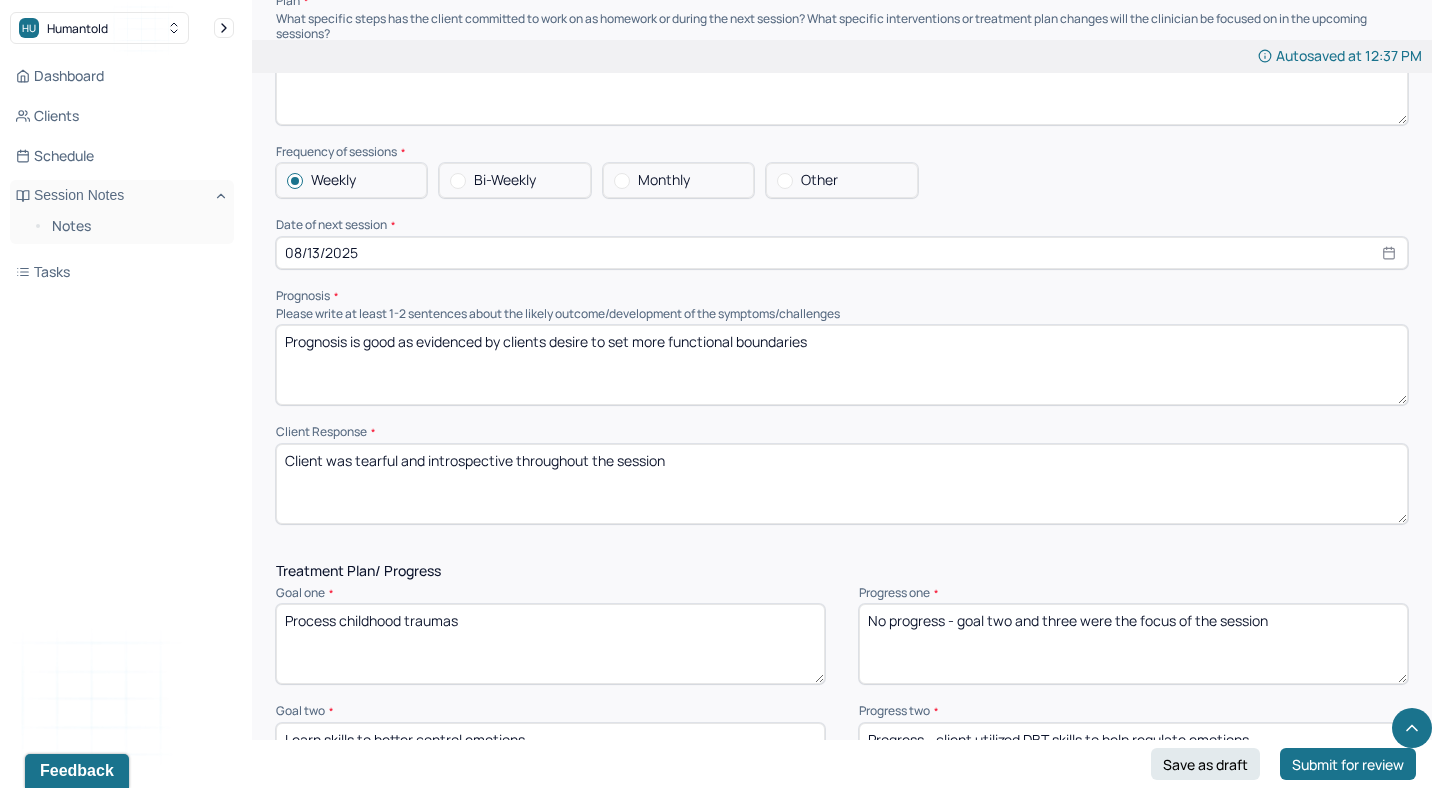 drag, startPoint x: 611, startPoint y: 333, endPoint x: 994, endPoint y: 348, distance: 383.2936 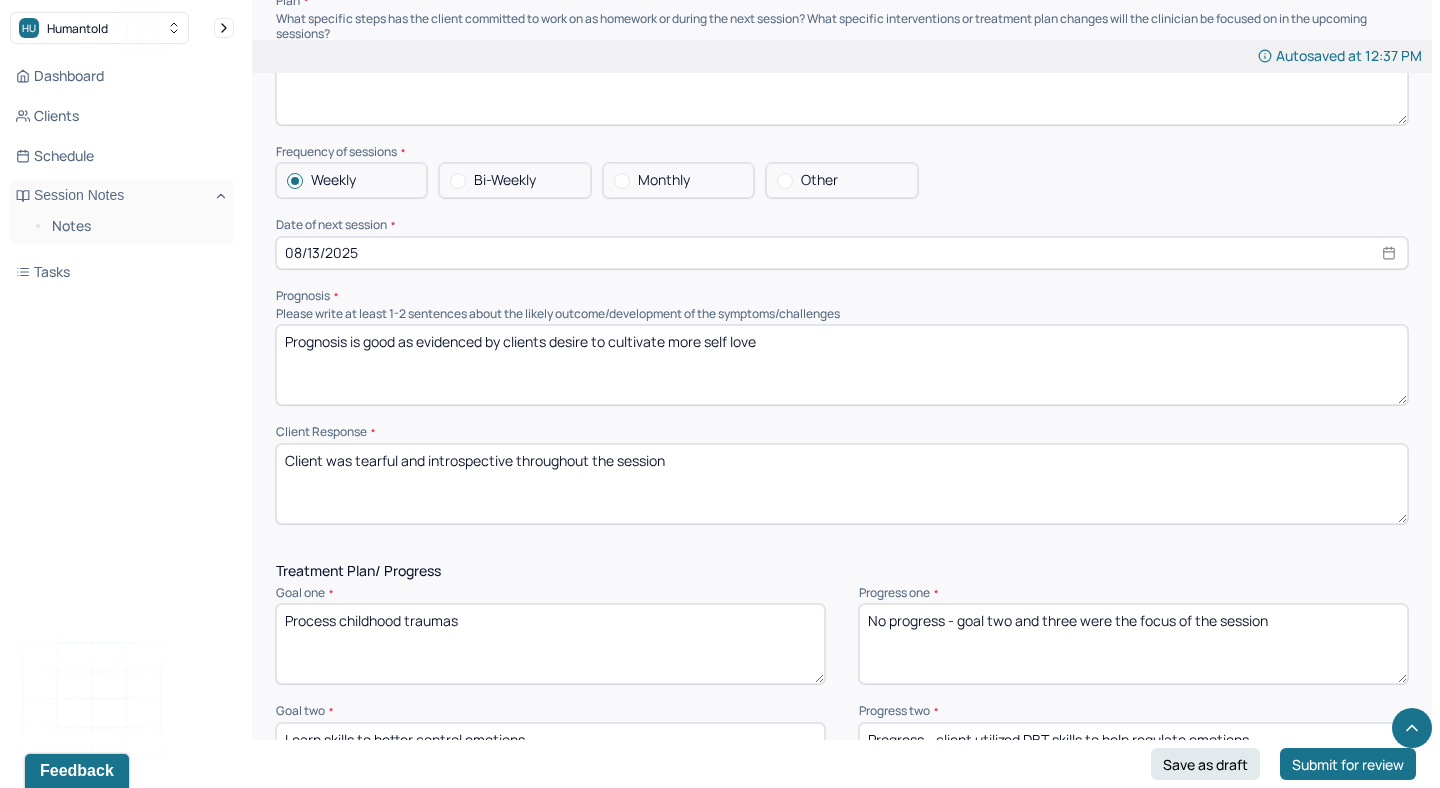 type on "Prognosis is good as evidenced by clients desire to cultivate more self love" 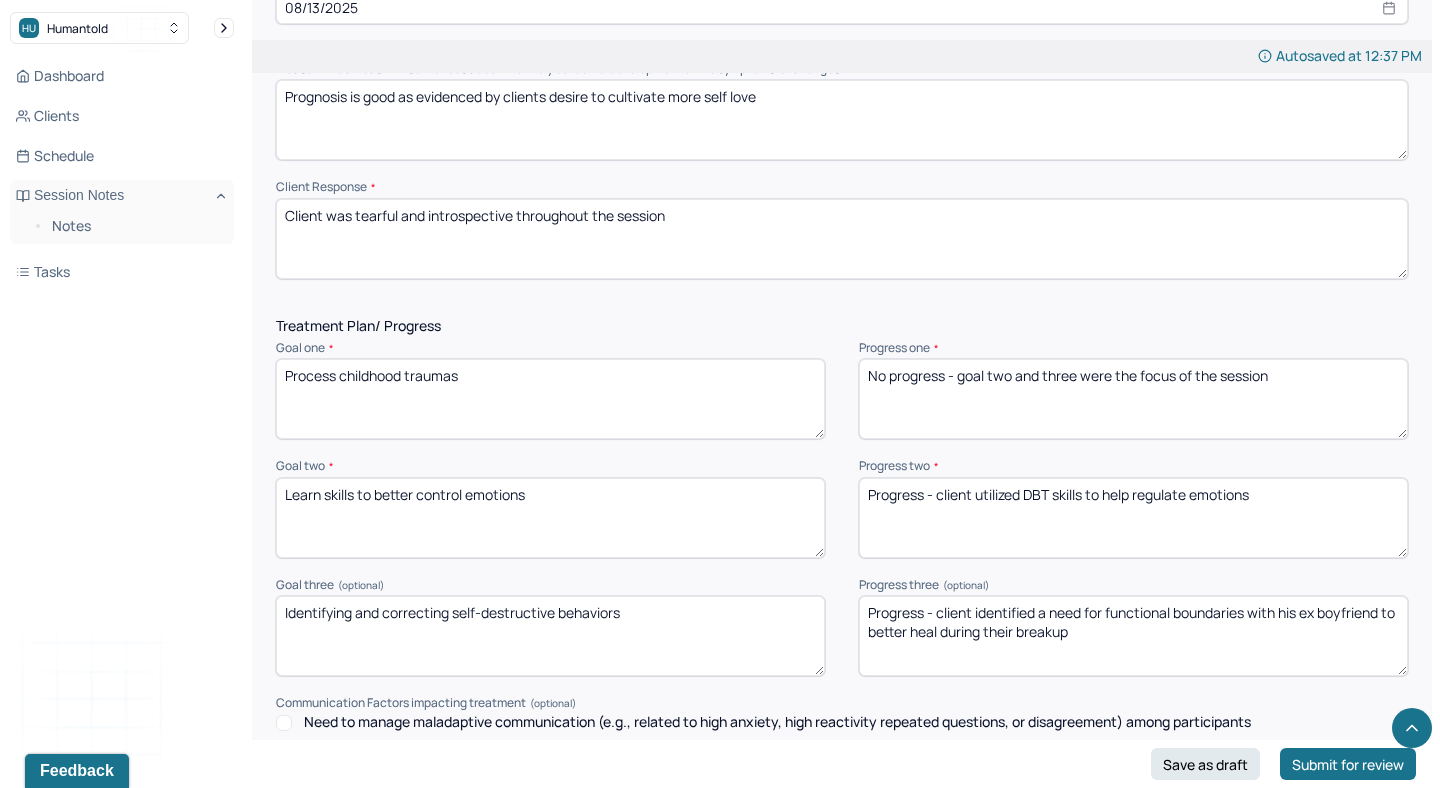 scroll, scrollTop: 2396, scrollLeft: 0, axis: vertical 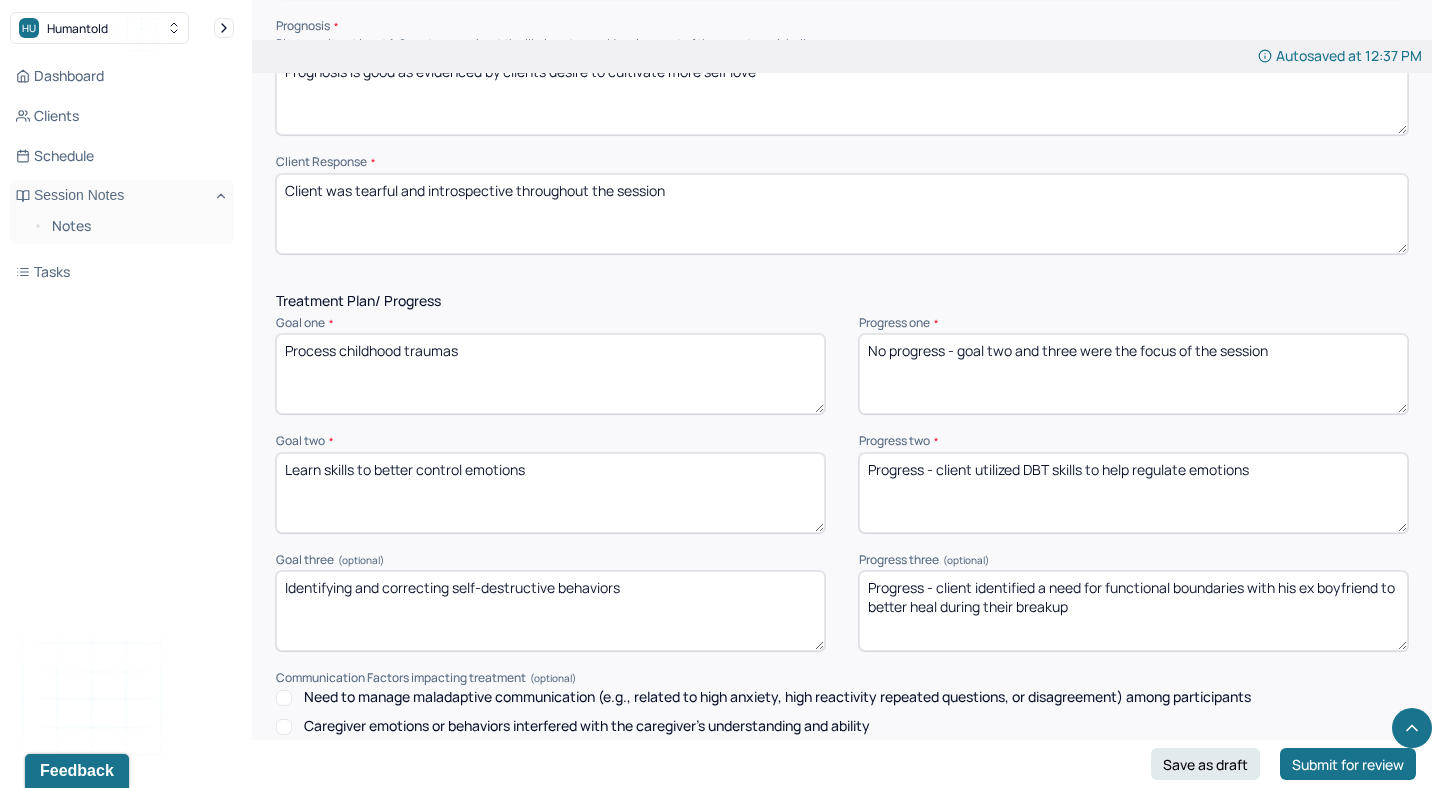 click on "Client was tearful and introspective throughout the session" at bounding box center (842, 214) 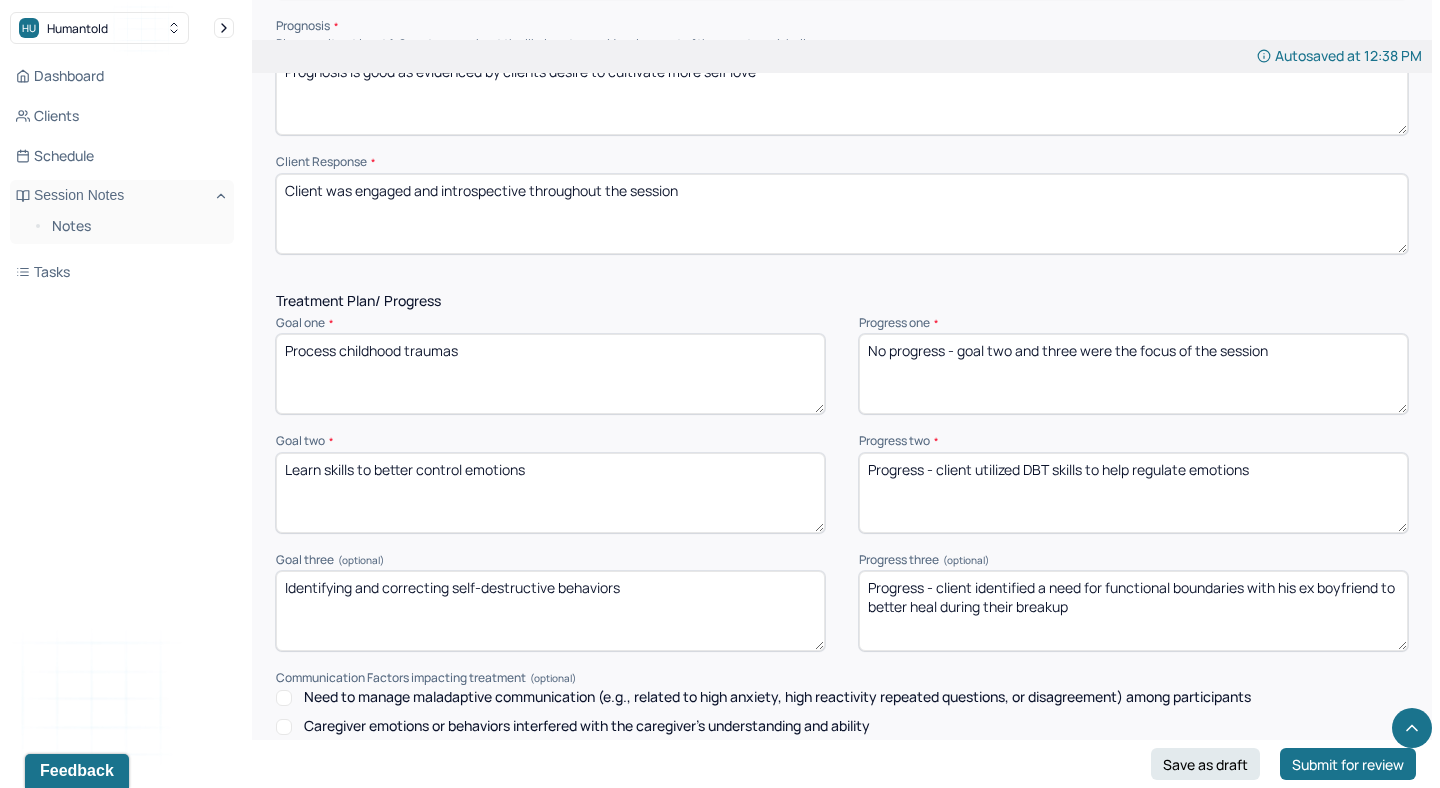 type on "Client was engaged and introspective throughout the session" 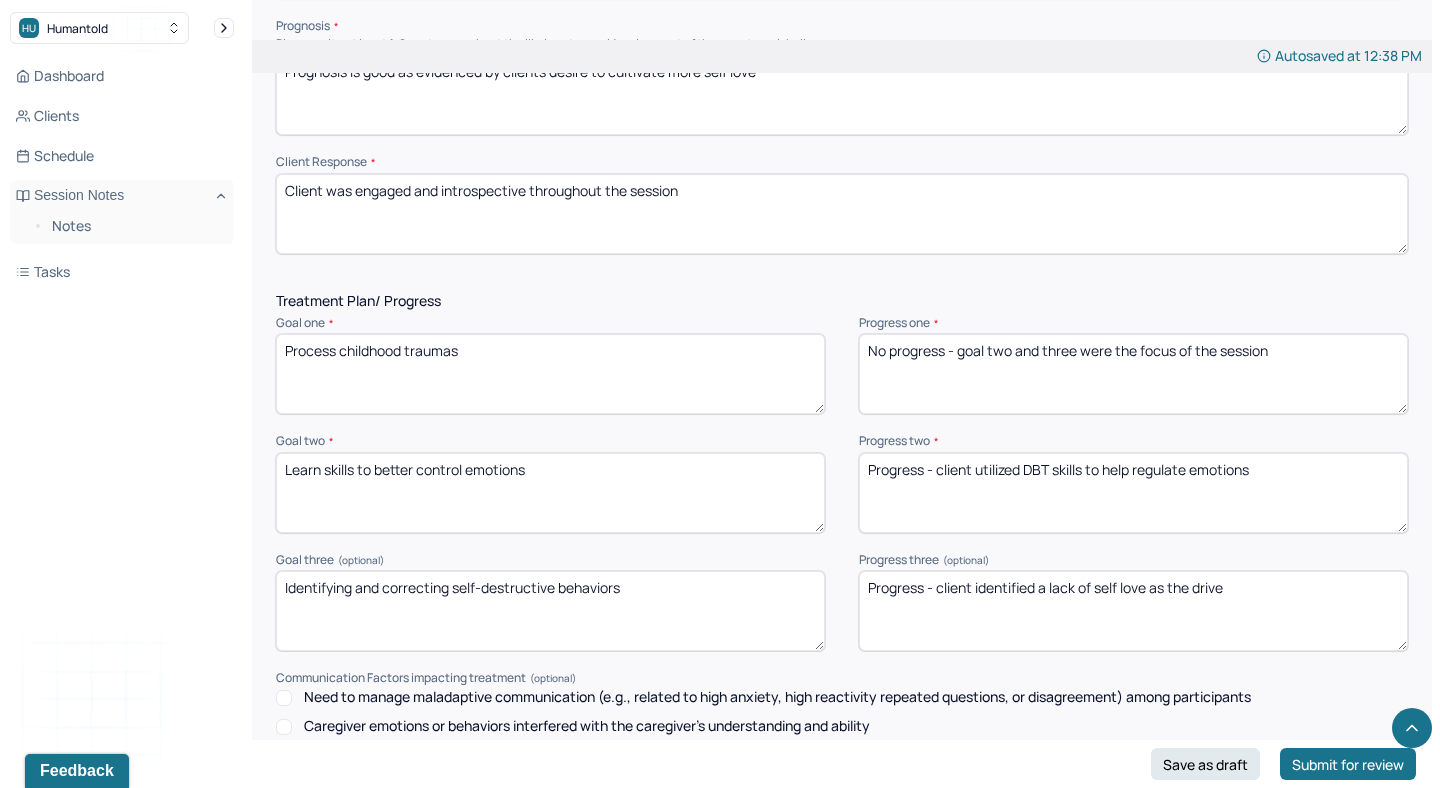 click on "Progress - client identified a lack of self love as the drive" at bounding box center (1133, 611) 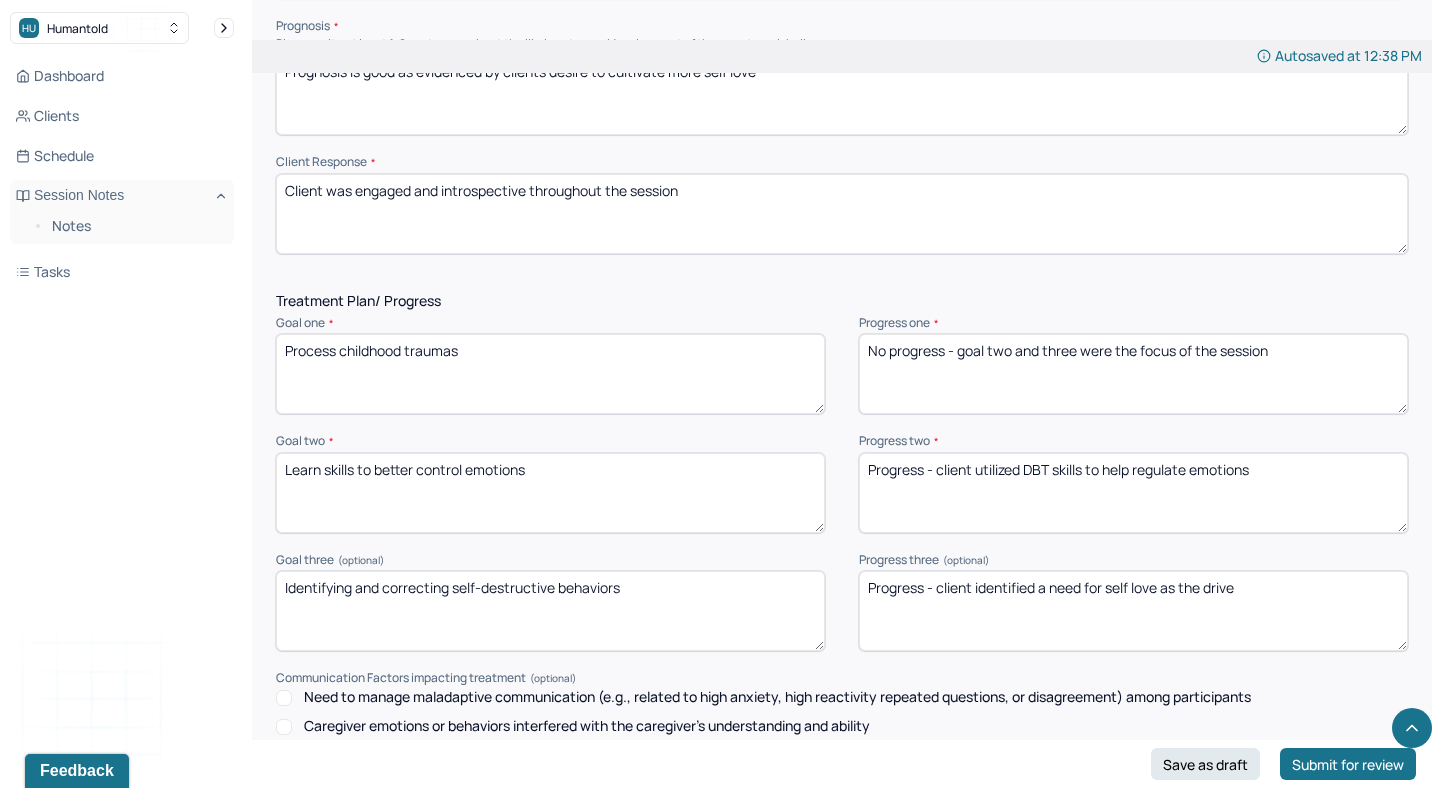 drag, startPoint x: 1166, startPoint y: 578, endPoint x: 1384, endPoint y: 627, distance: 223.43903 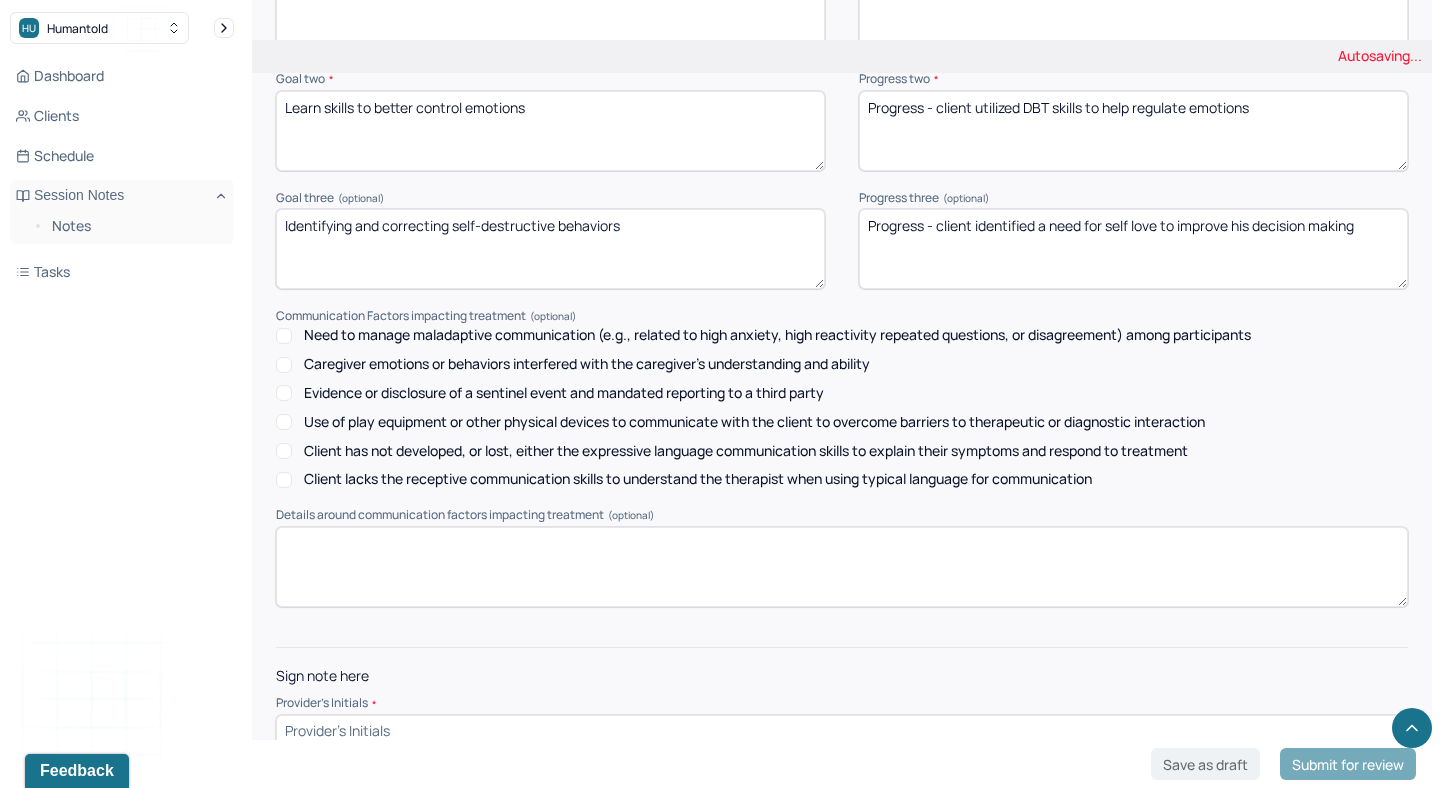scroll, scrollTop: 2785, scrollLeft: 0, axis: vertical 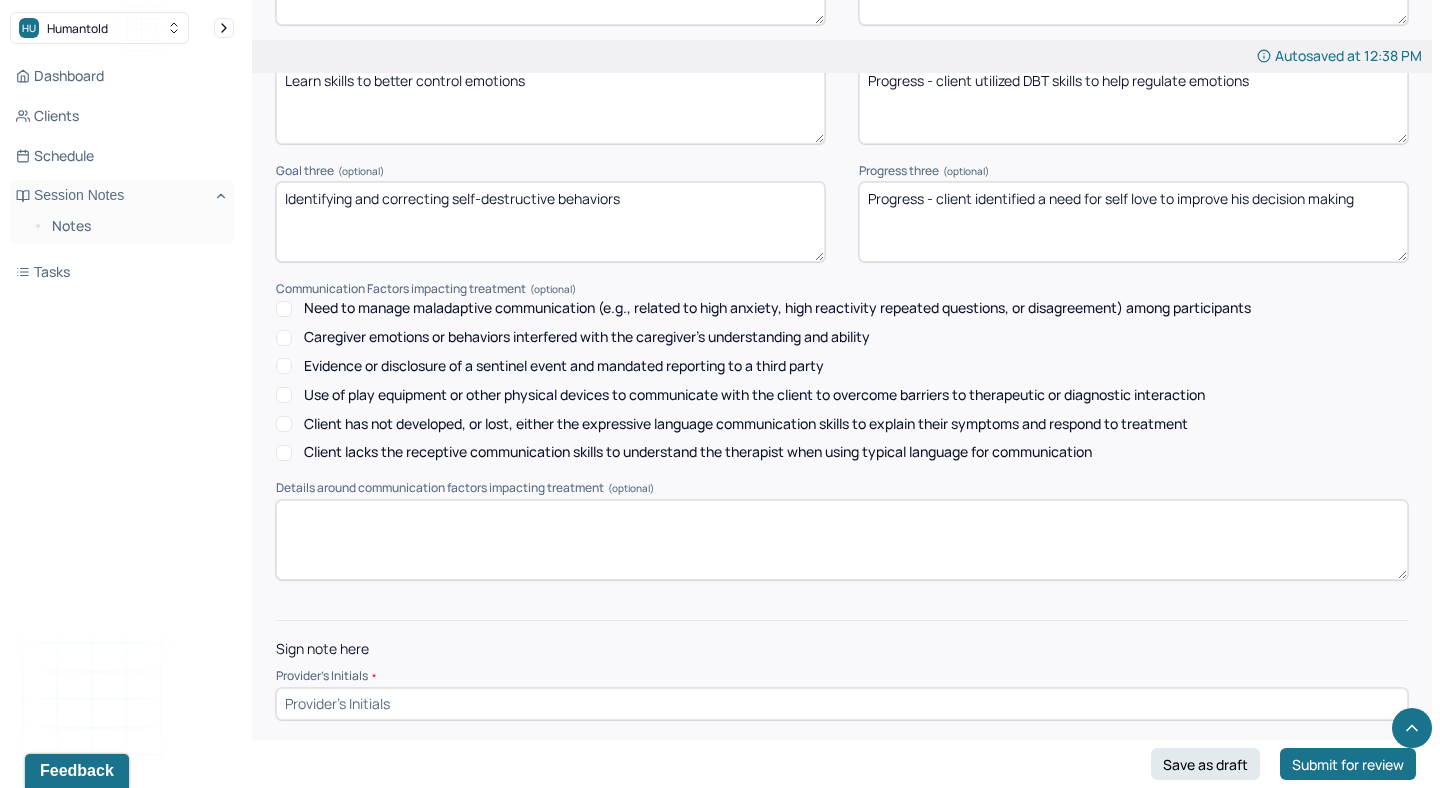type on "Progress - client identified a need for self love to improve his decision making" 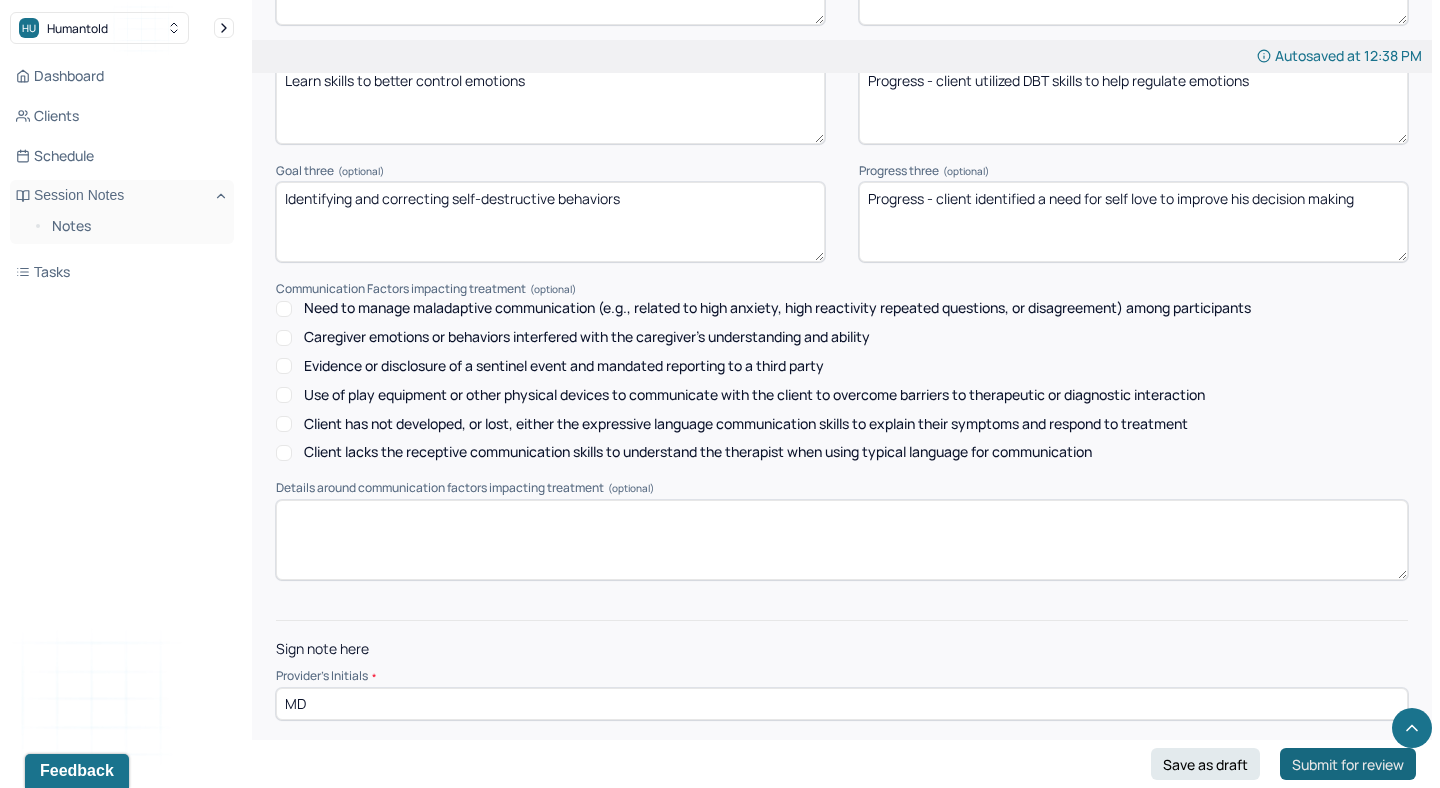 type on "MD" 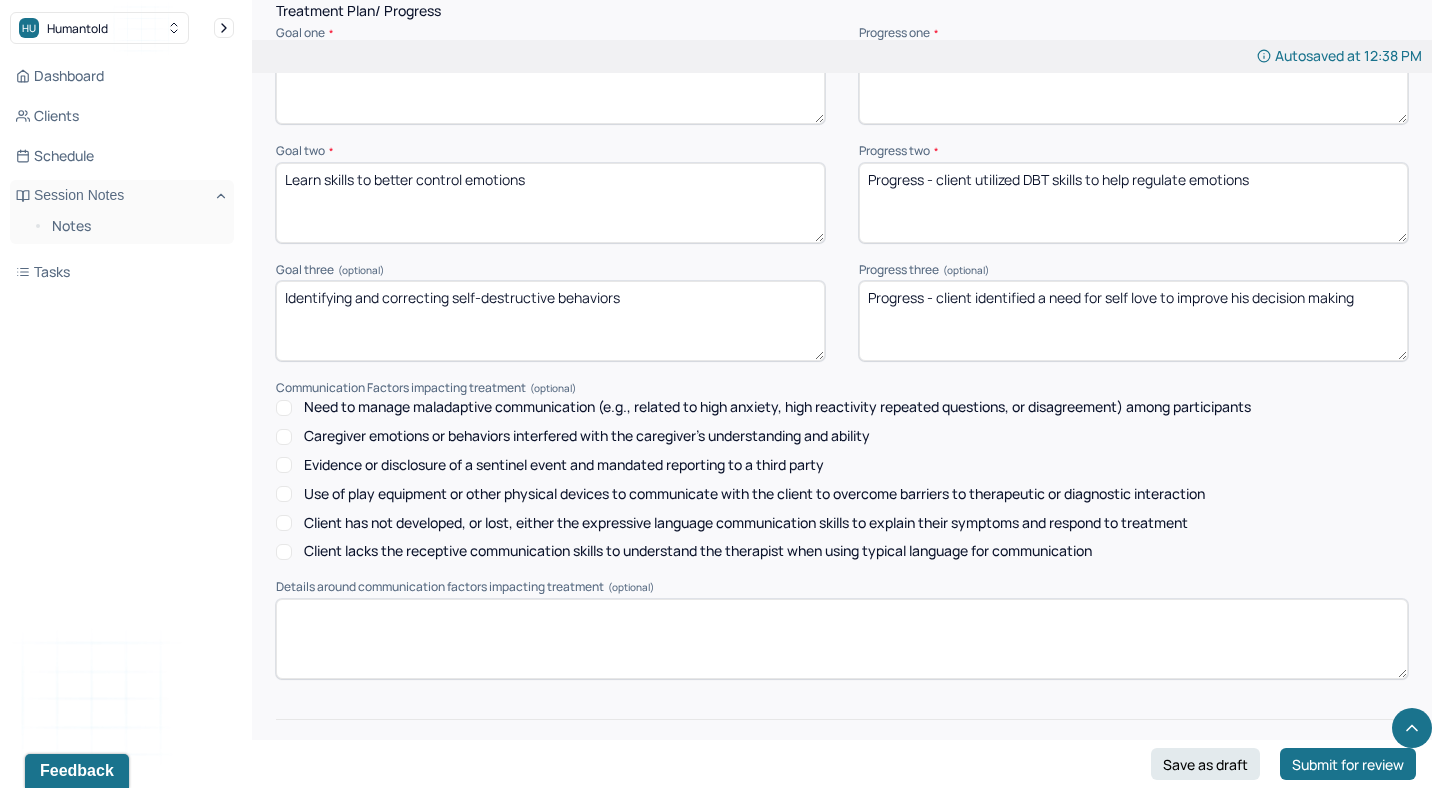 scroll, scrollTop: 2785, scrollLeft: 0, axis: vertical 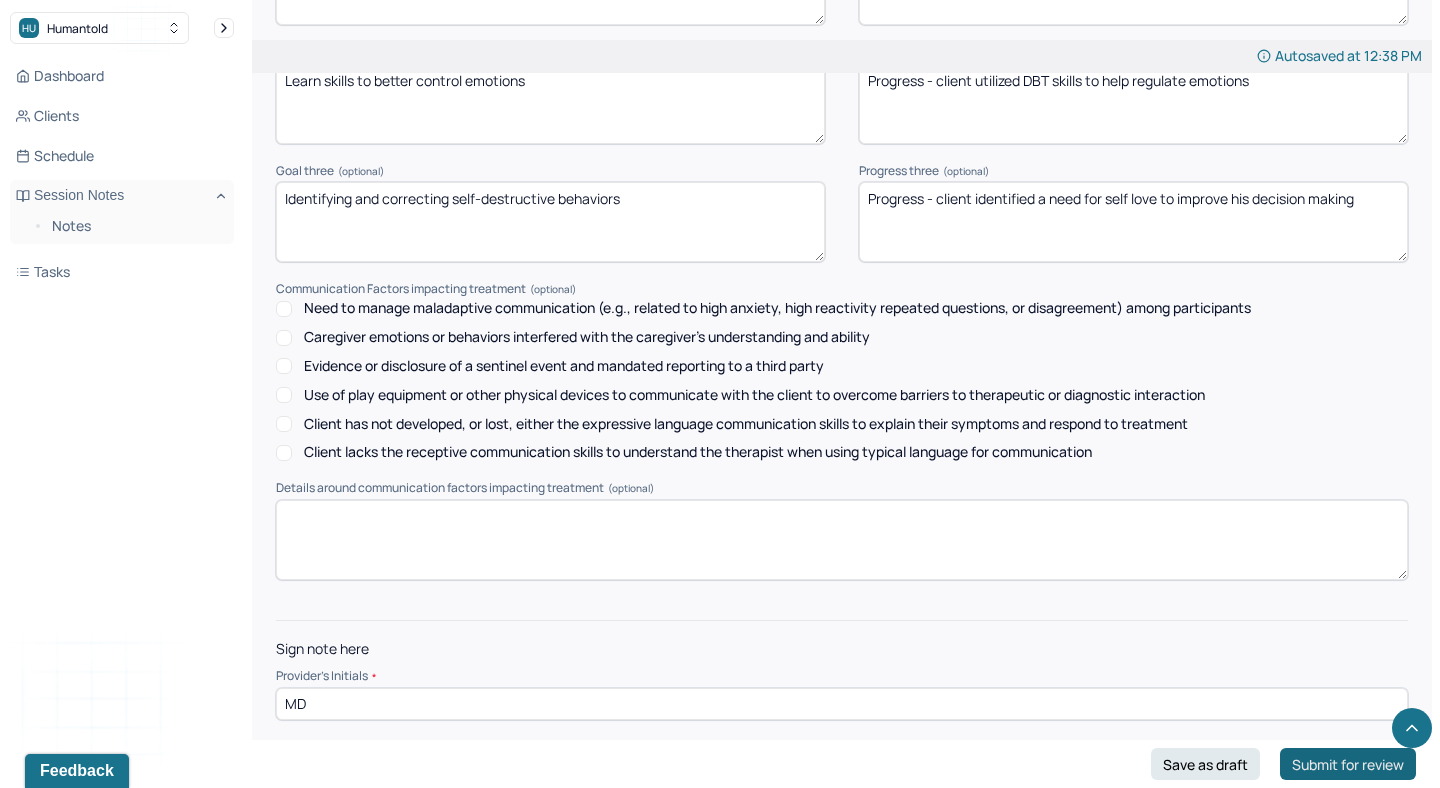 click on "Submit for review" at bounding box center [1348, 764] 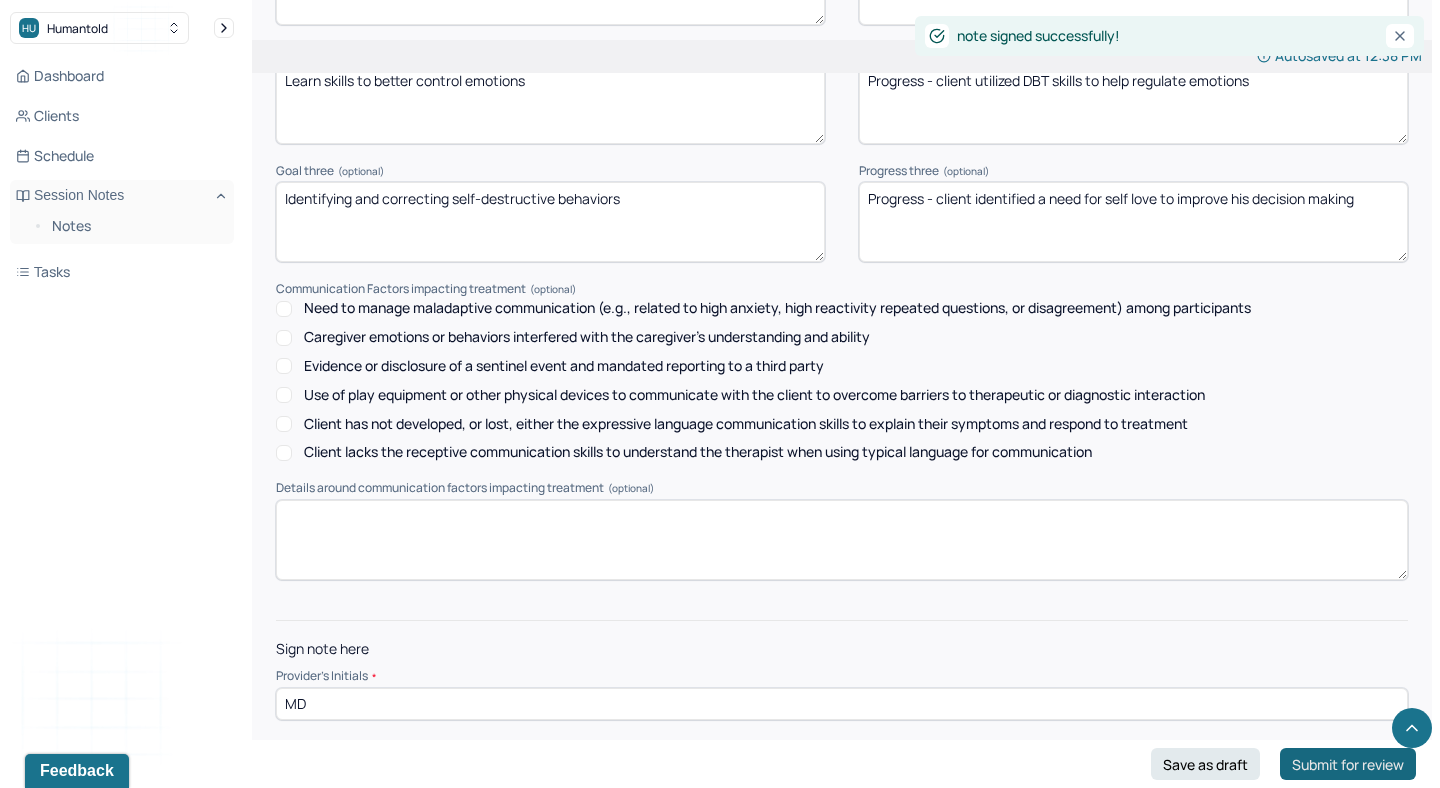 scroll, scrollTop: 0, scrollLeft: 0, axis: both 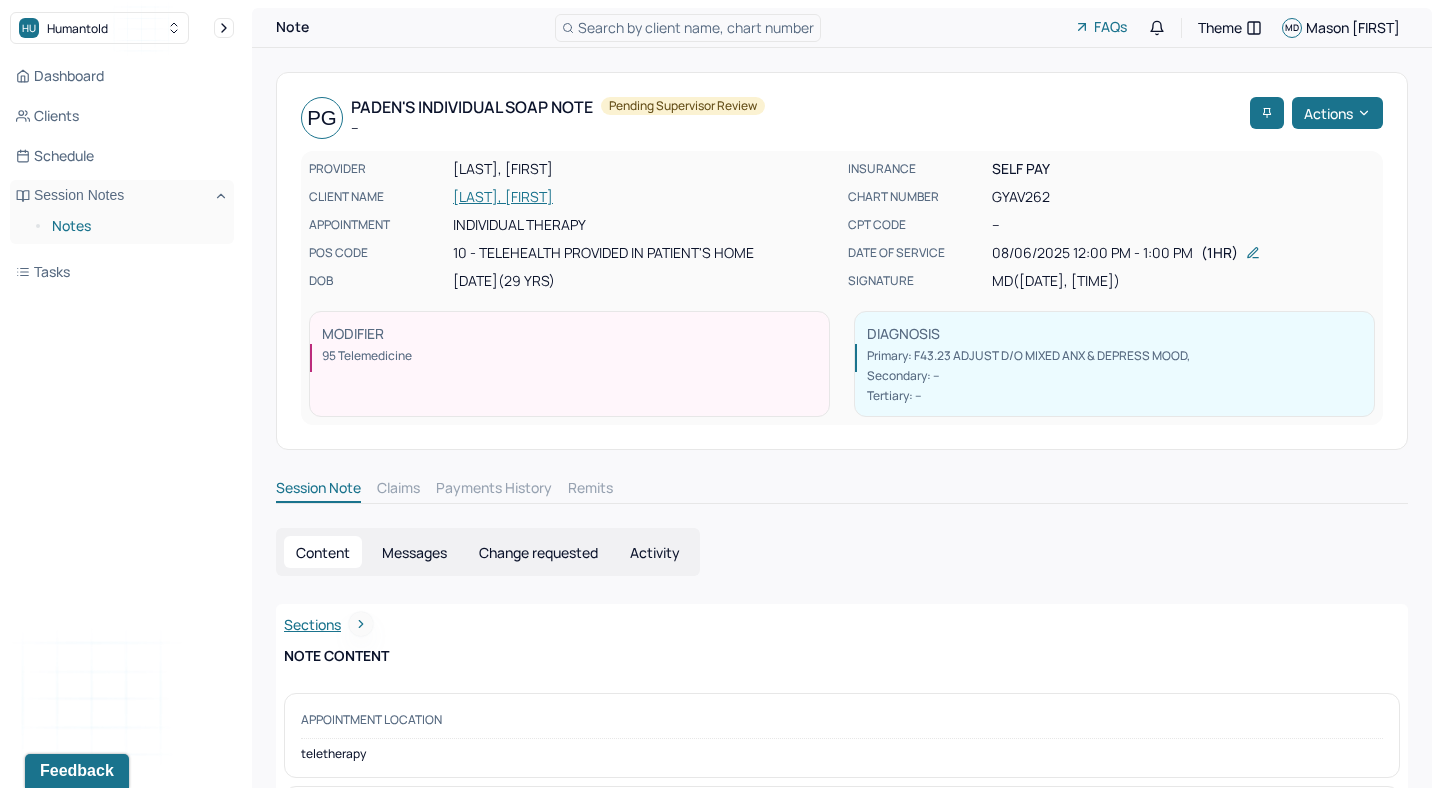 click on "Notes" at bounding box center [135, 226] 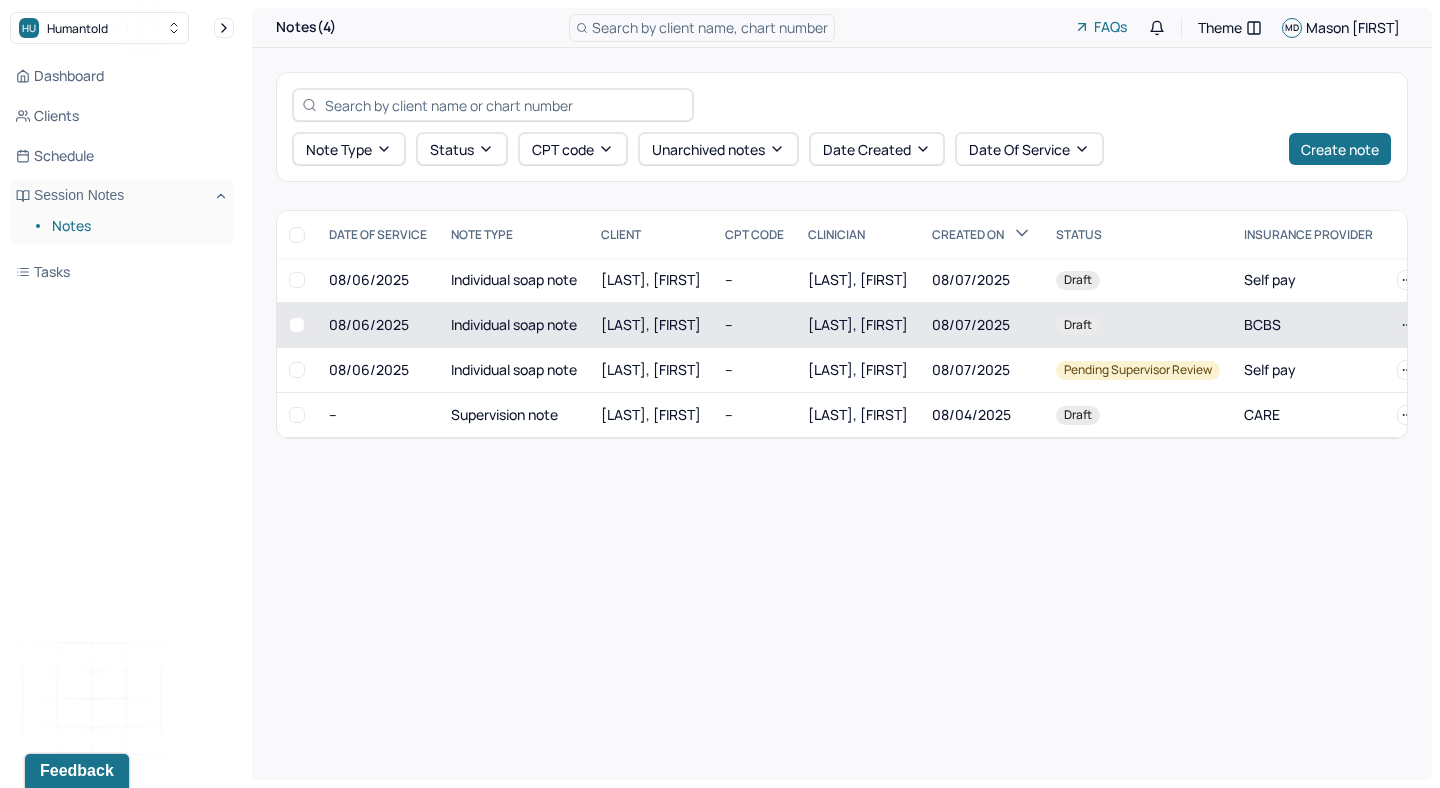 click on "08/07/2025" at bounding box center (982, 325) 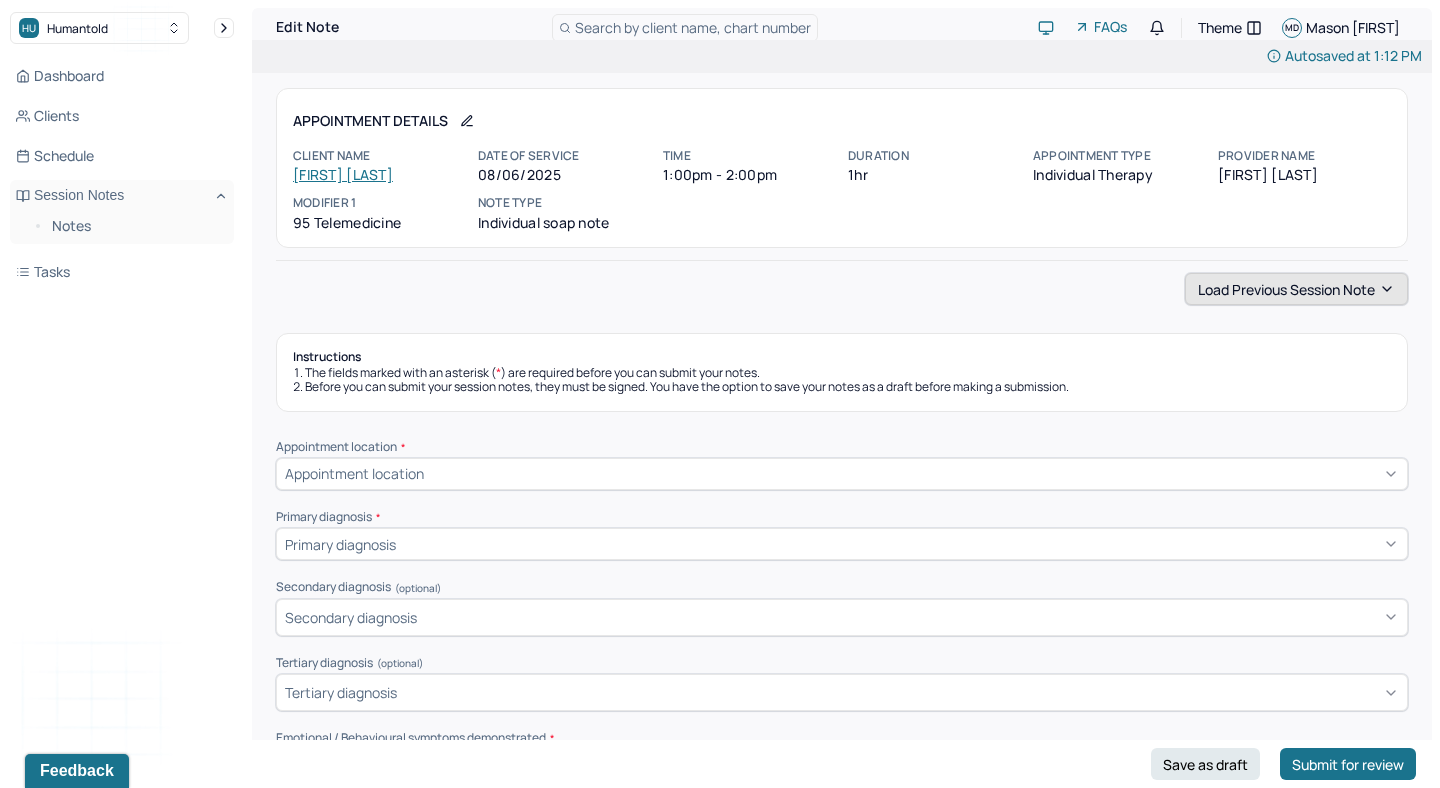 click on "Load previous session note" at bounding box center [1296, 289] 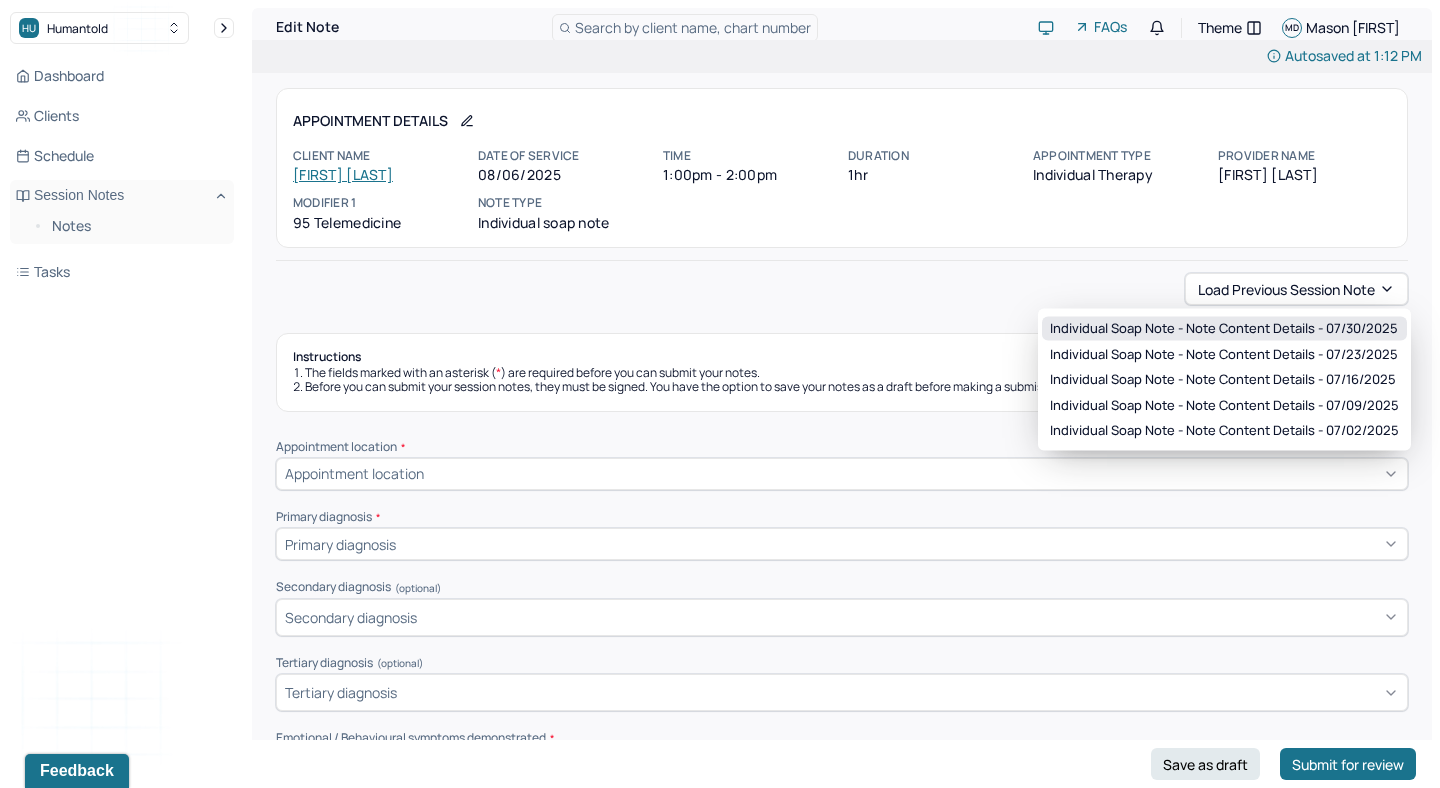 click on "Individual soap note   - Note content Details -   07/30/2025" at bounding box center [1224, 329] 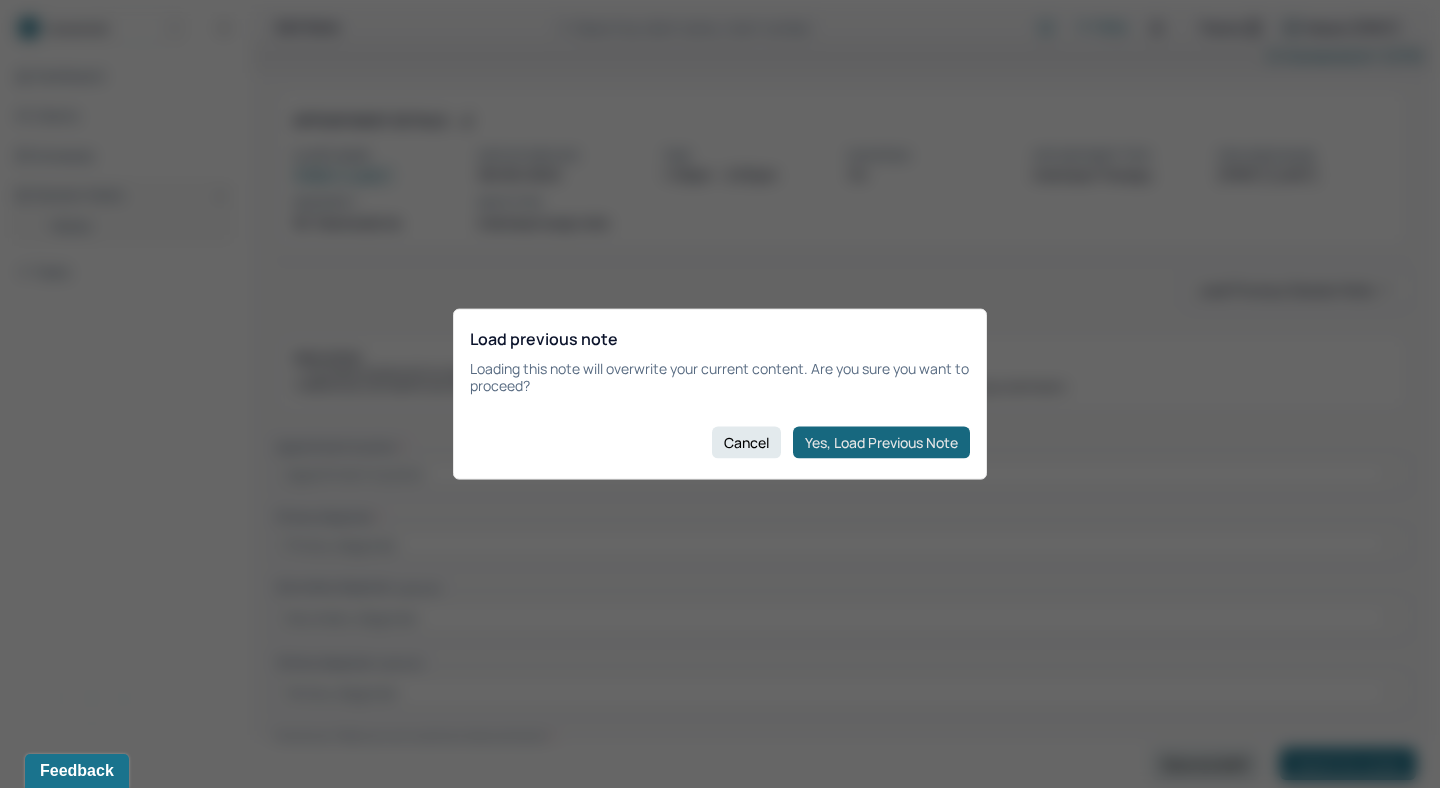 click on "Yes, Load Previous Note" at bounding box center [881, 442] 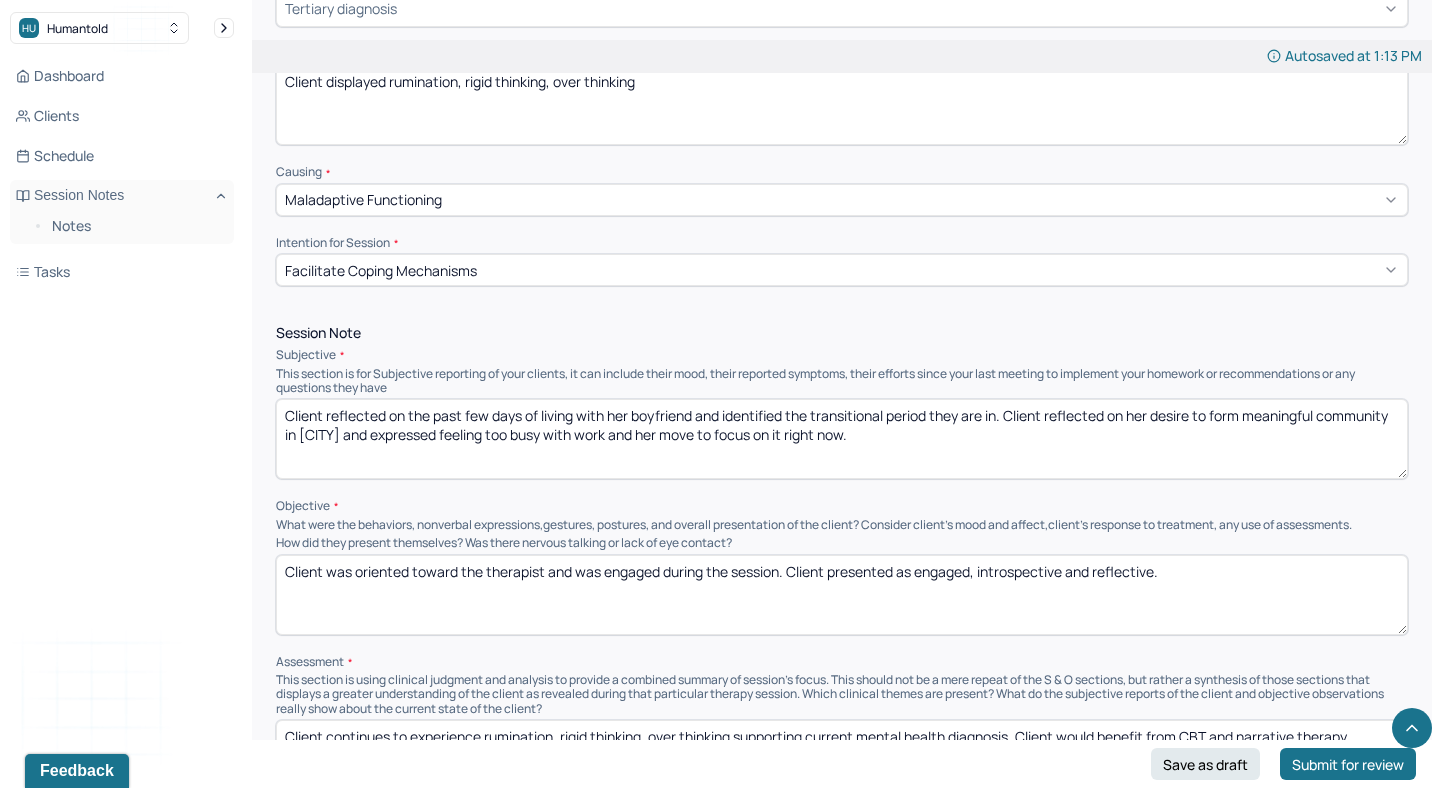 scroll, scrollTop: 904, scrollLeft: 0, axis: vertical 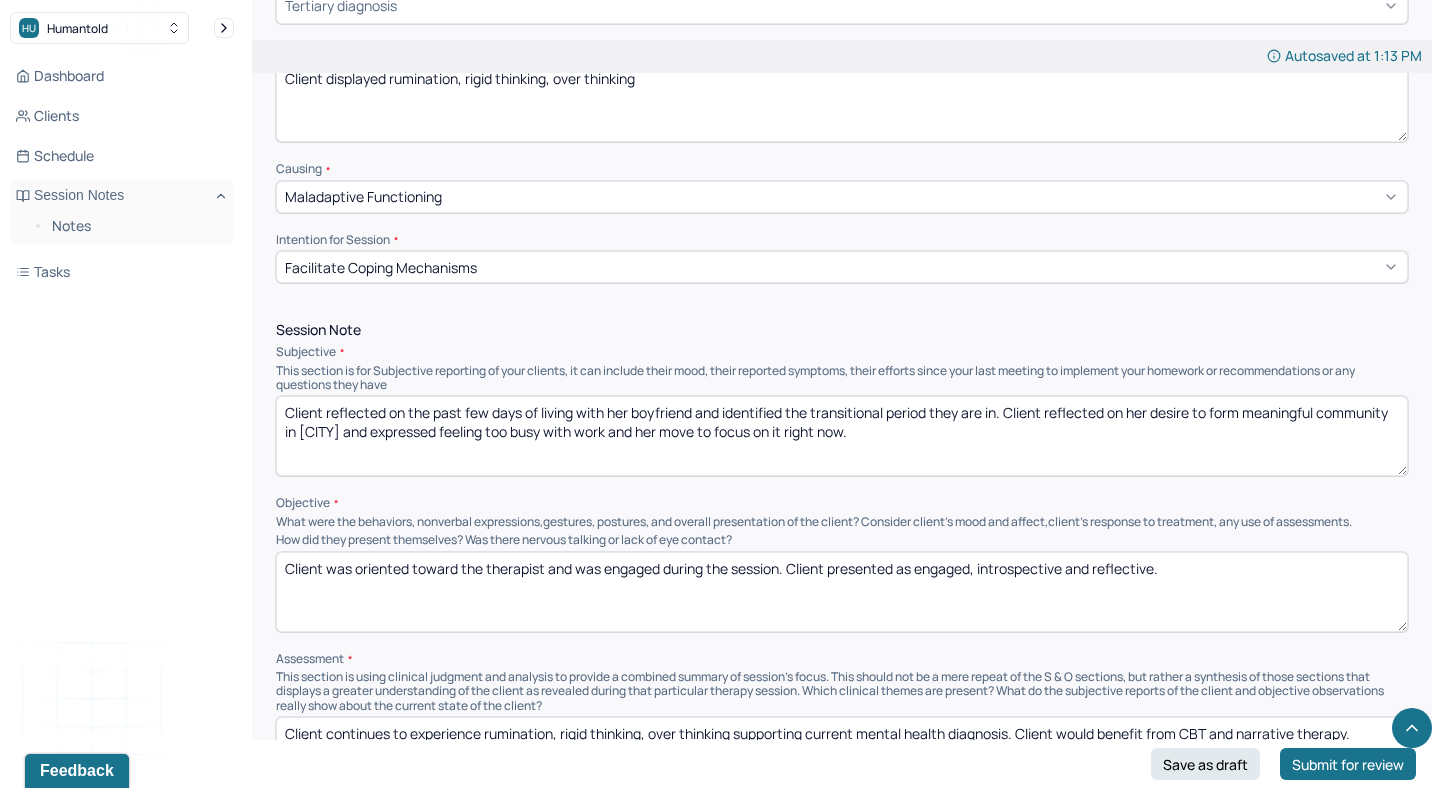 click on "Client reflected on the past few days of living with her boyfriend and identified the transitional period they are in. Client reflected on her desire to form meaningful community in [CITY] and expressed feeling too busy with work and her move to focus on it right now." at bounding box center [842, 436] 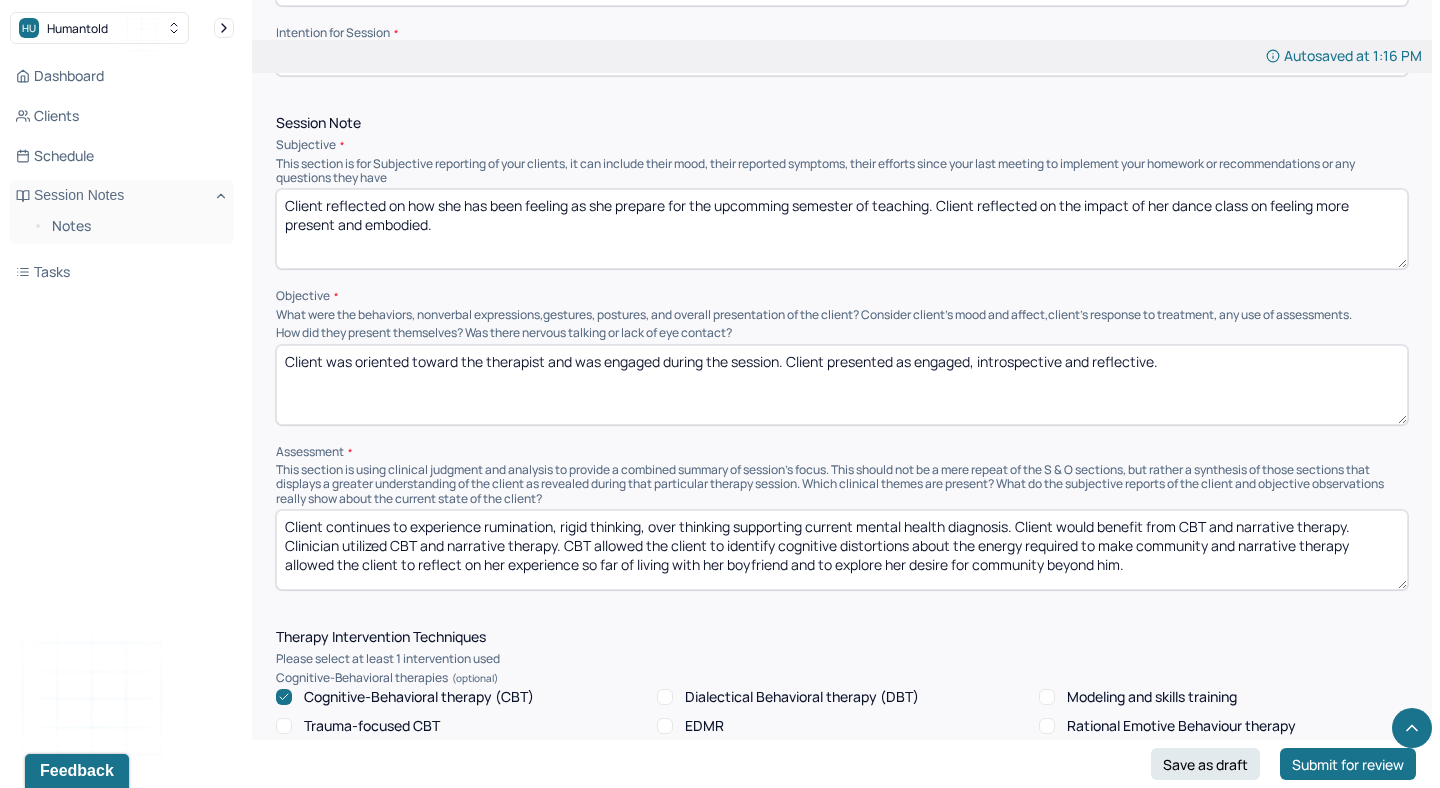 scroll, scrollTop: 1118, scrollLeft: 0, axis: vertical 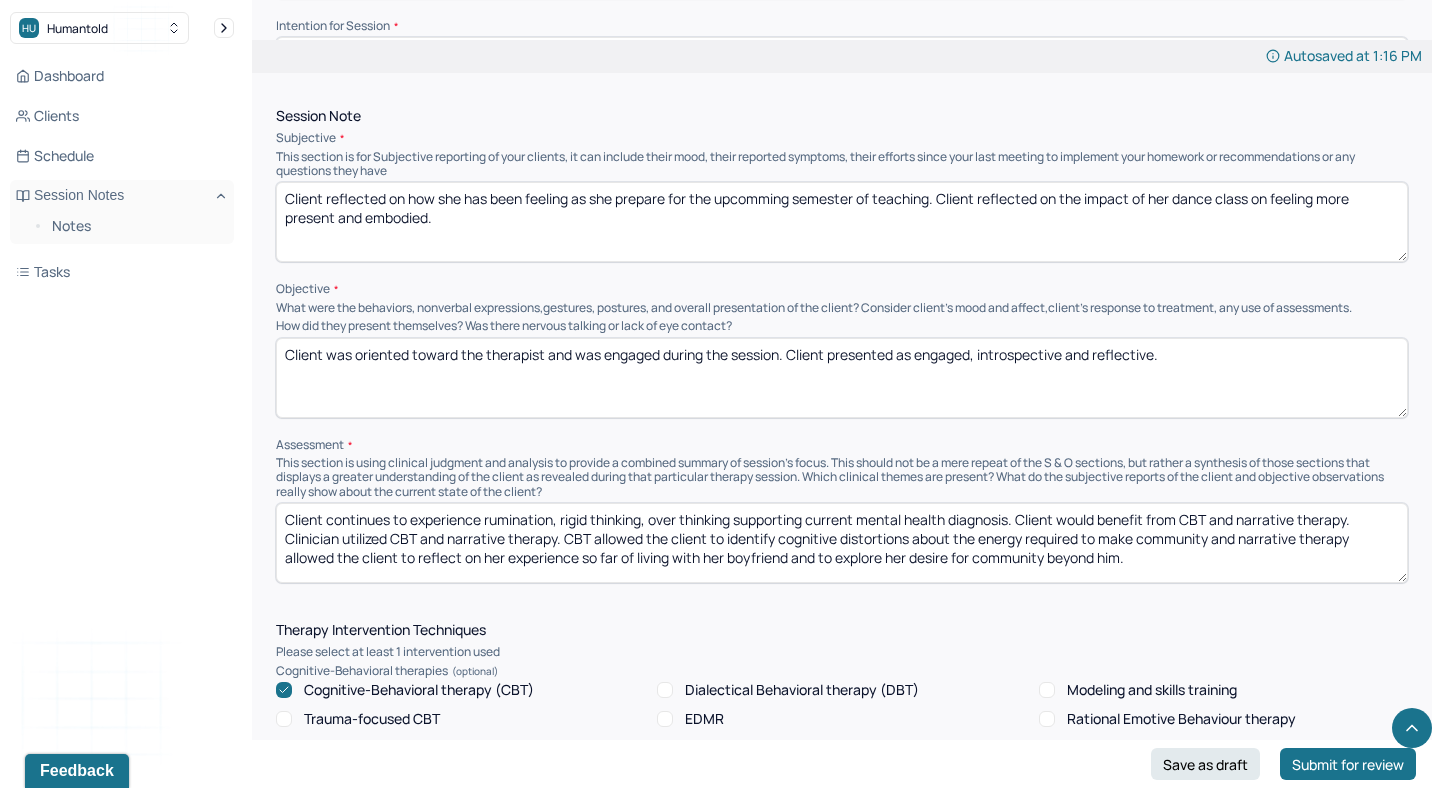 type on "Client reflected on how she has been feeling as she prepare for the upcomming semester of teaching. Client reflected on the impact of her dance class on feeling more present and embodied." 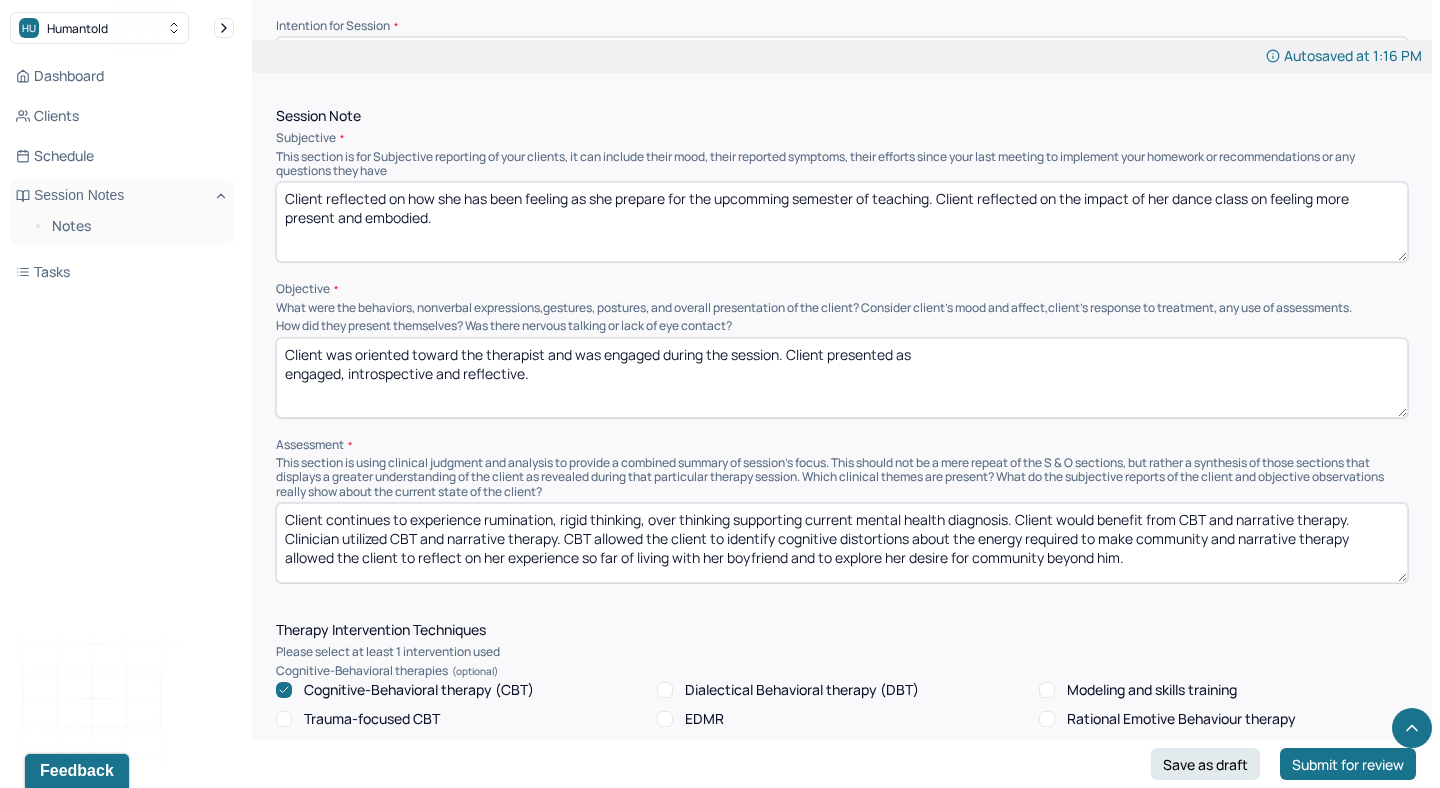 type on "Client was oriented toward the therapist and was engaged during the session. Client presented as
engaged, introspective and reflective." 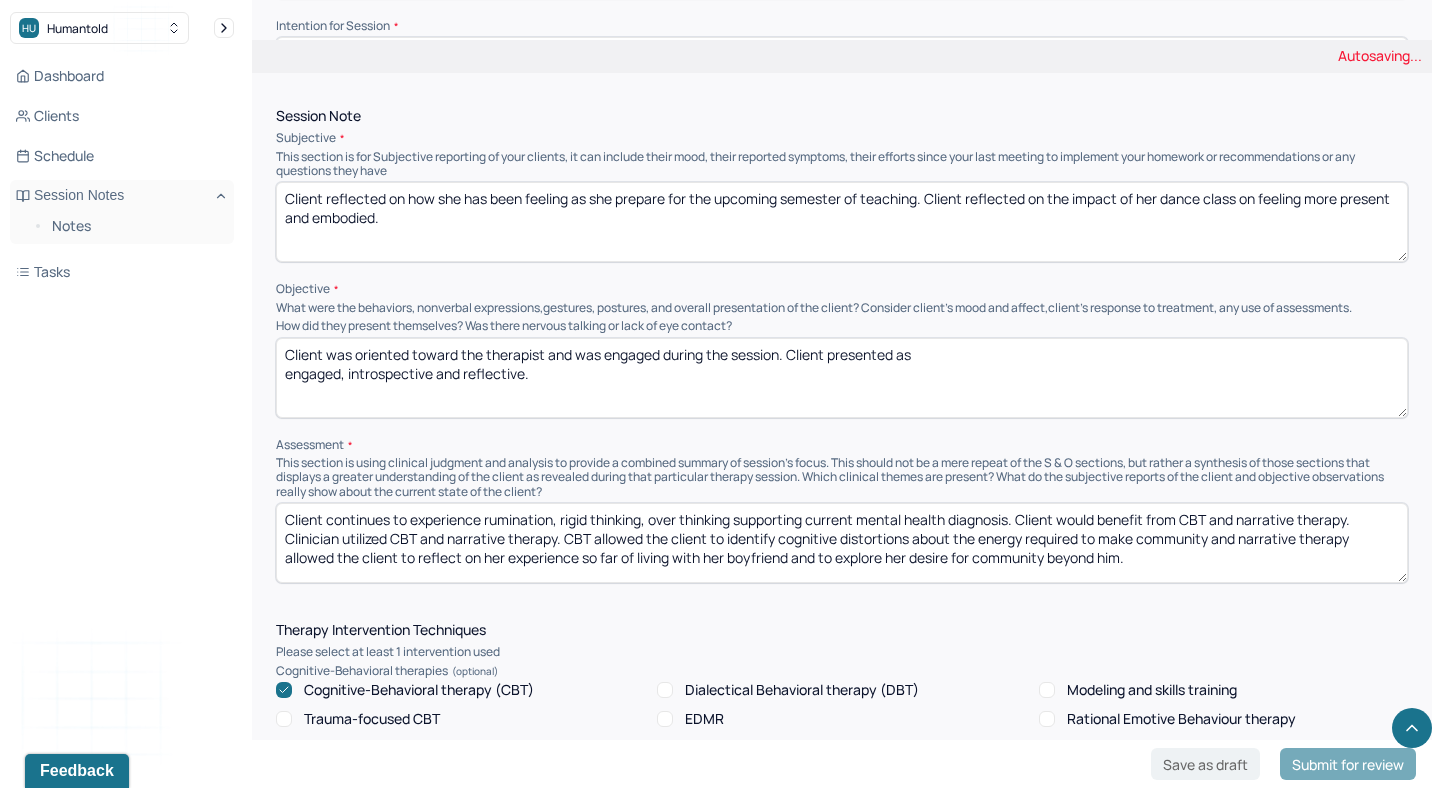 type on "Client reflected on how she has been feeling as she prepare for the upcoming semester of teaching. Client reflected on the impact of her dance class on feeling more present and embodied." 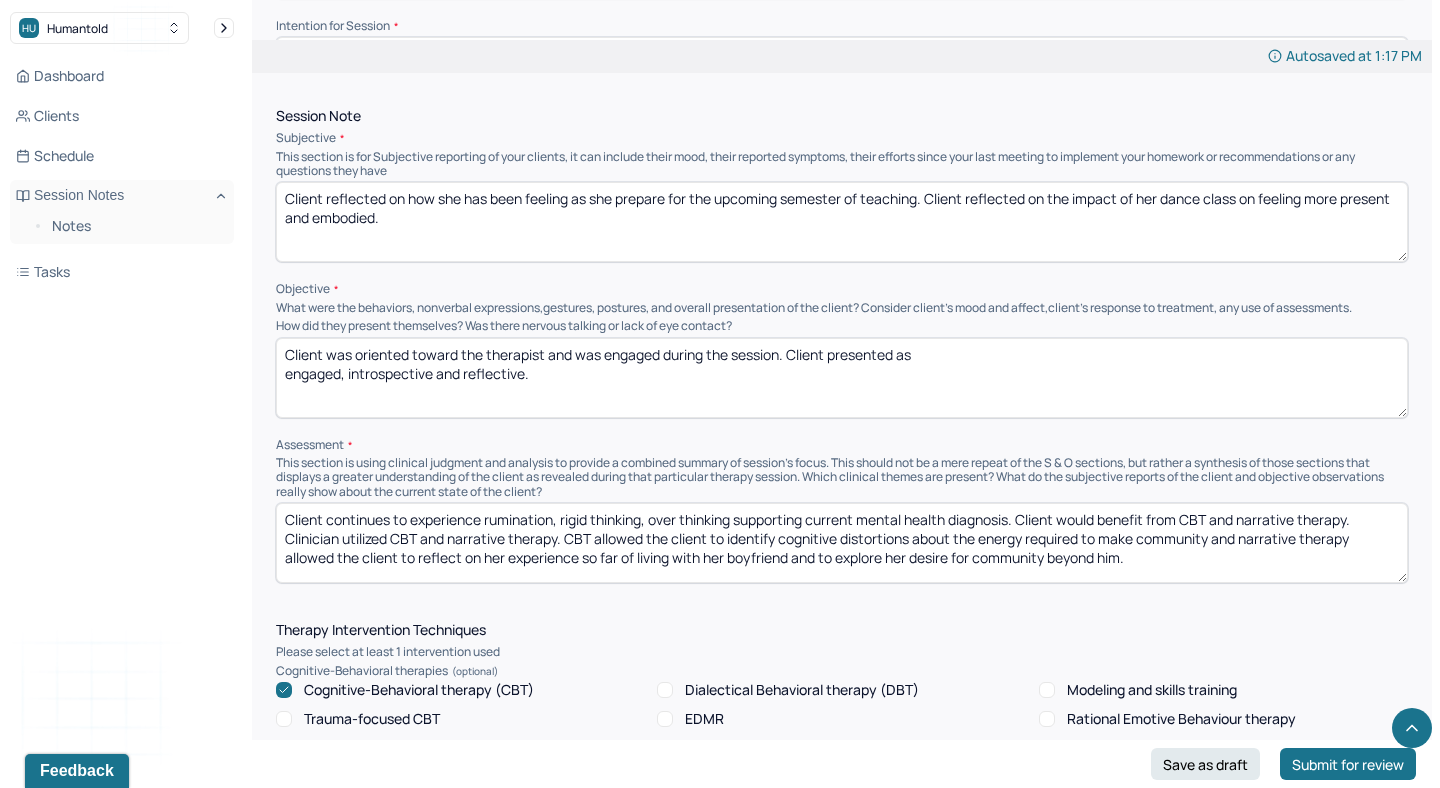 click on "Client was oriented toward the therapist and was engaged during the session. Client presented as
engaged, introspective and reflective." at bounding box center [842, 378] 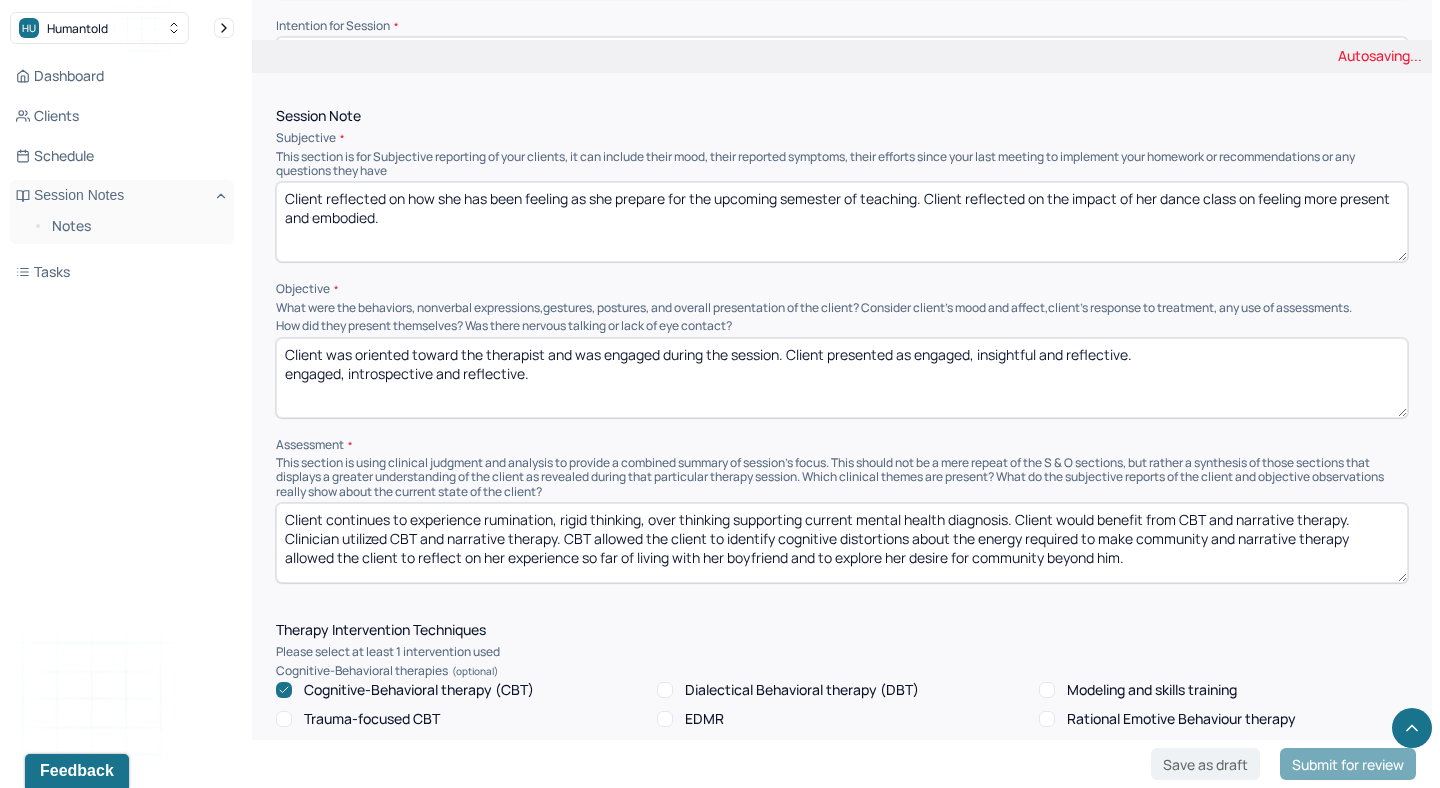 click on "Client was oriented toward the therapist and was engaged during the session. Client presented as
engaged, introspective and reflective." at bounding box center [842, 378] 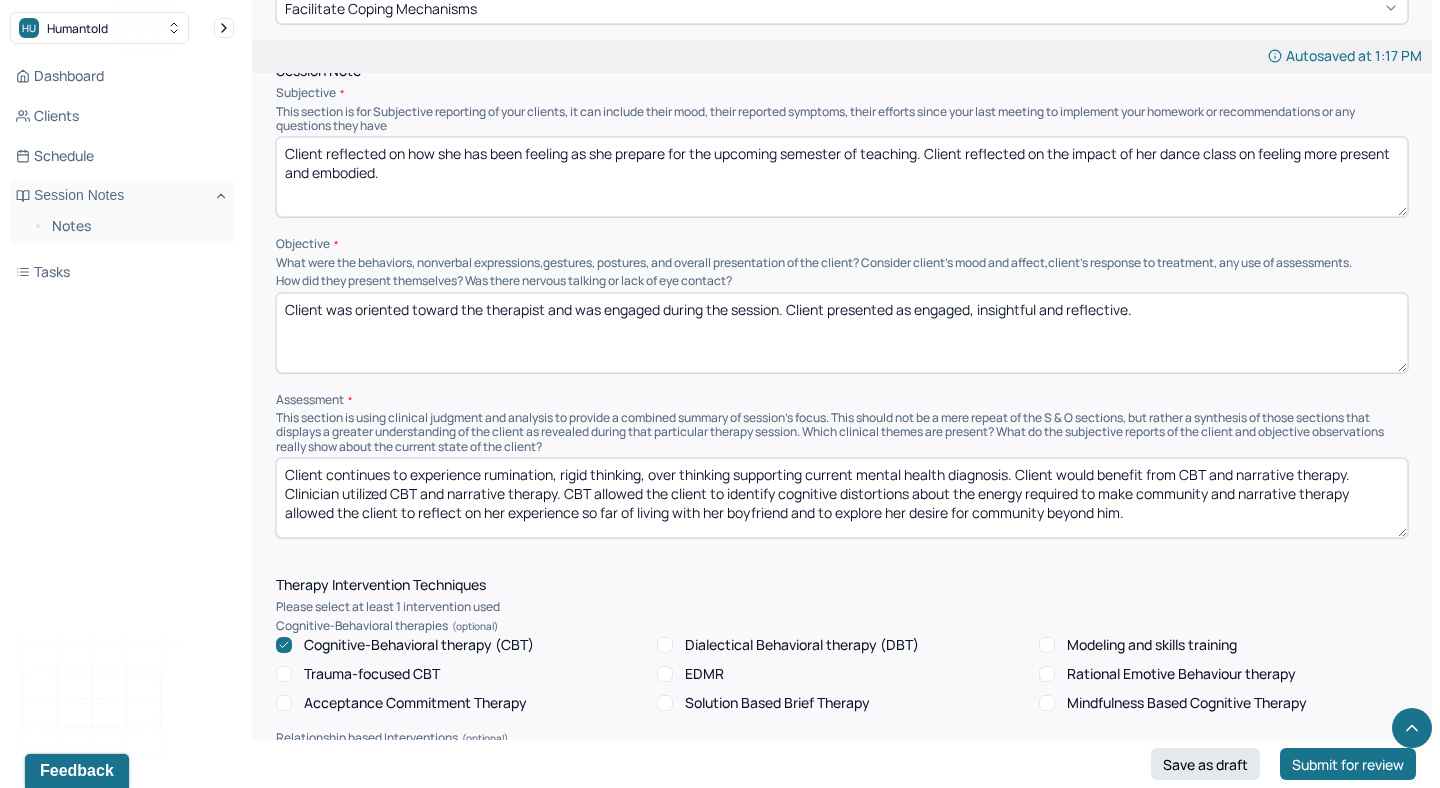 scroll, scrollTop: 1168, scrollLeft: 0, axis: vertical 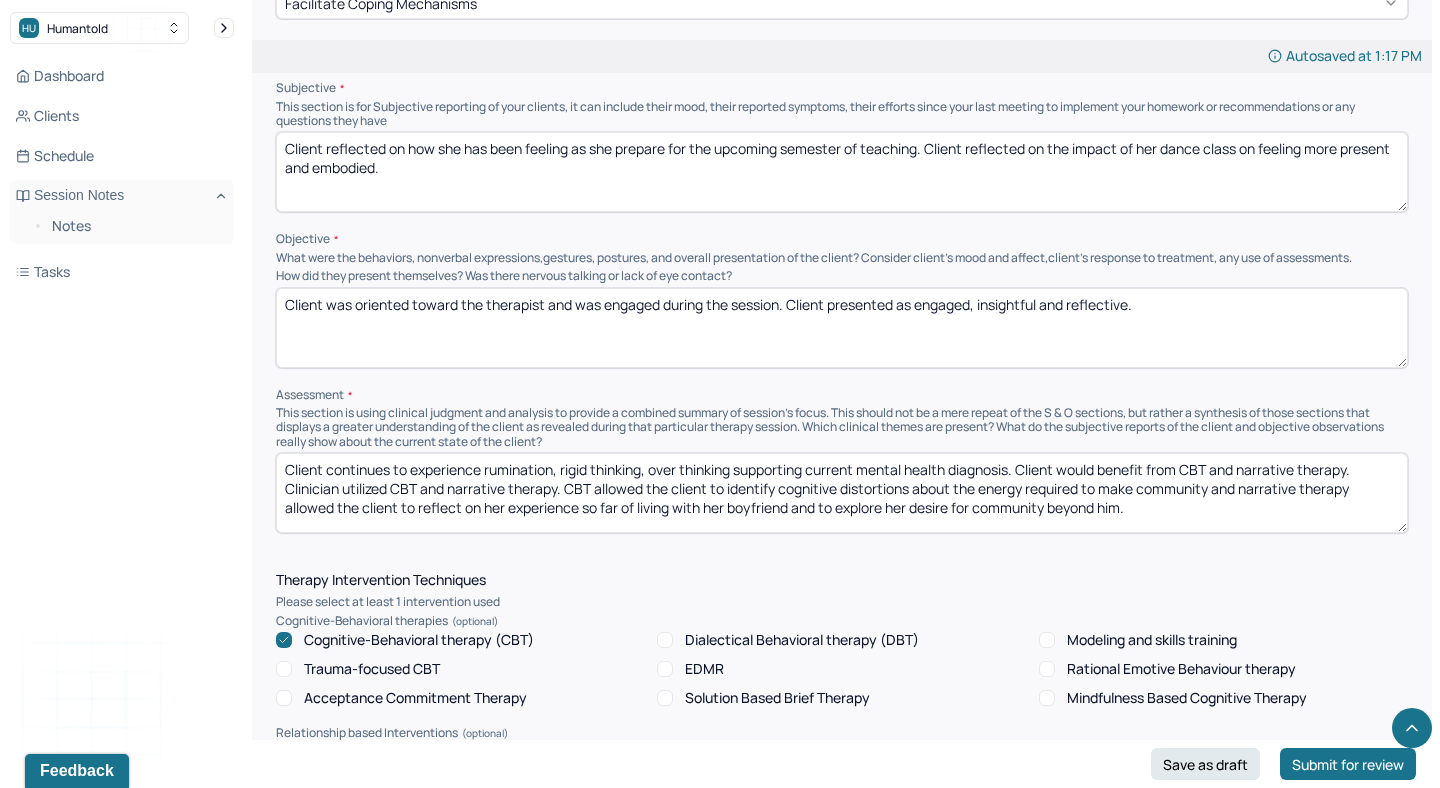 type on "Client was oriented toward the therapist and was engaged during the session. Client presented as engaged, insightful and reflective." 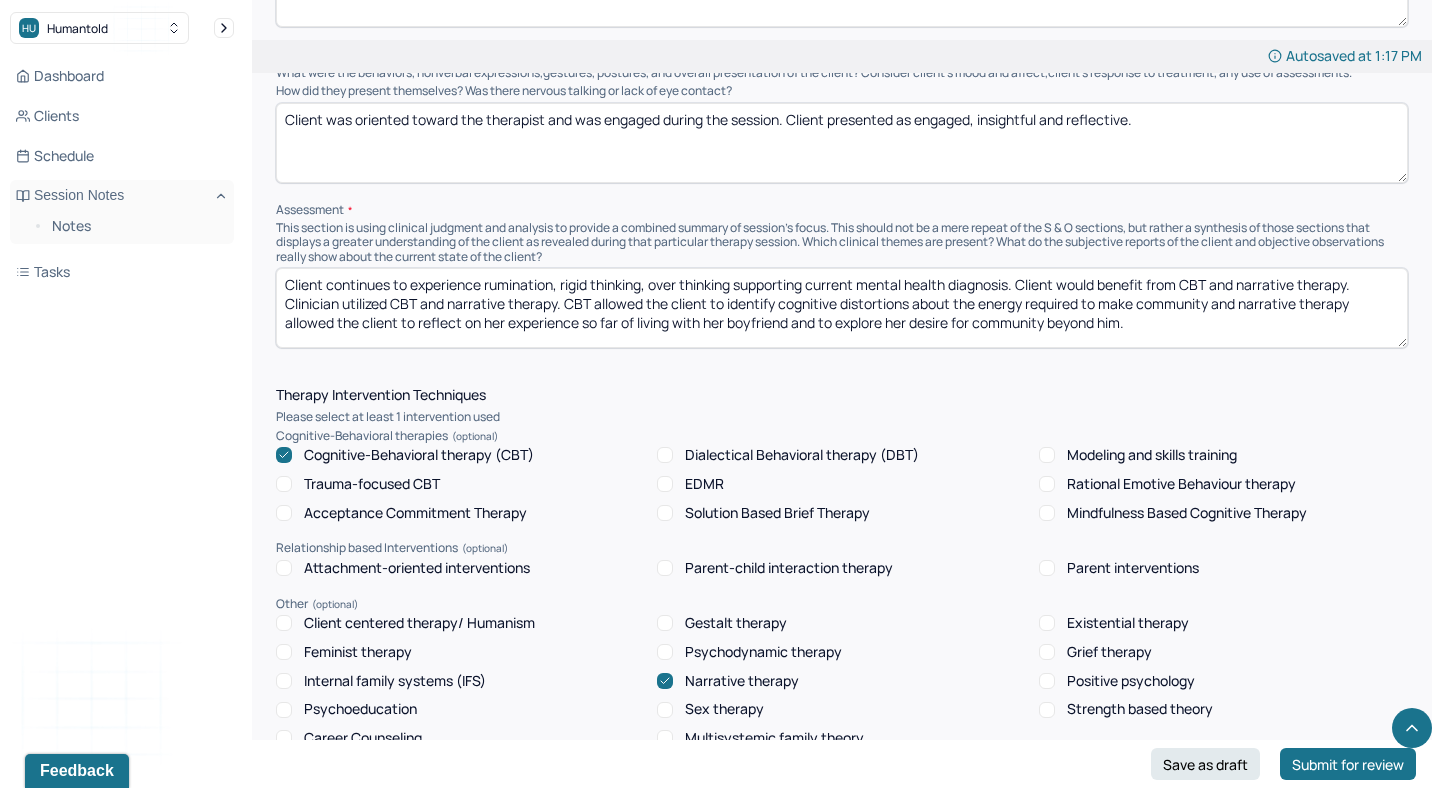 scroll, scrollTop: 1367, scrollLeft: 0, axis: vertical 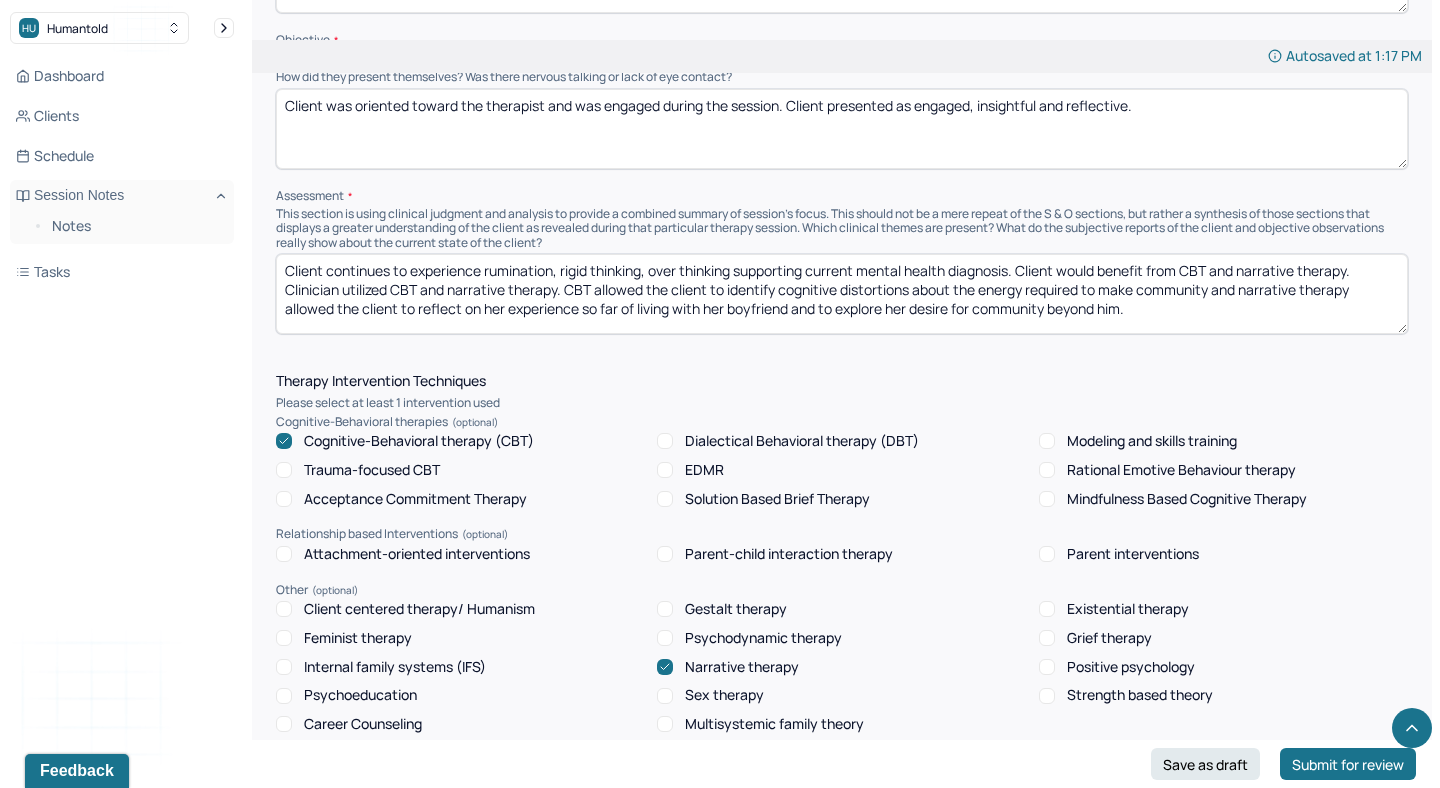 click on "Client continues to experience rumination, rigid thinking, over thinking supporting current mental health diagnosis. Client would benefit from CBT and narrative therapy. Clinician utilized CBT and narrative therapy. CBT allowed the client to identify cognitive distortions about the energy required to make community and narrative therapy allowed the client to reflect on her experience so far of living with her boyfriend and to explore her desire for community beyond him." at bounding box center [842, 294] 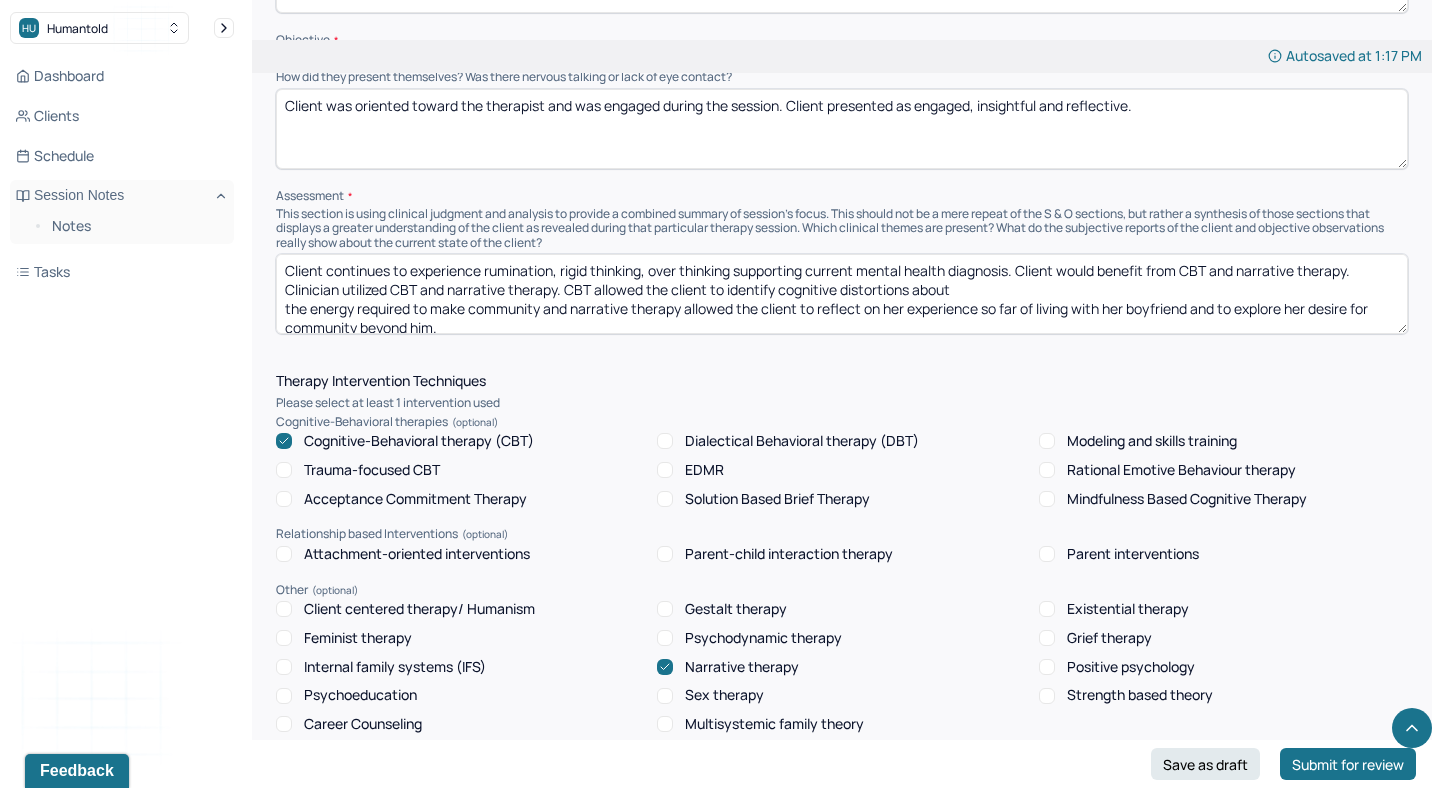 click on "Client continues to experience rumination, rigid thinking, over thinking supporting current mental health diagnosis. Client would benefit from CBT and narrative therapy. Clinician utilized CBT and narrative therapy. CBT allowed the client to identify cognitive distortions about the energy required to make community and narrative therapy allowed the client to reflect on her experience so far of living with her boyfriend and to explore her desire for community beyond him." at bounding box center [842, 294] 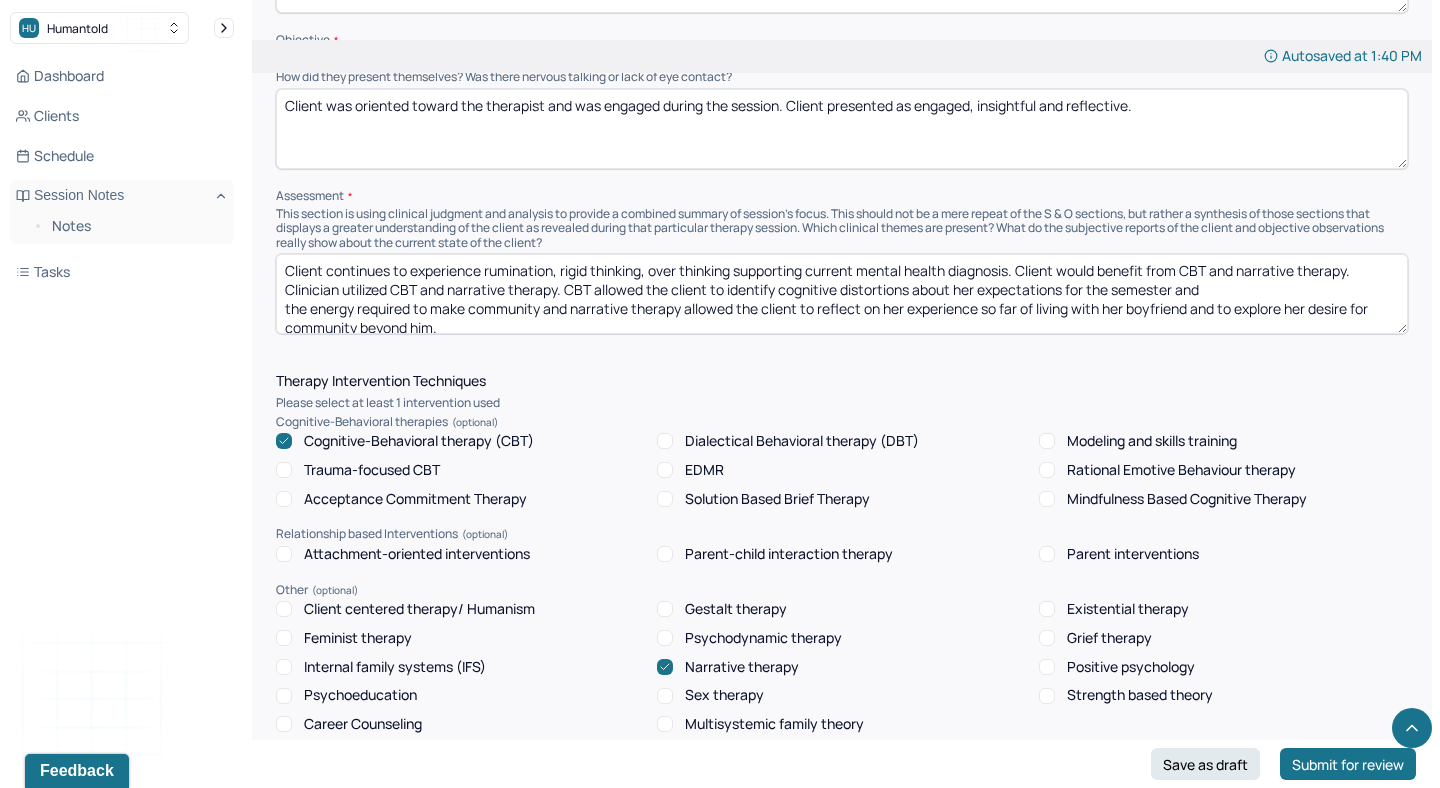 scroll, scrollTop: 9, scrollLeft: 0, axis: vertical 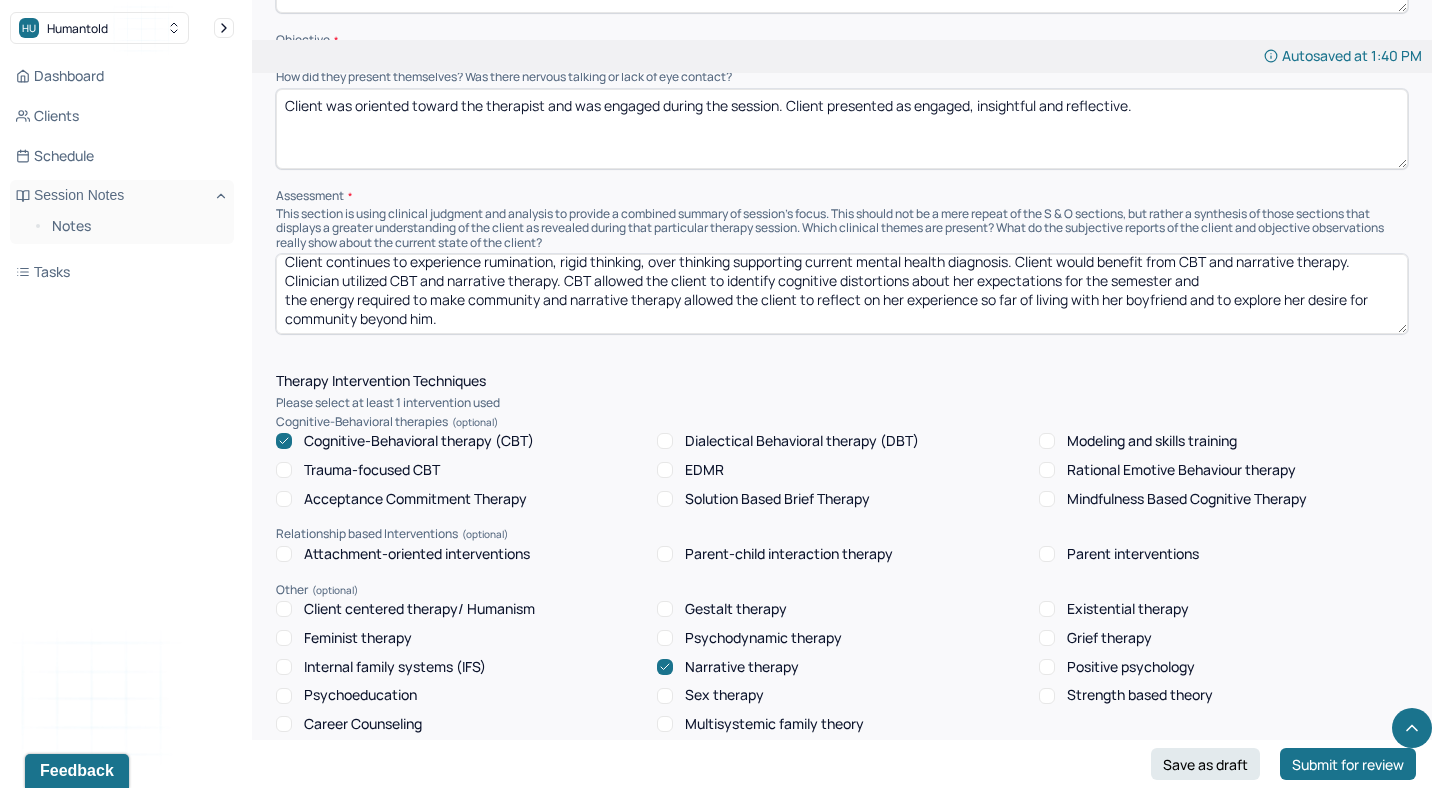 drag, startPoint x: 570, startPoint y: 300, endPoint x: 284, endPoint y: 298, distance: 286.007 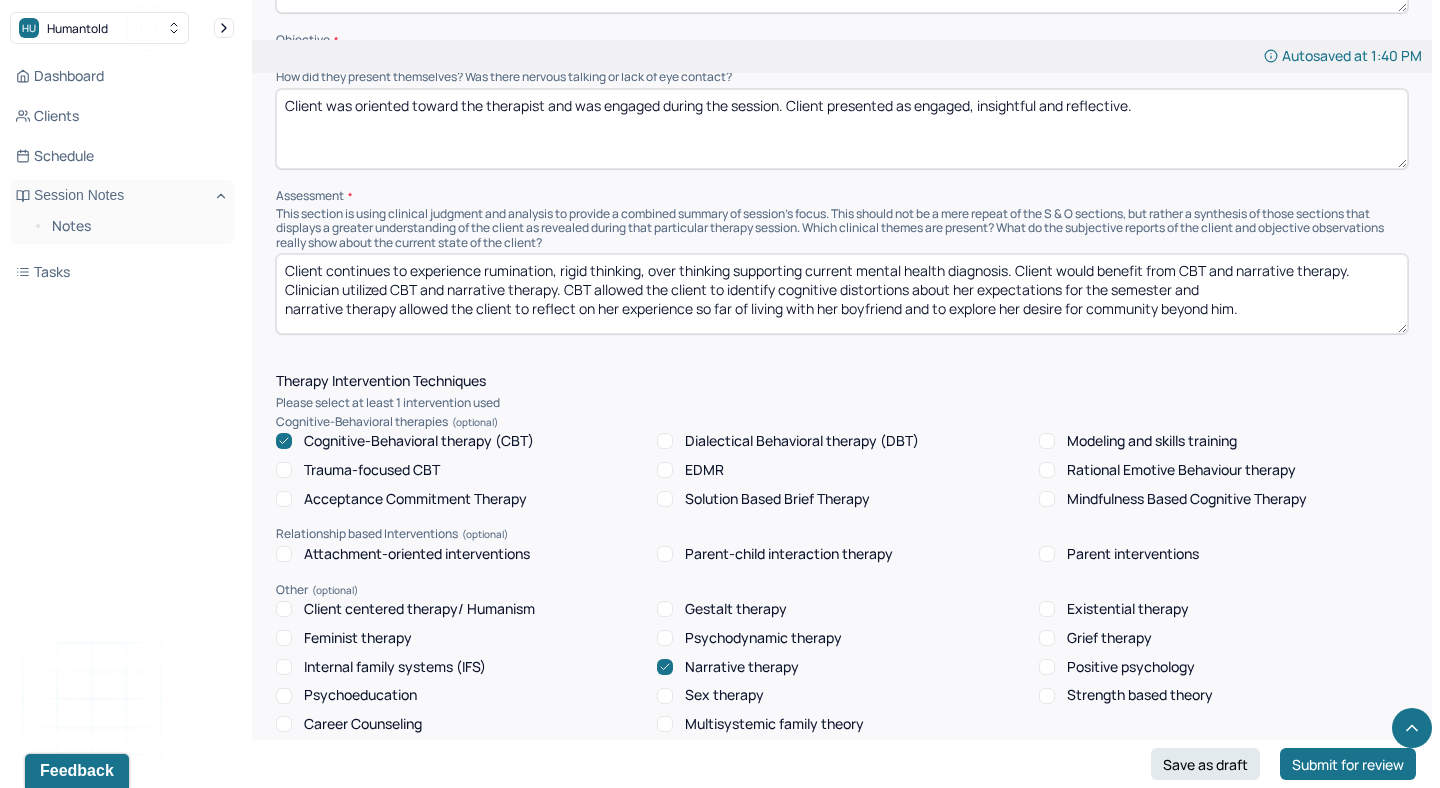 scroll, scrollTop: 0, scrollLeft: 0, axis: both 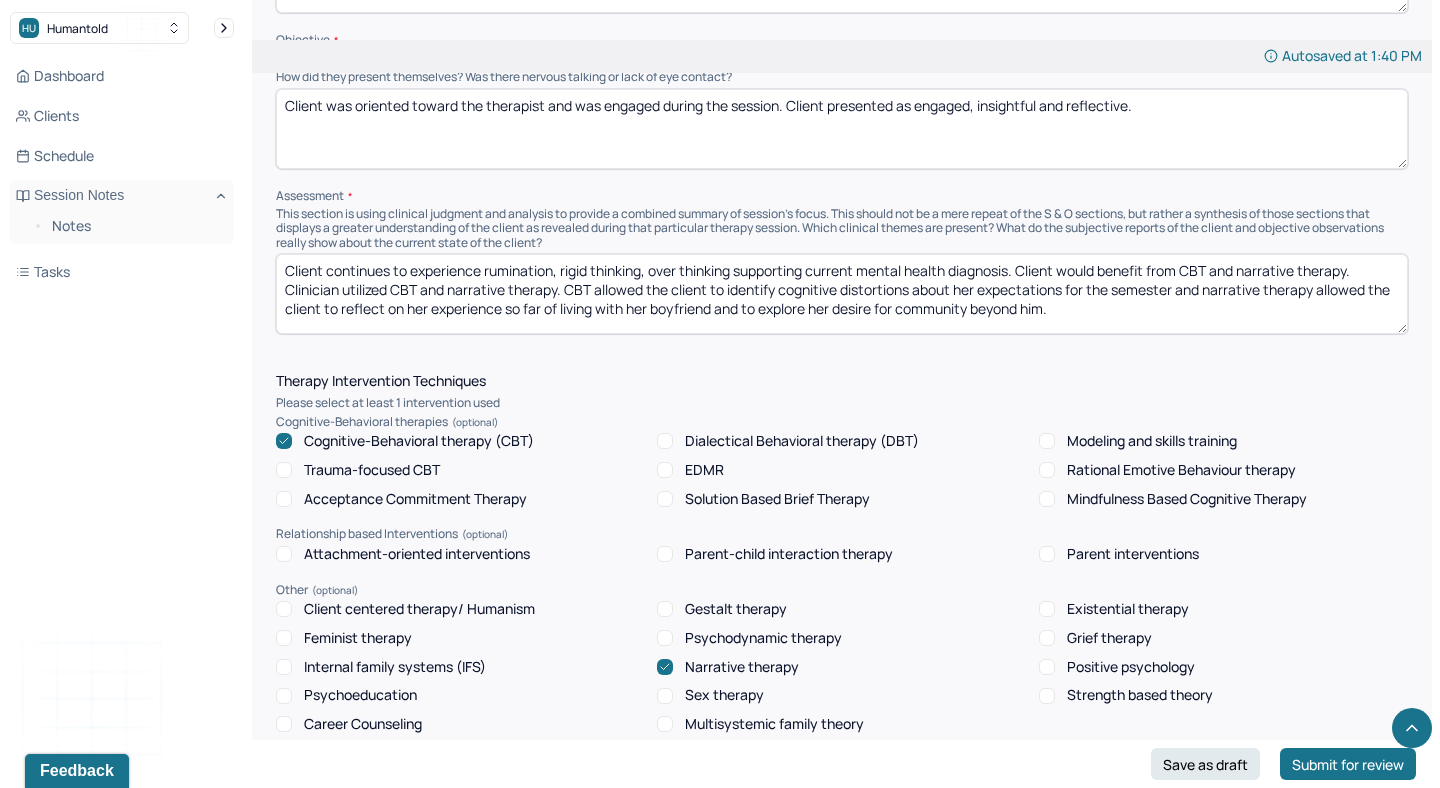 drag, startPoint x: 386, startPoint y: 302, endPoint x: 853, endPoint y: 350, distance: 469.46033 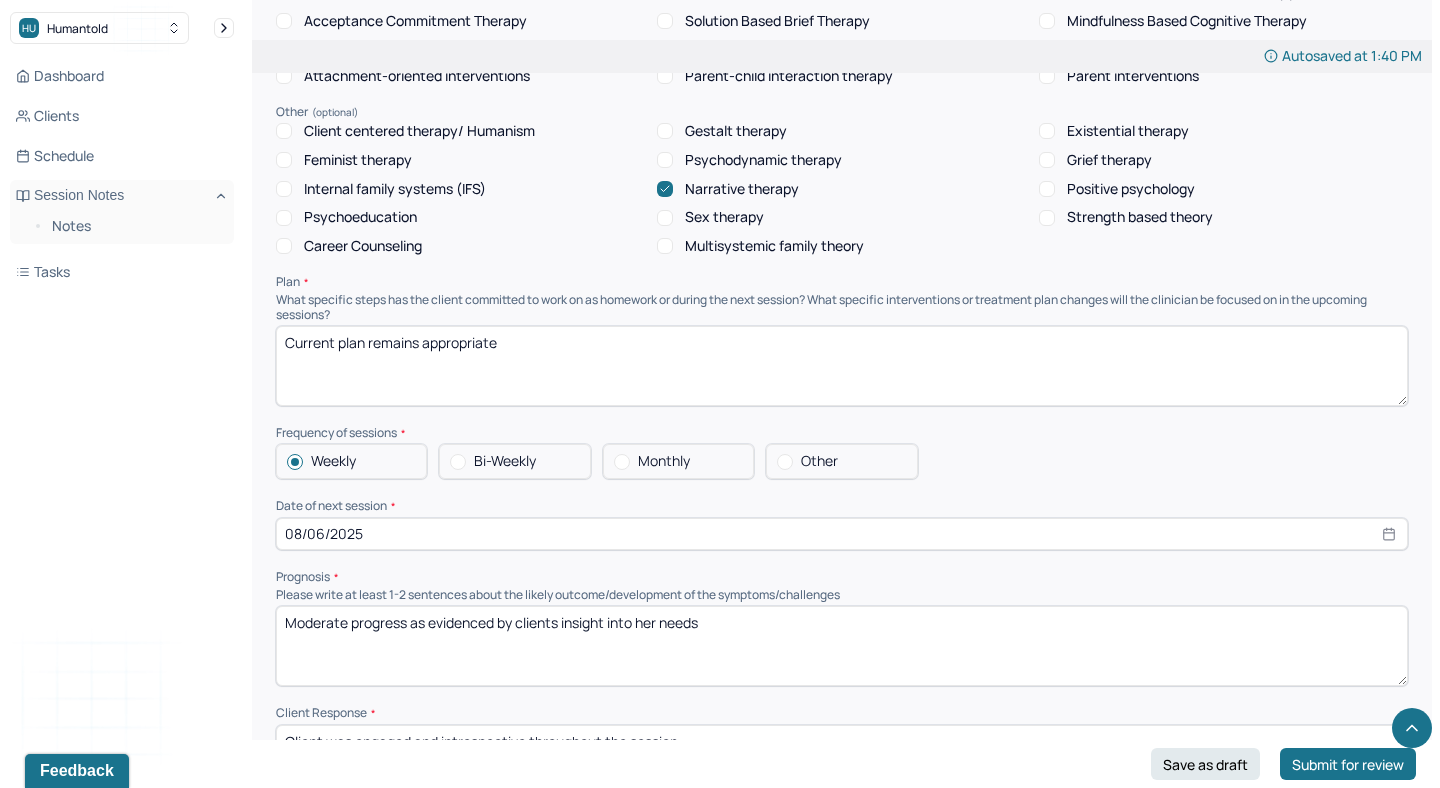 scroll, scrollTop: 1856, scrollLeft: 0, axis: vertical 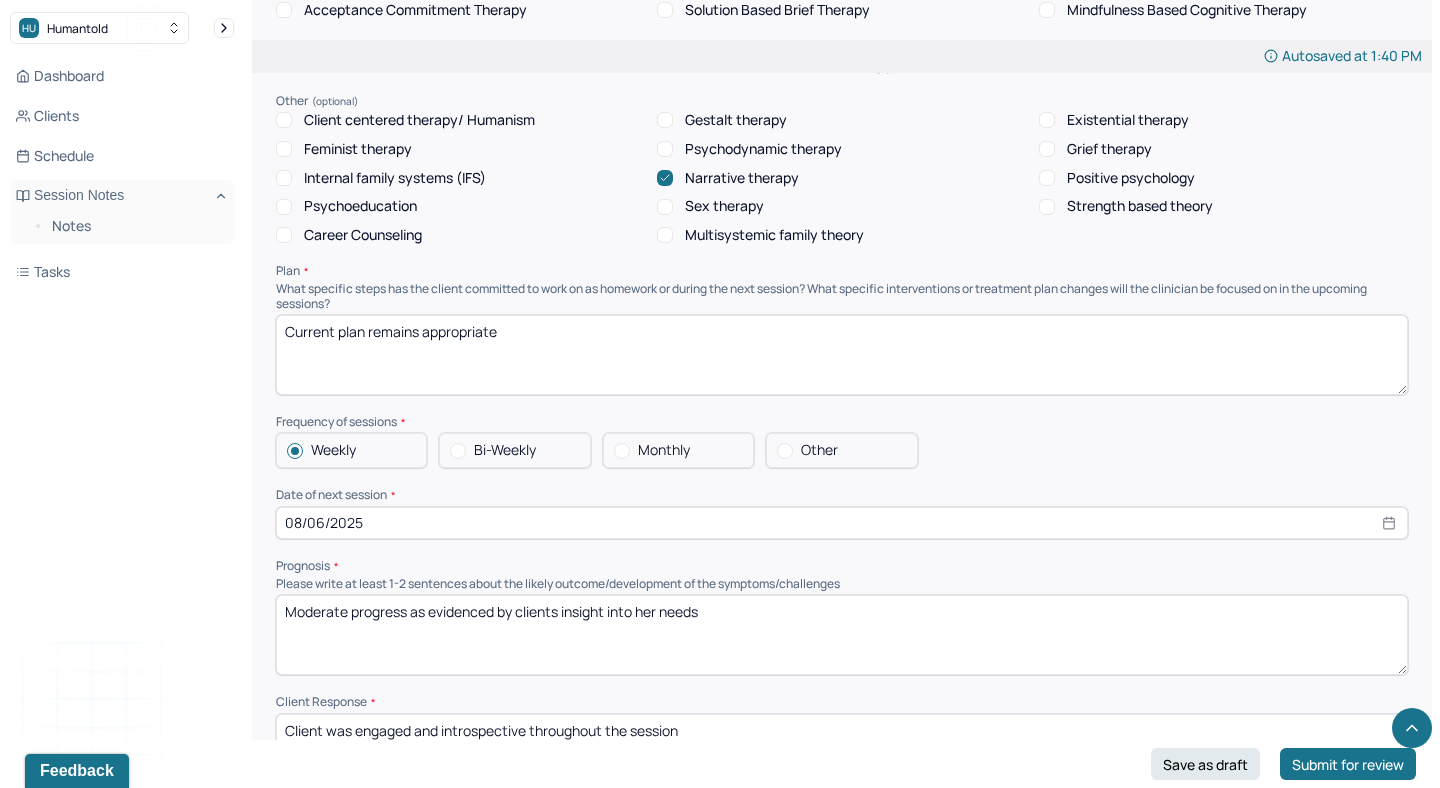 type on "Client continues to experience rumination, rigid thinking, over thinking supporting current mental health diagnosis. Client would benefit from CBT and narrative therapy. Clinician utilized CBT and narrative therapy. CBT allowed the client to identify cognitive distortions about her expectations for the semester and narrative therapy allowed the client to reflect on the impact of dance class on her general outlook." 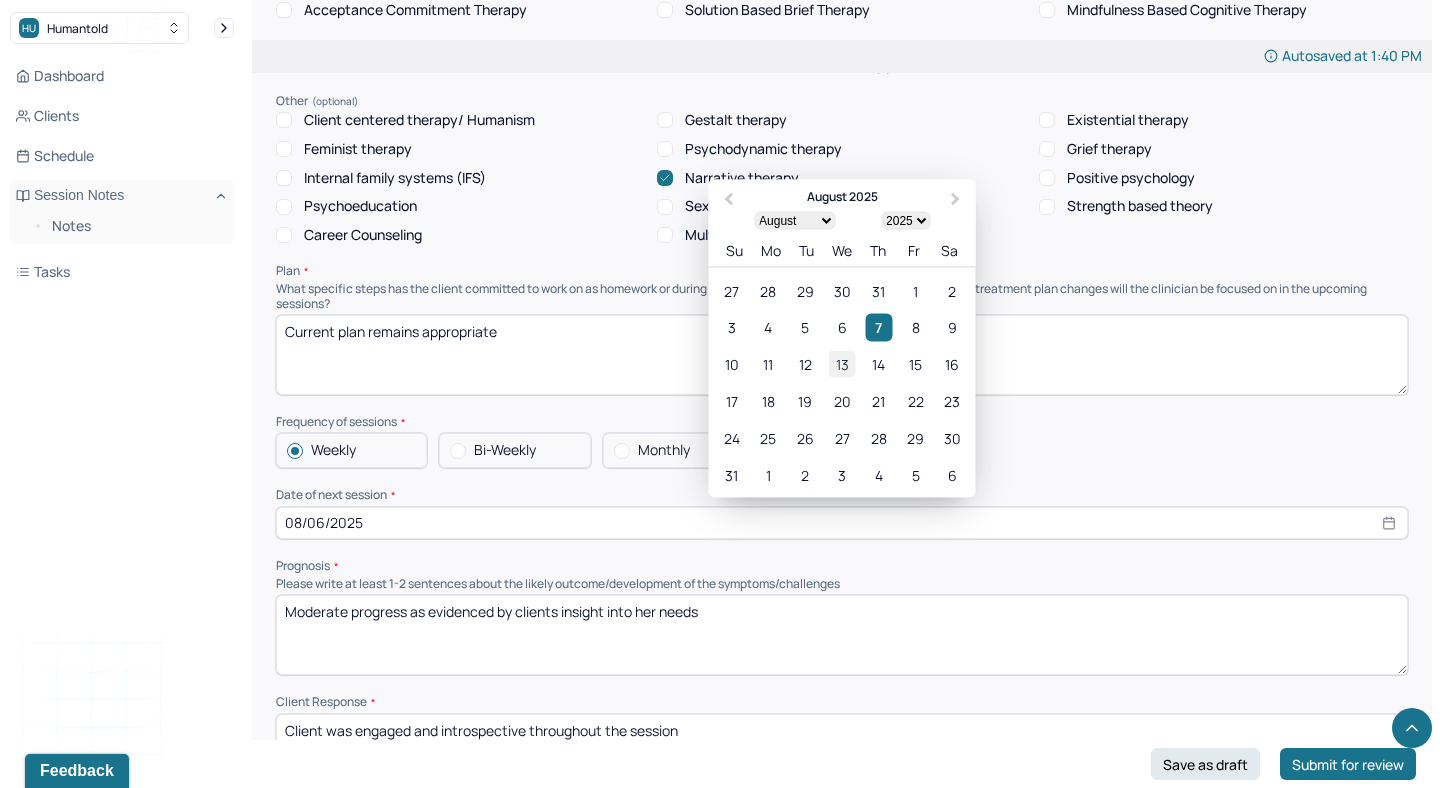 click on "13" at bounding box center [841, 363] 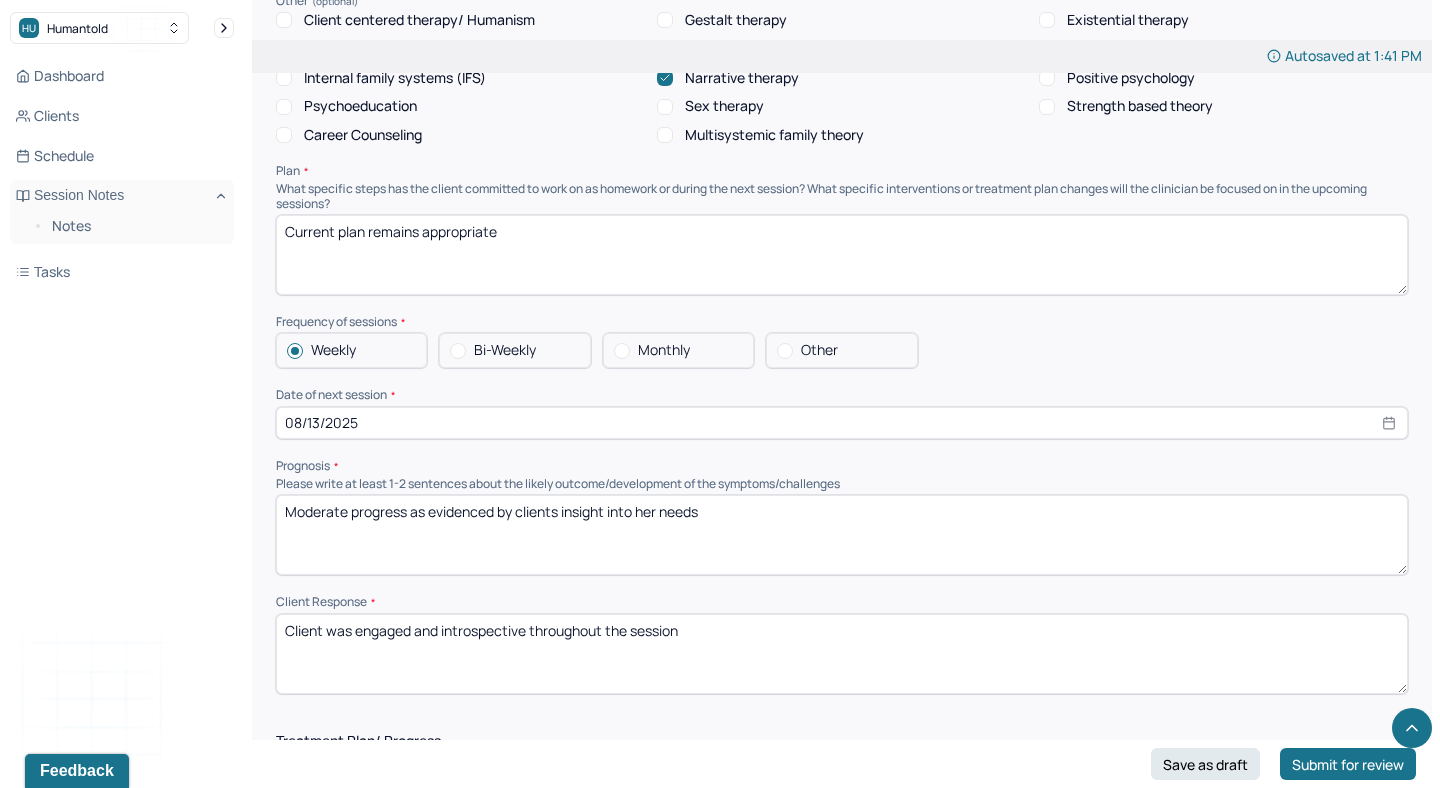 scroll, scrollTop: 2013, scrollLeft: 0, axis: vertical 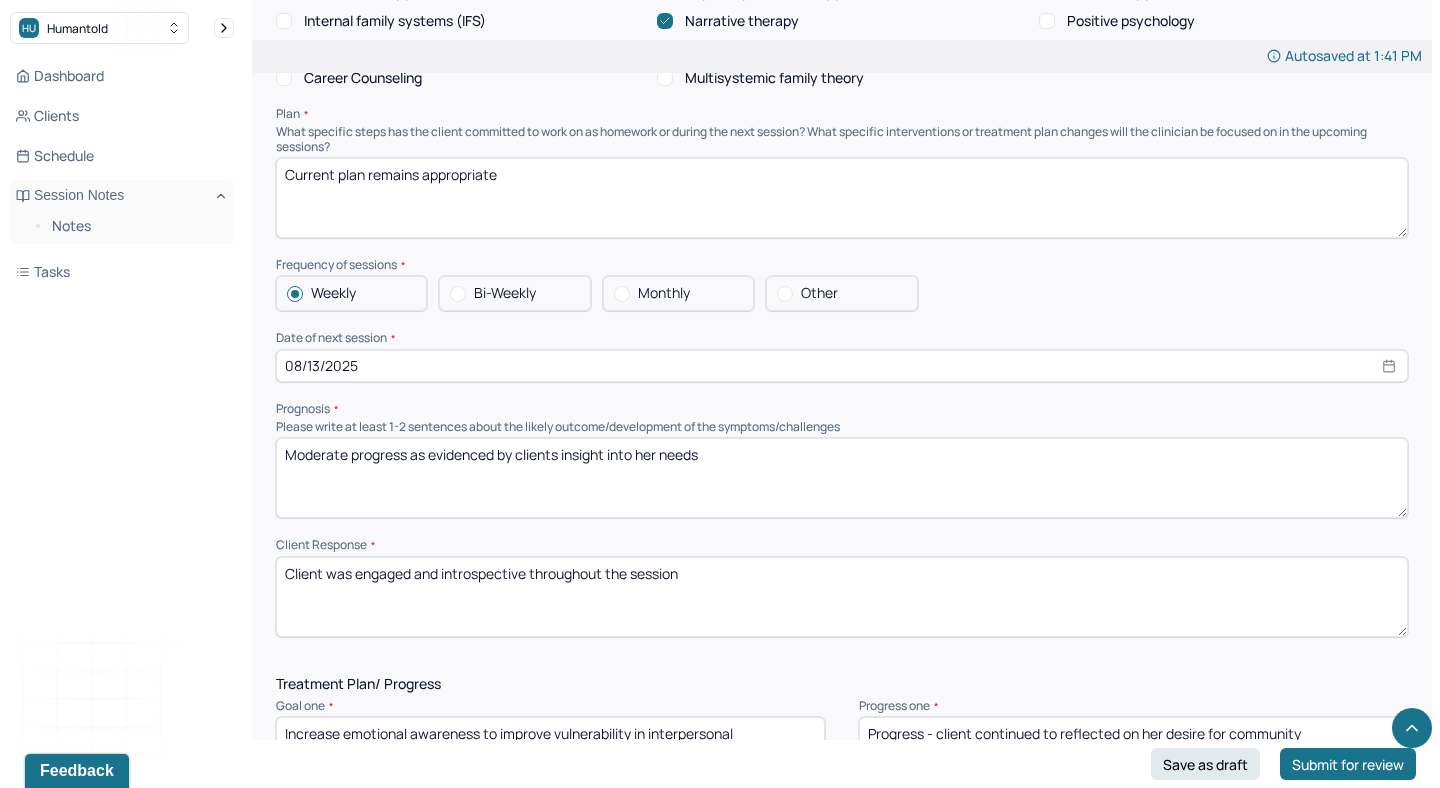 drag, startPoint x: 562, startPoint y: 446, endPoint x: 871, endPoint y: 483, distance: 311.20734 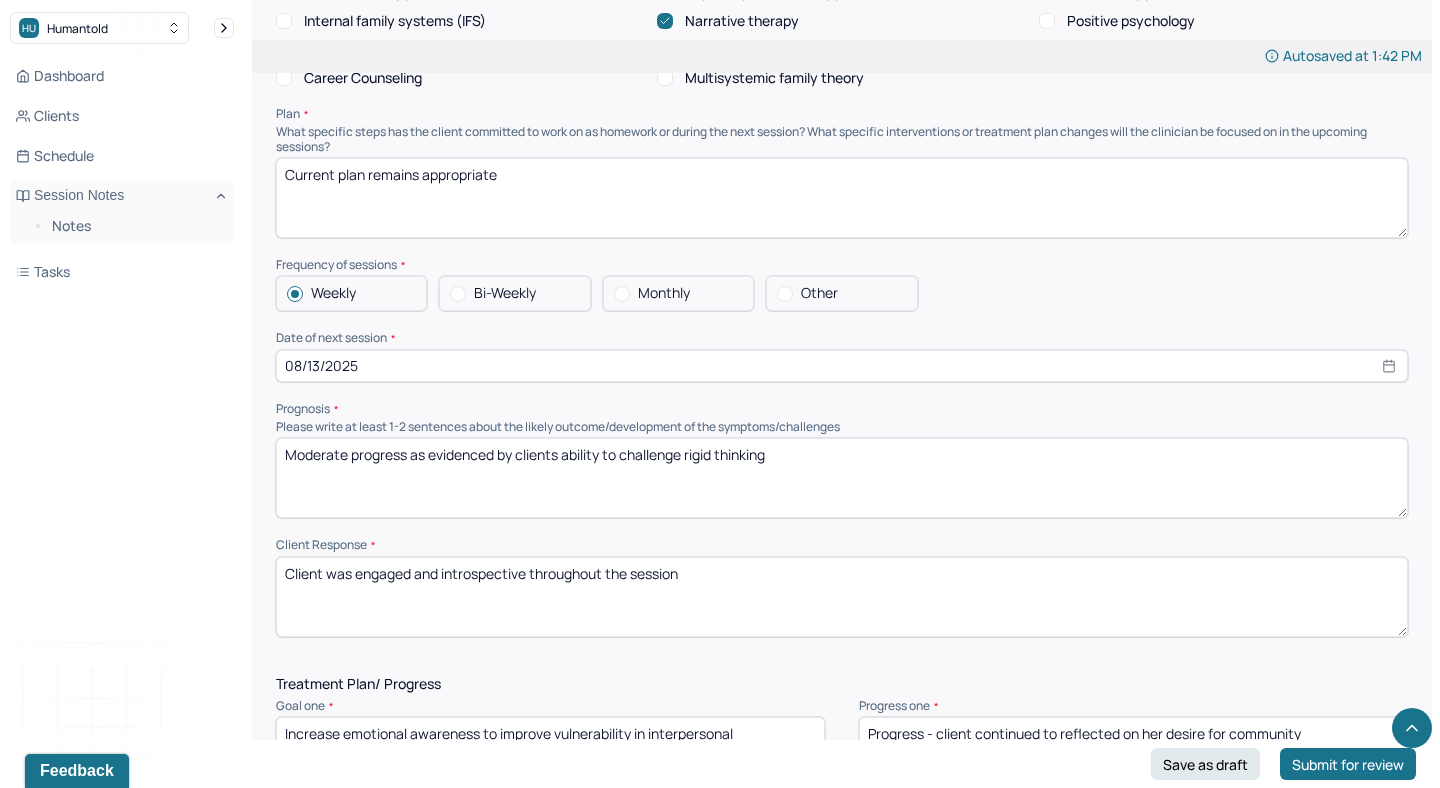 type on "Moderate progress as evidenced by clients ability to challenge rigid thinking" 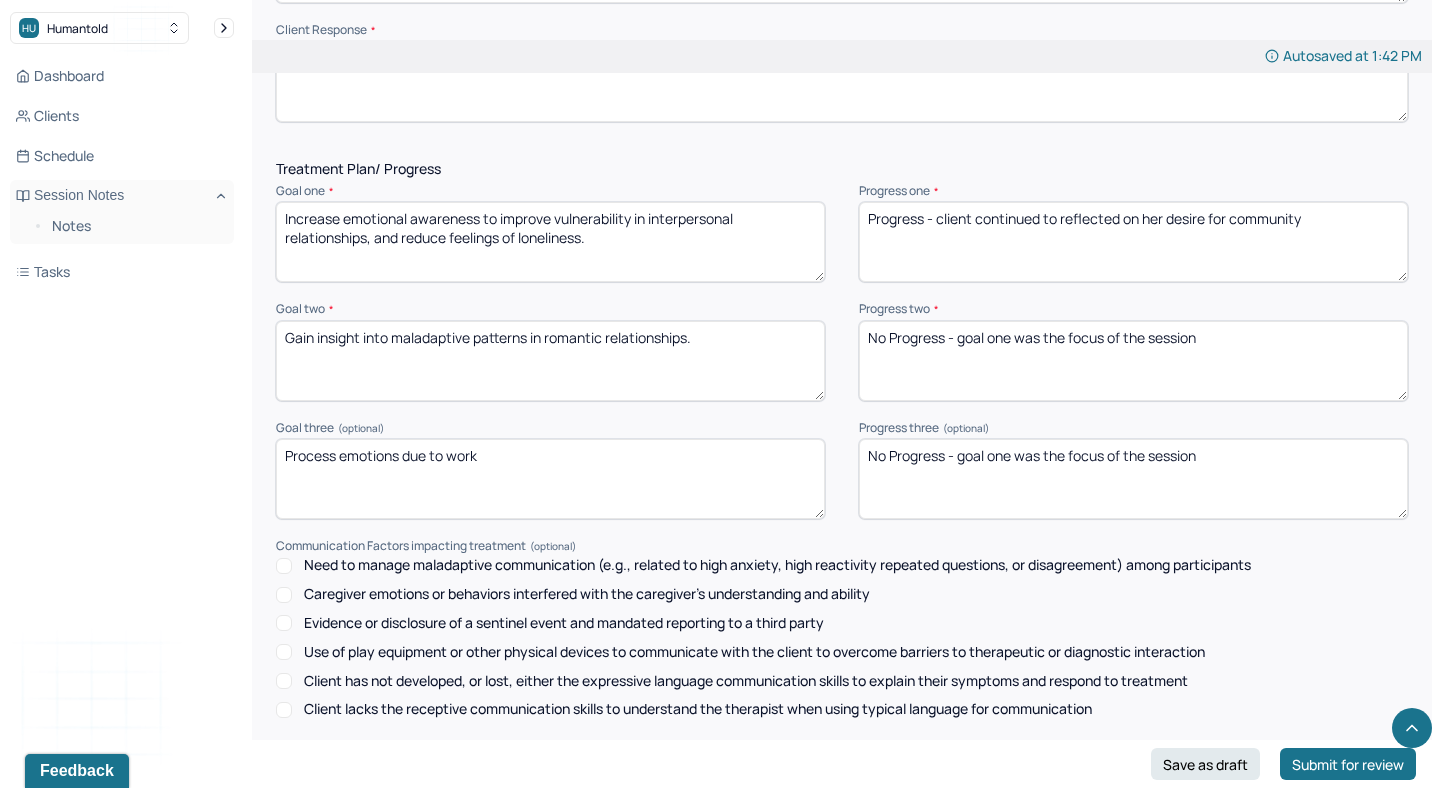 scroll, scrollTop: 2529, scrollLeft: 0, axis: vertical 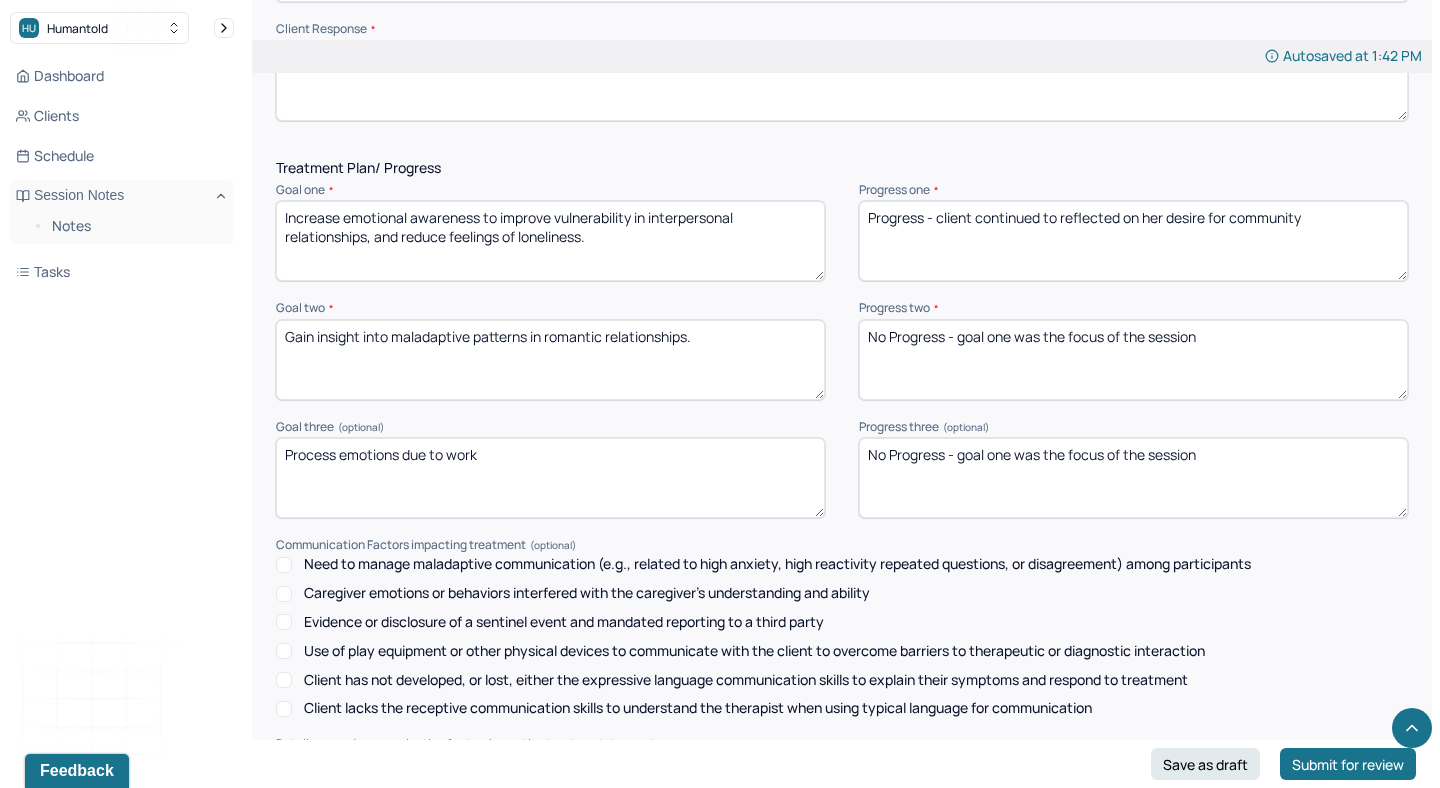 type on "Client was reflective, responsive, and engaged." 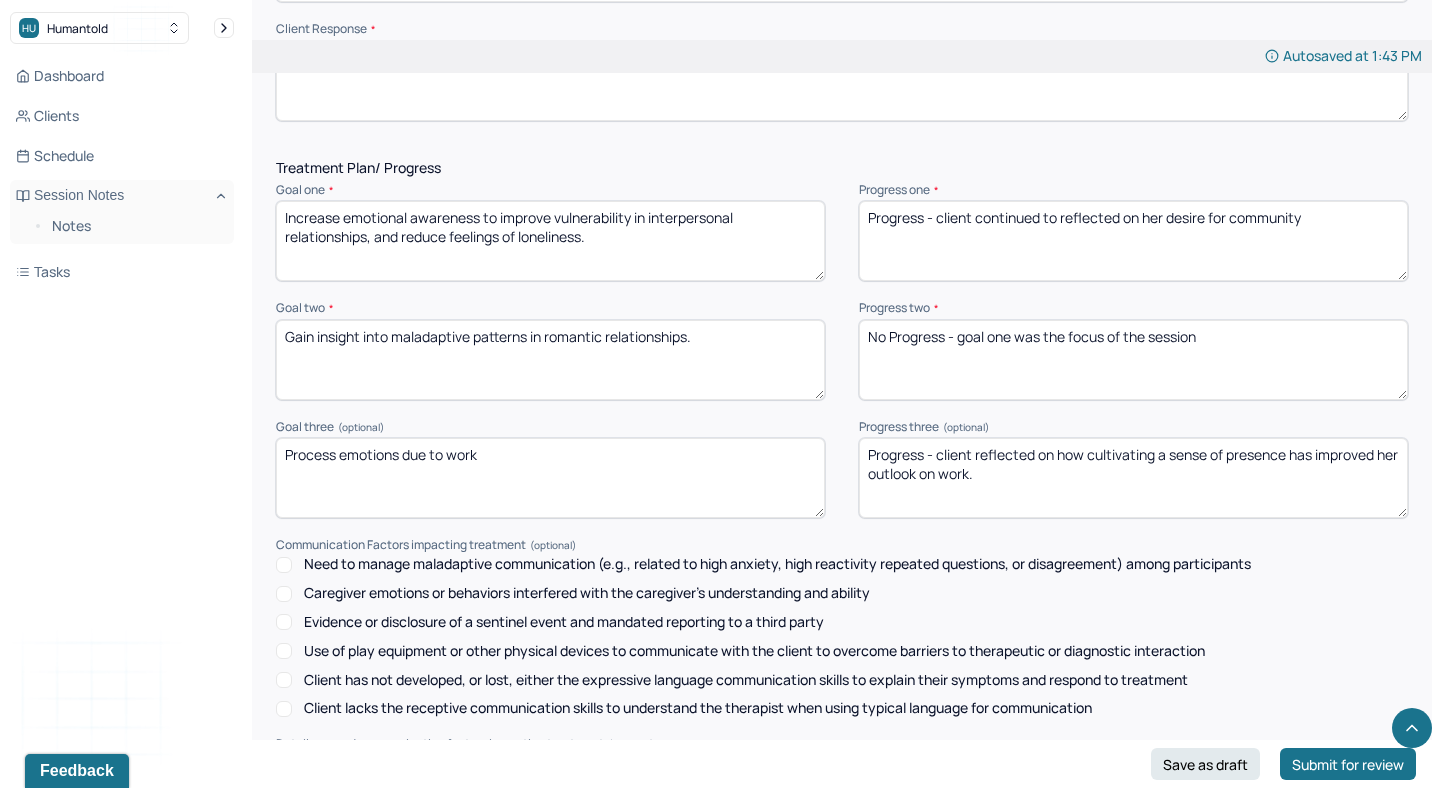 type on "Progress - client reflected on how cultivating a sense of presence has improved her outlook on work." 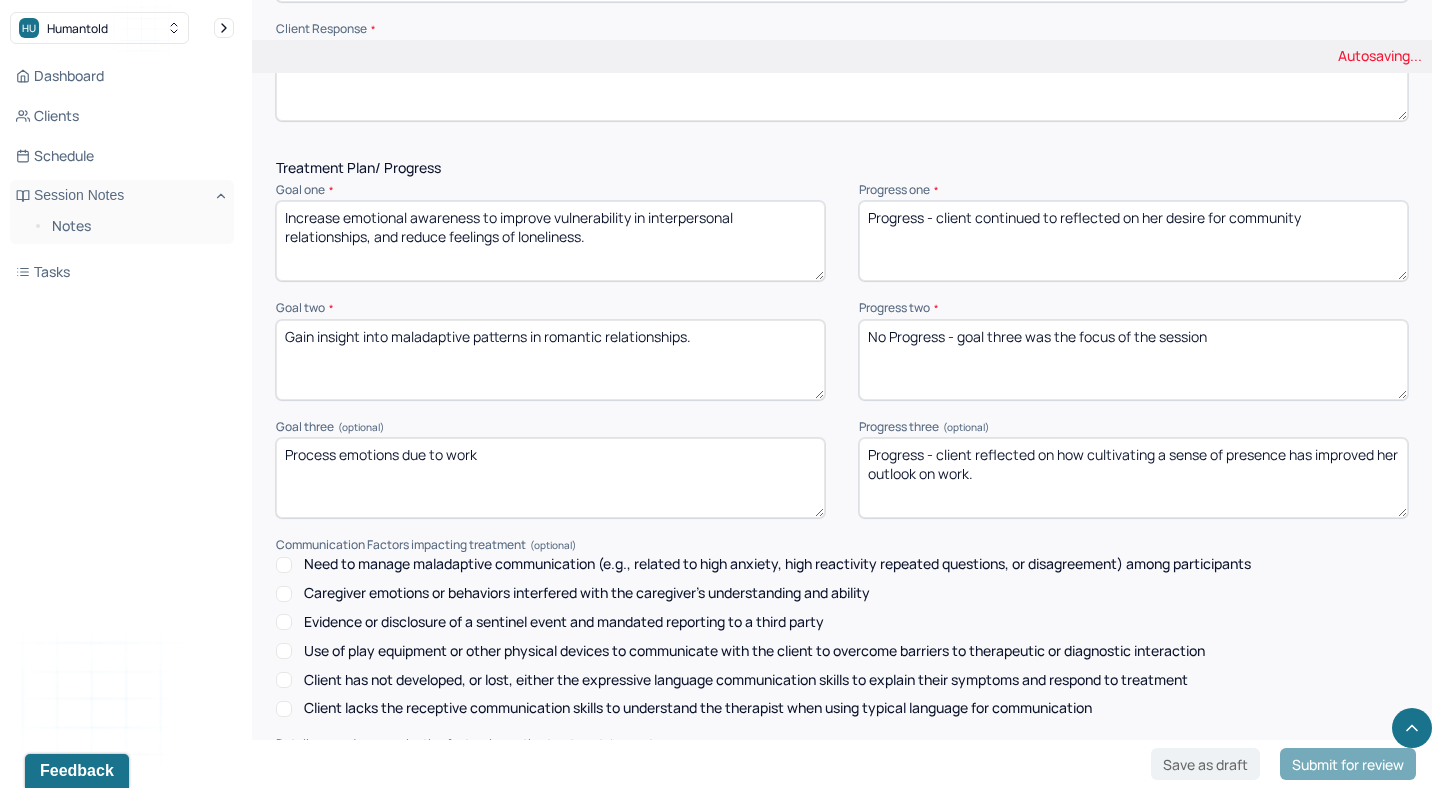 click on "No Progress - goal one was the focus of the session" at bounding box center [1133, 360] 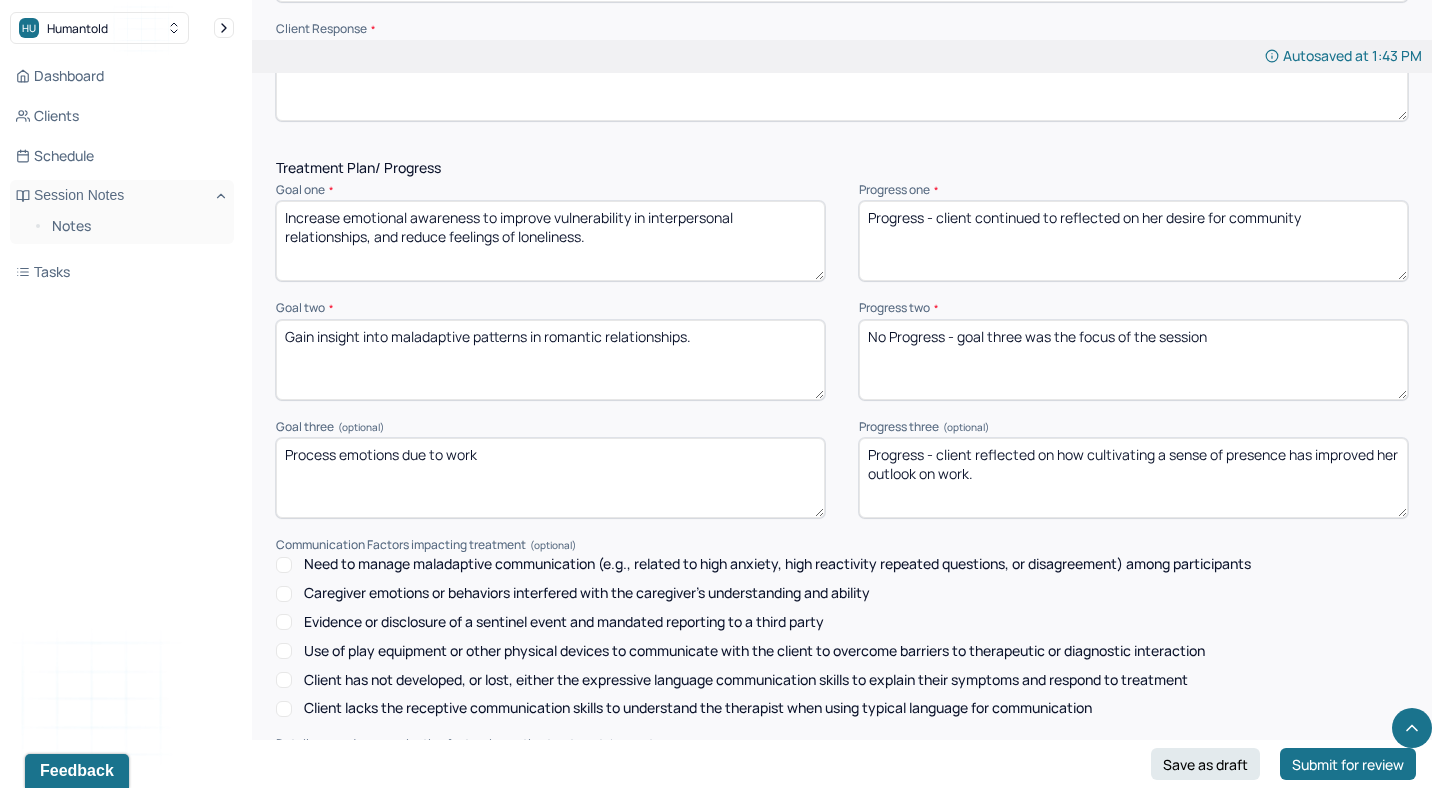 type on "No Progress - goal three was the focus of the session" 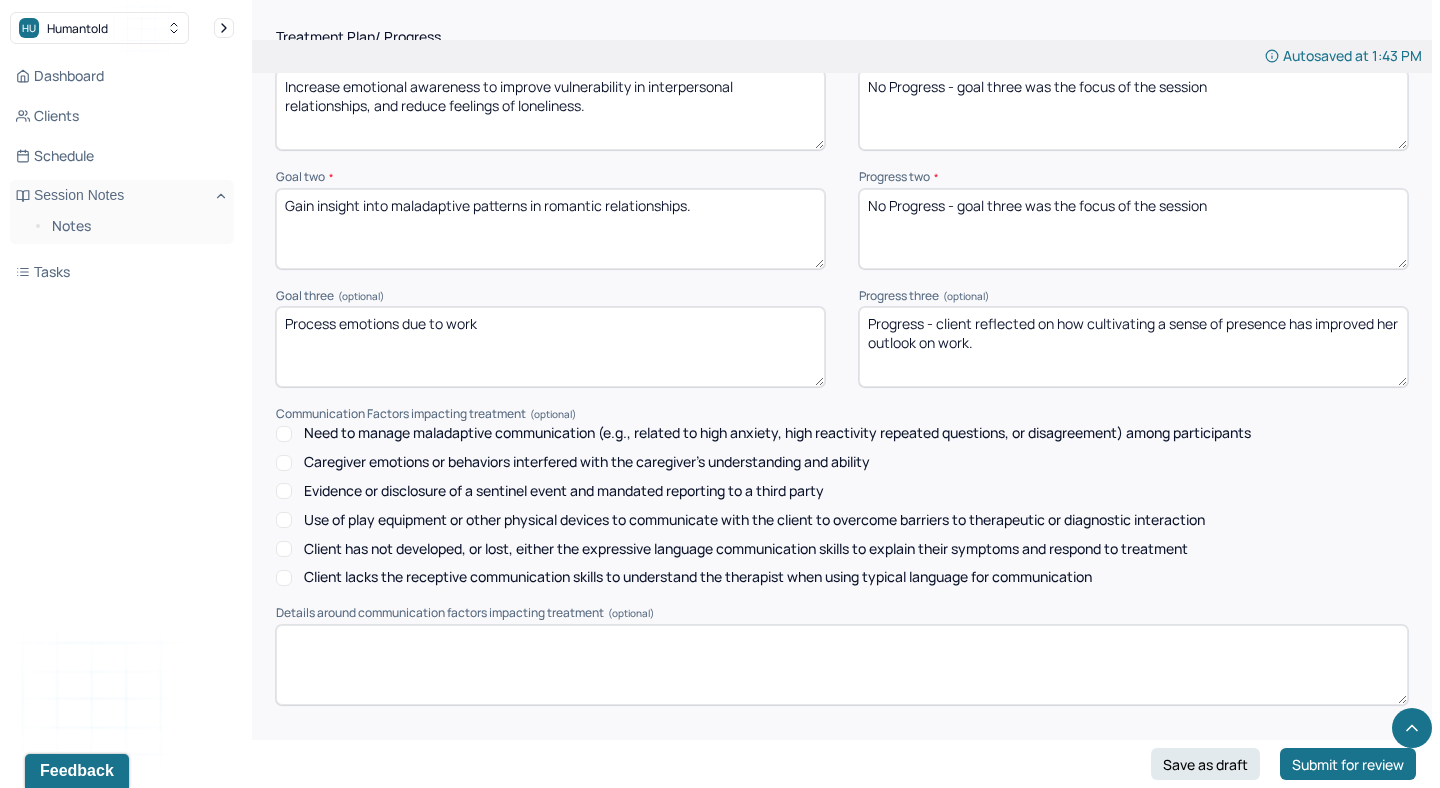 scroll, scrollTop: 2785, scrollLeft: 0, axis: vertical 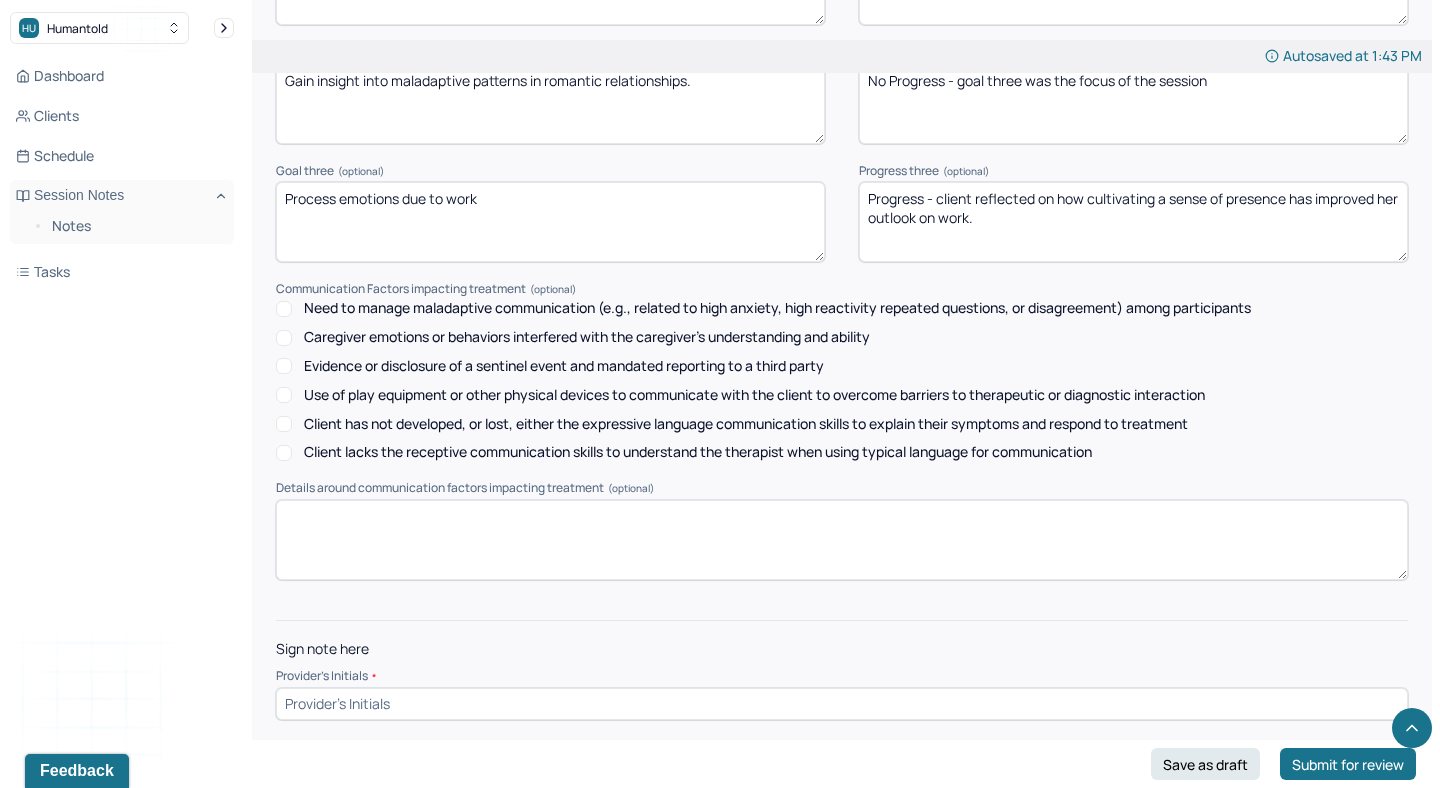 type on "No Progress - goal three was the focus of the session" 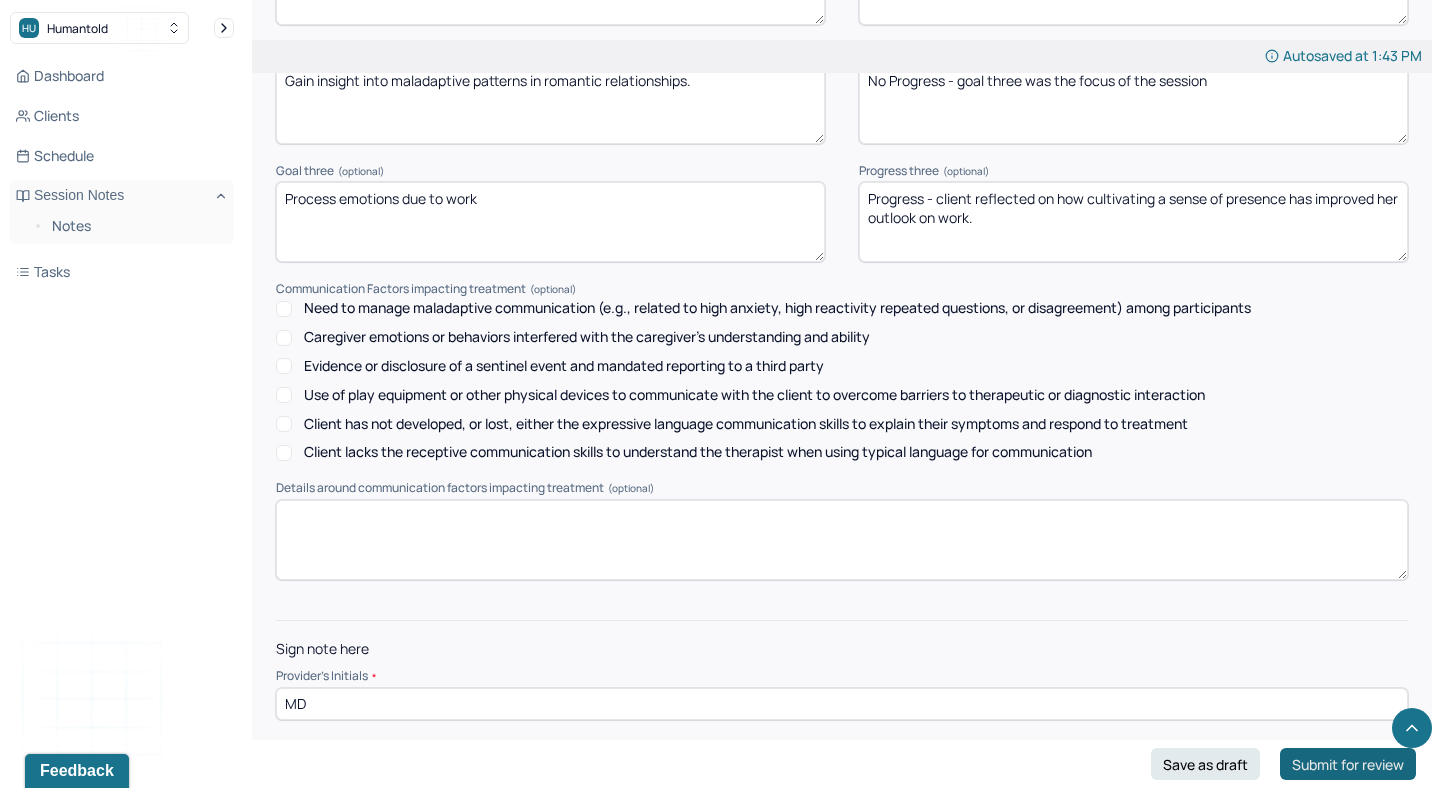 type on "MD" 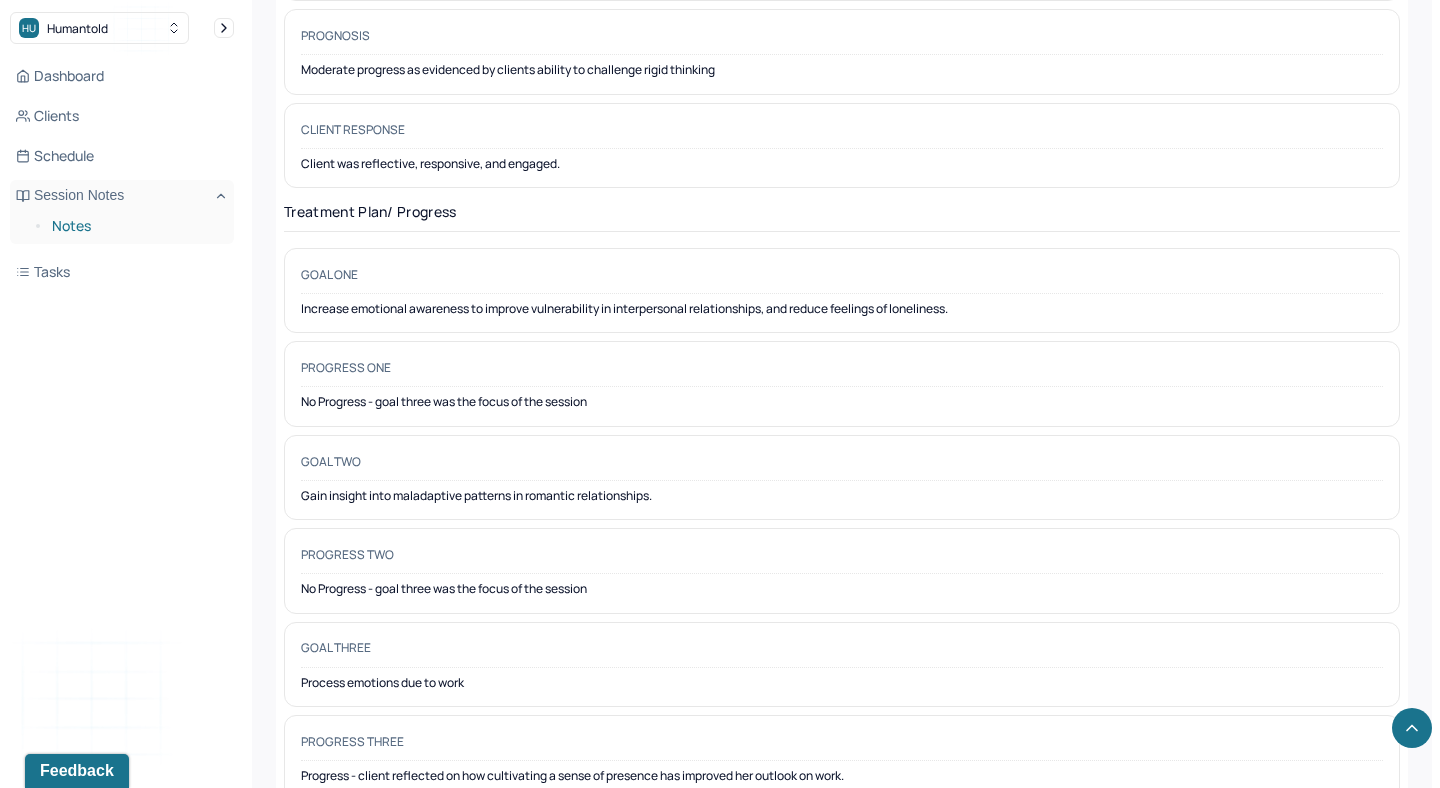 click on "Notes" at bounding box center (135, 226) 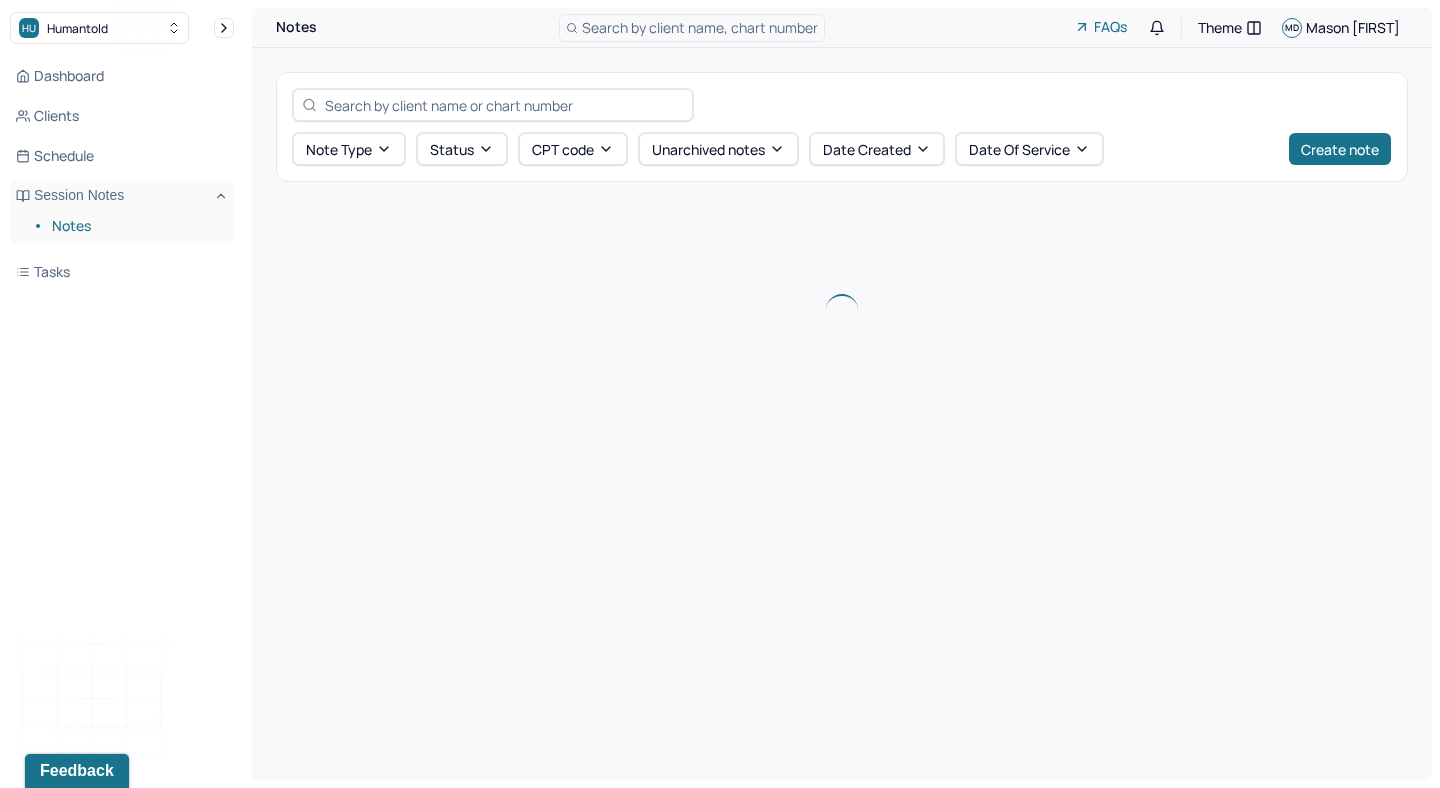 scroll, scrollTop: 0, scrollLeft: 0, axis: both 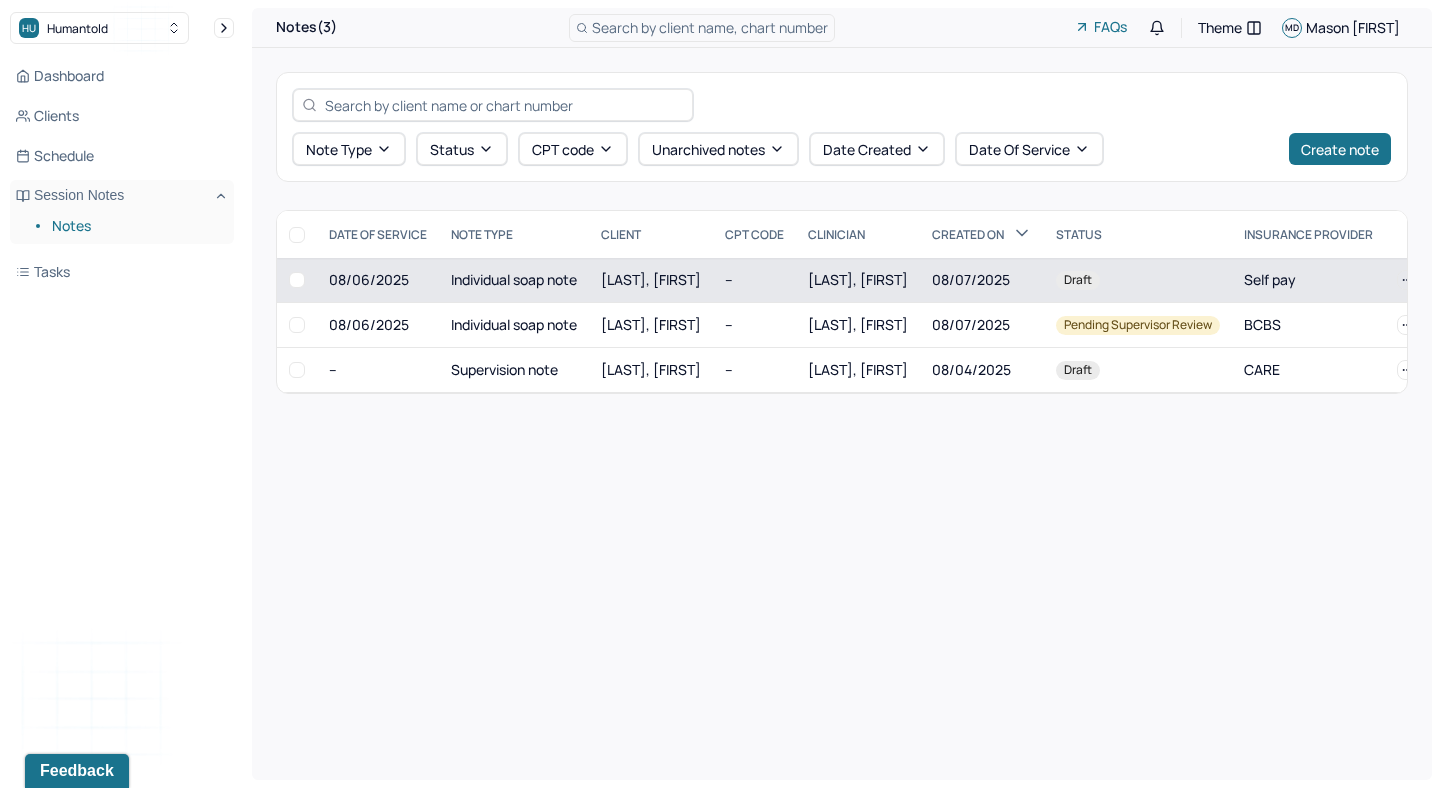 click on "08/07/2025" at bounding box center [982, 280] 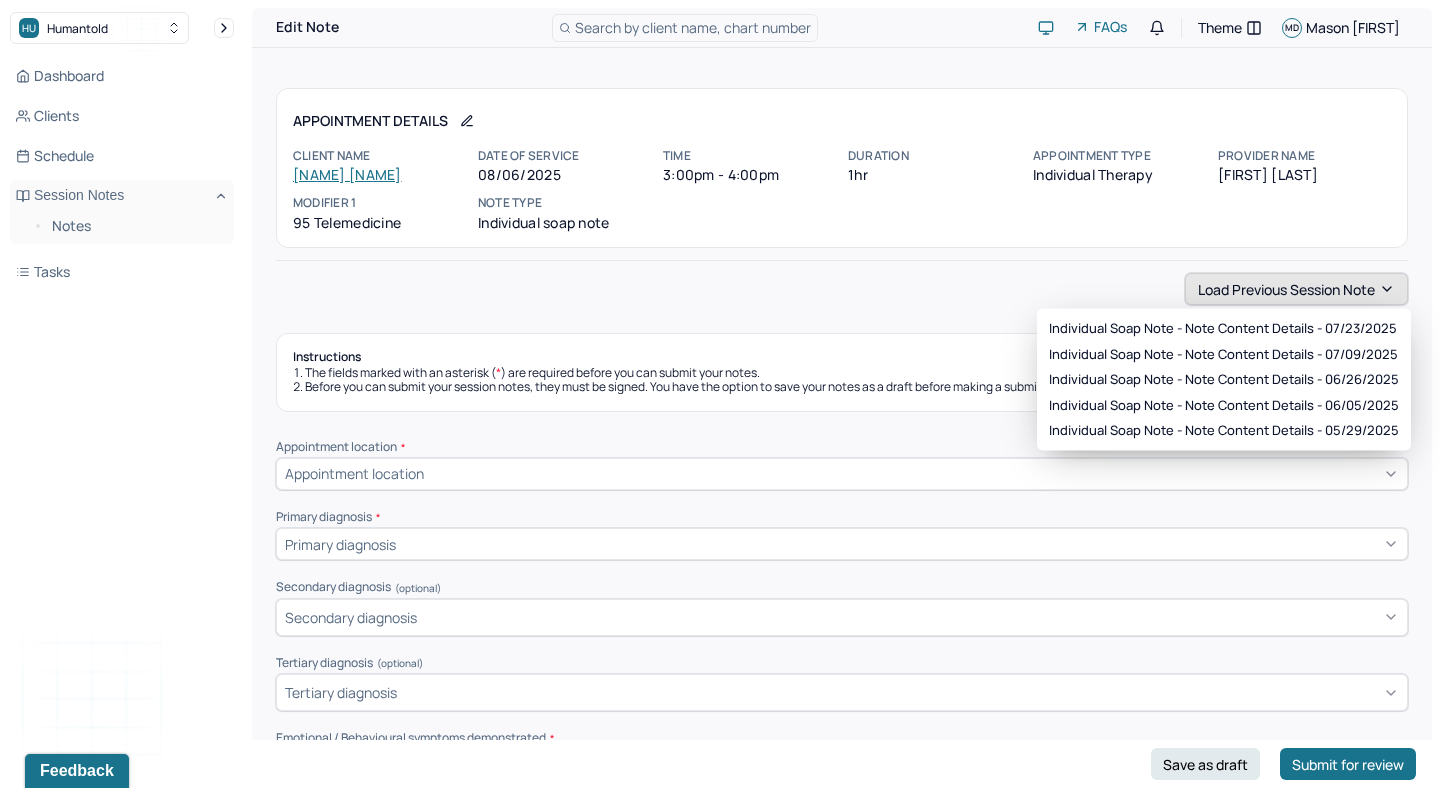 click on "Load previous session note" at bounding box center [1296, 289] 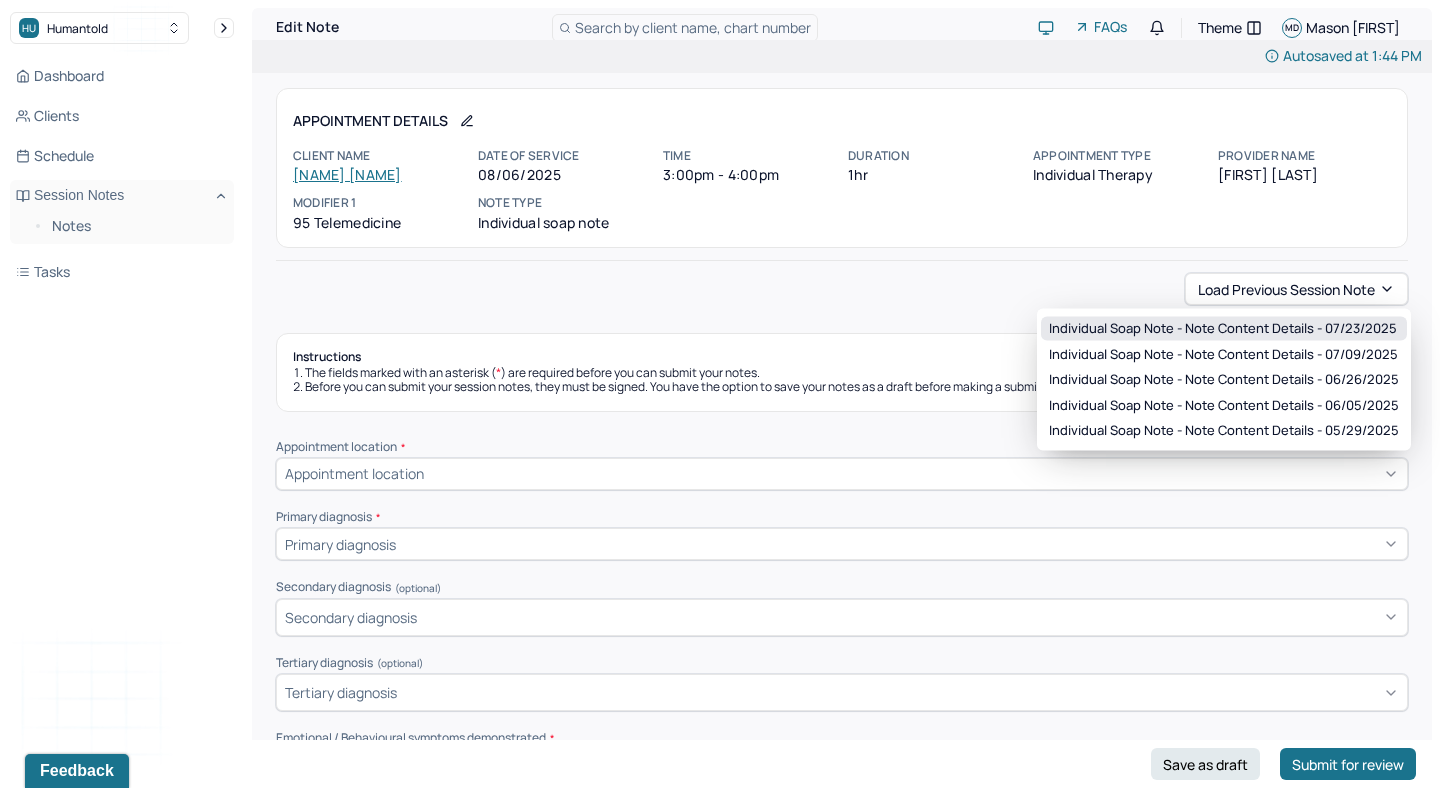 click on "Individual soap note   - Note content Details -   07/23/2025" at bounding box center (1223, 329) 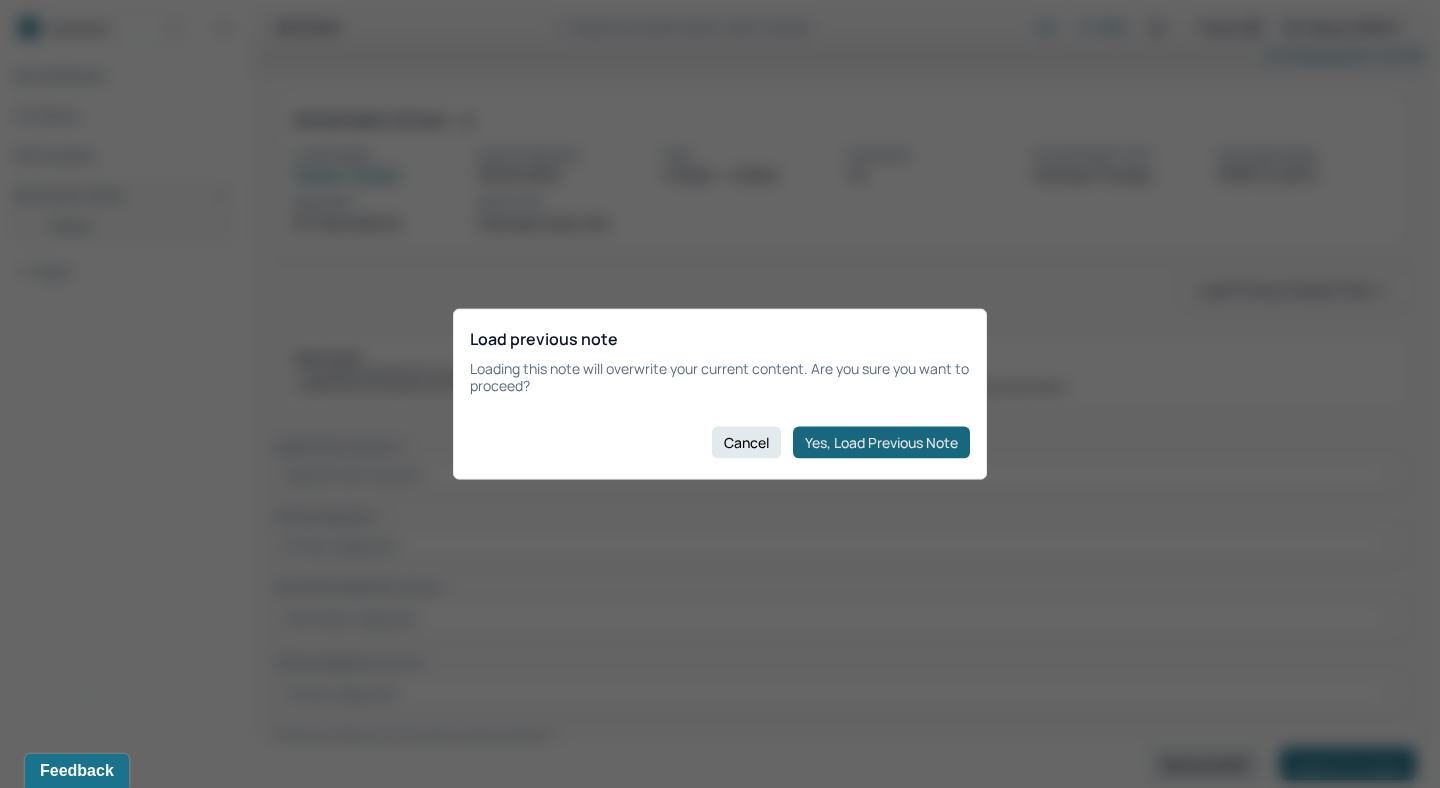click on "Yes, Load Previous Note" at bounding box center [881, 442] 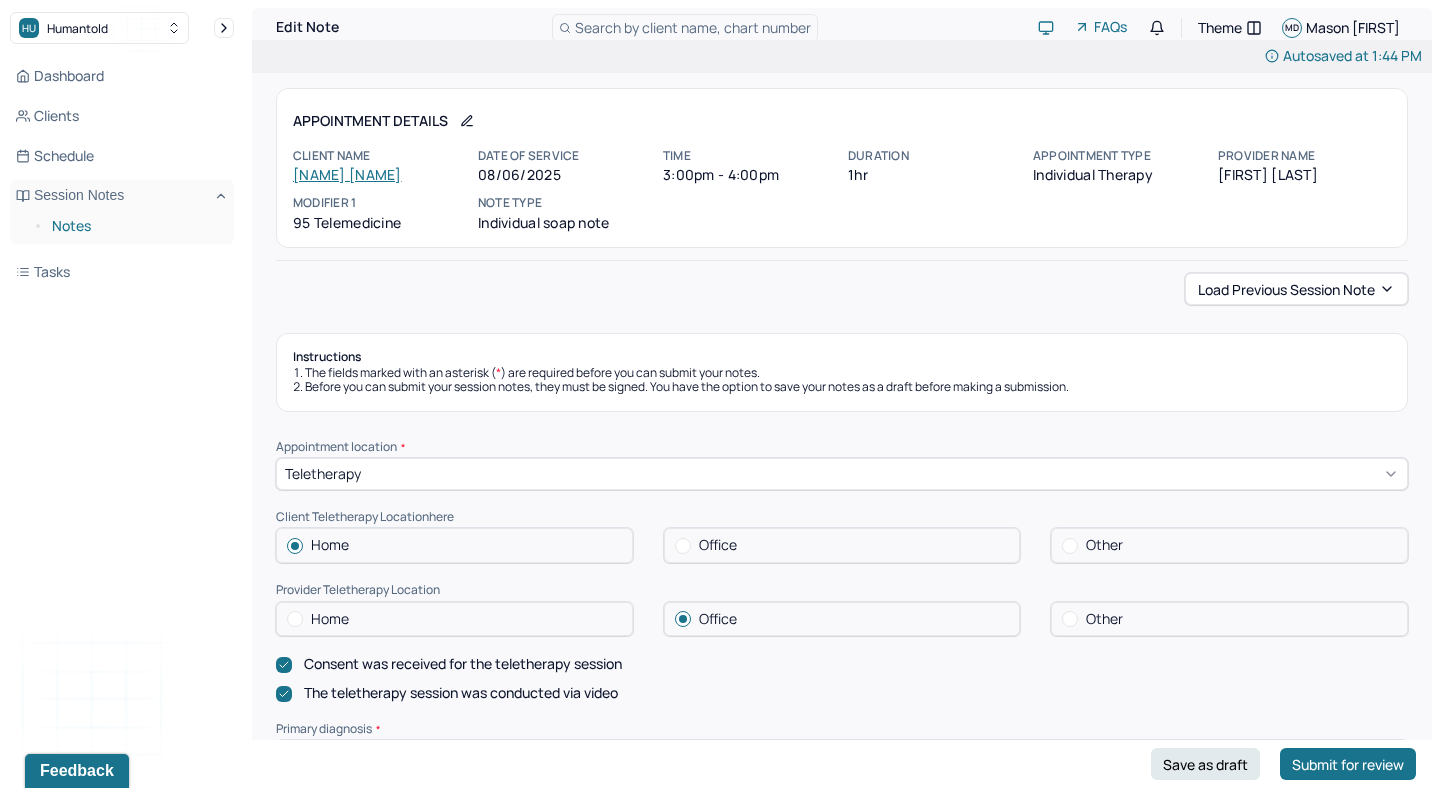 click on "Notes" at bounding box center [135, 226] 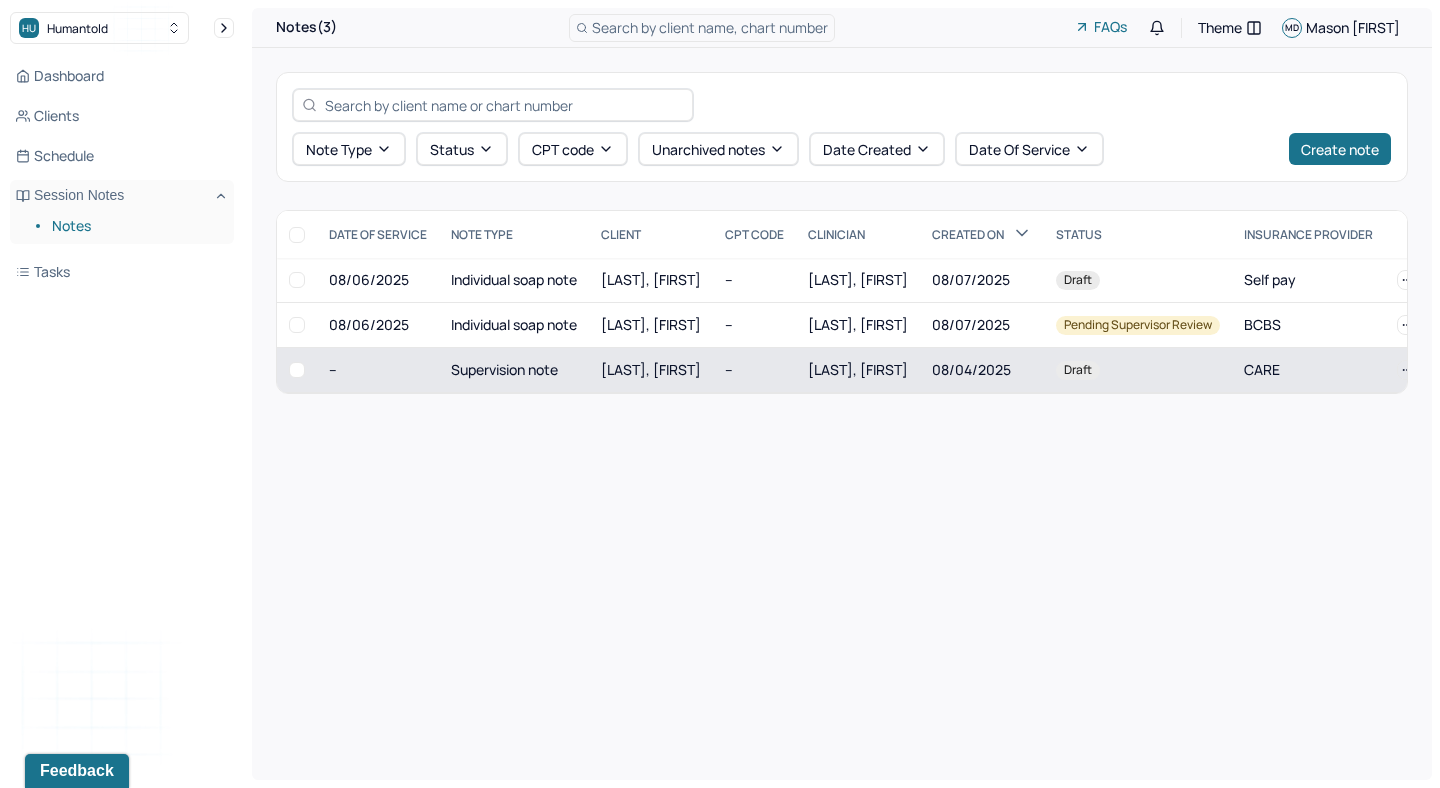 click on "[LAST], [FIRST]" at bounding box center [651, 369] 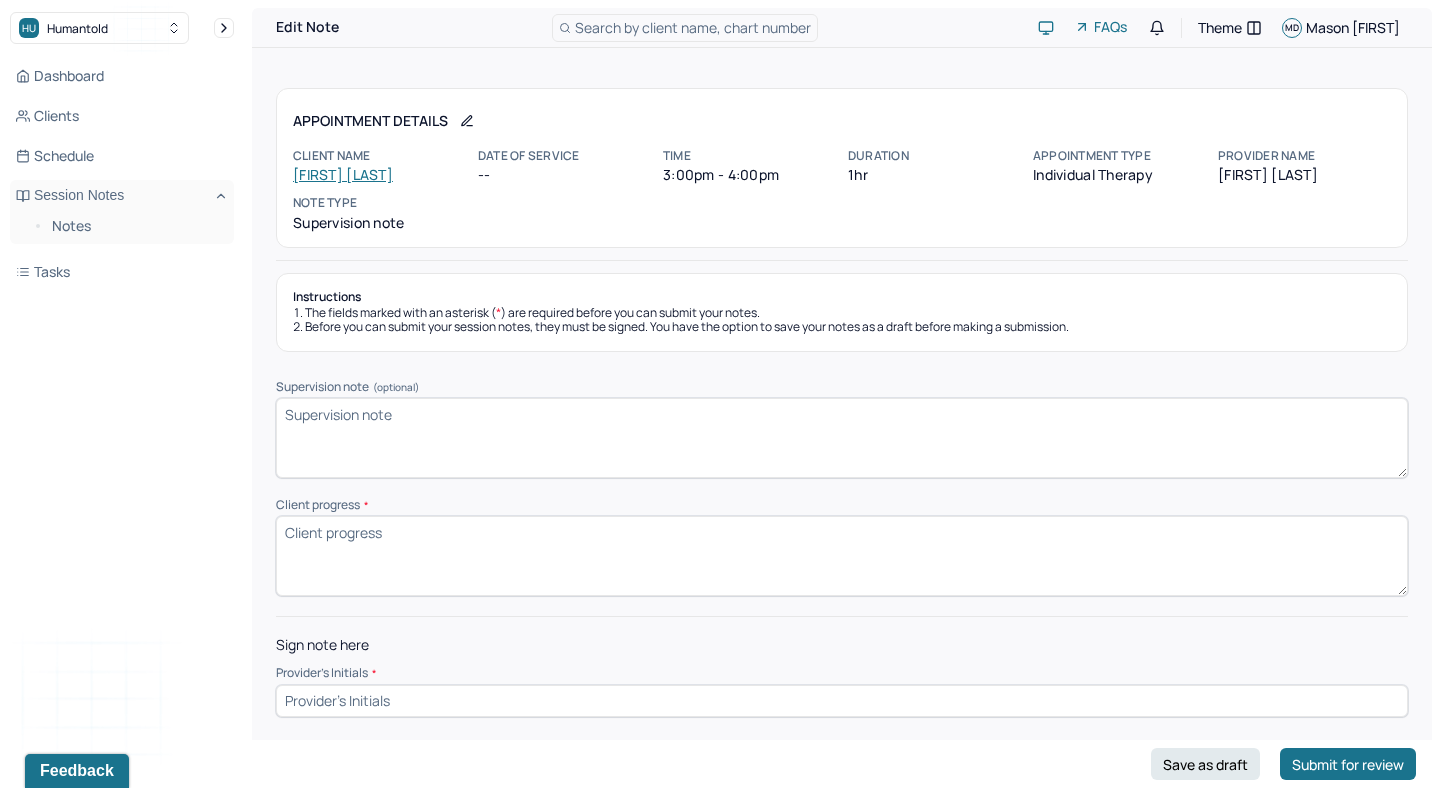 click on "Client progress *" at bounding box center [842, 556] 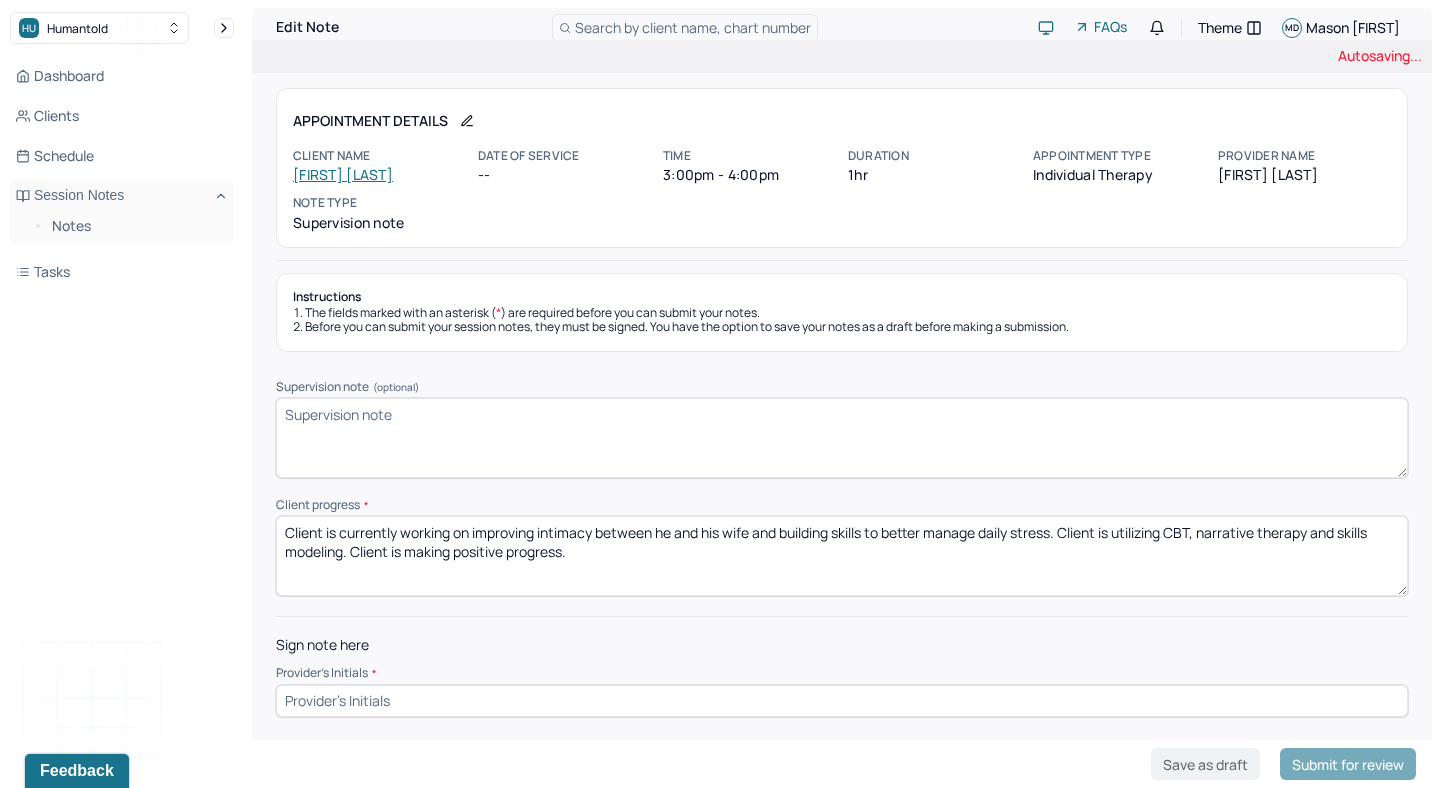 scroll, scrollTop: 2, scrollLeft: 0, axis: vertical 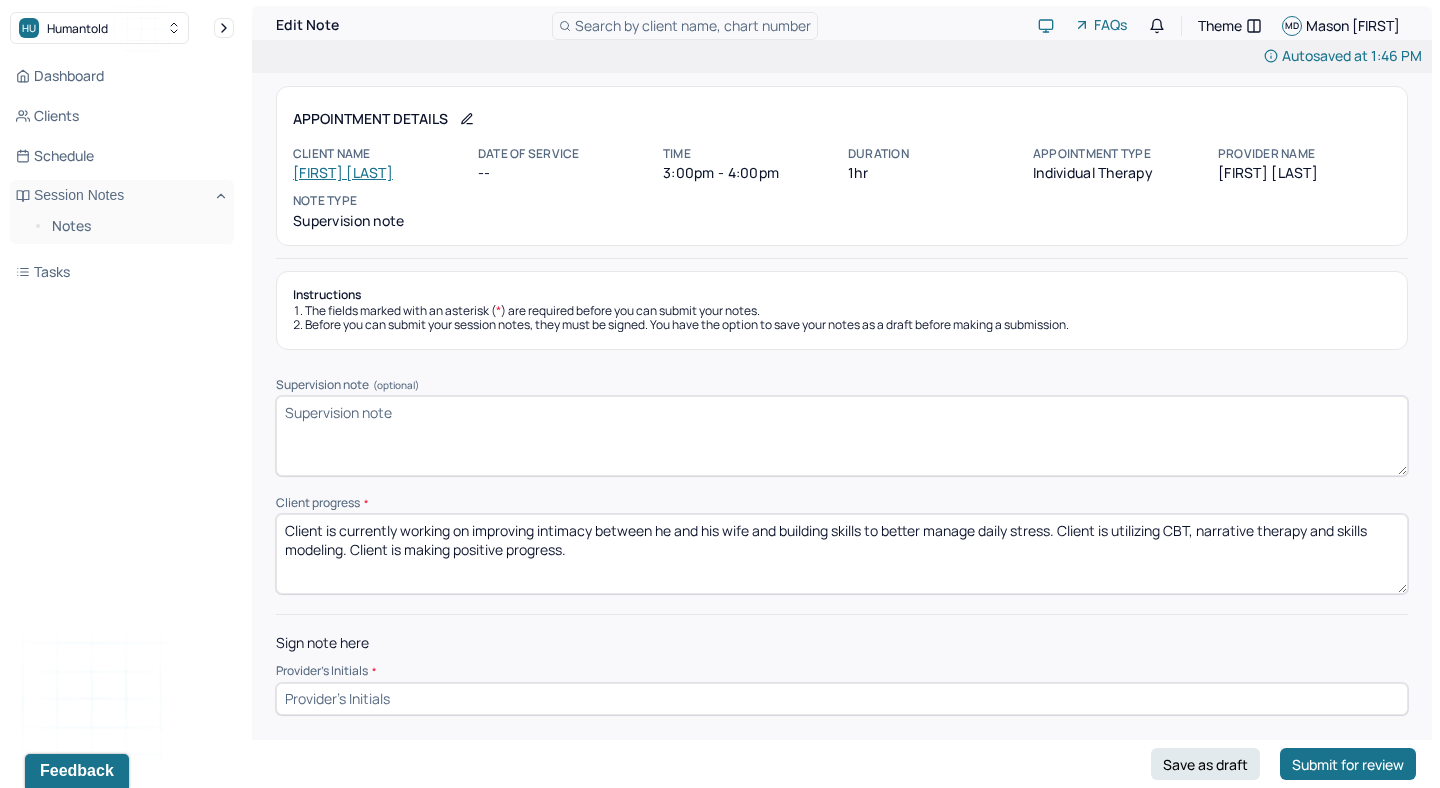 type on "Client is currently working on improving intimacy between he and his wife and building skills to better manage daily stress. Client is utilizing CBT, narrative therapy and skills modeling. Client is making positive progress." 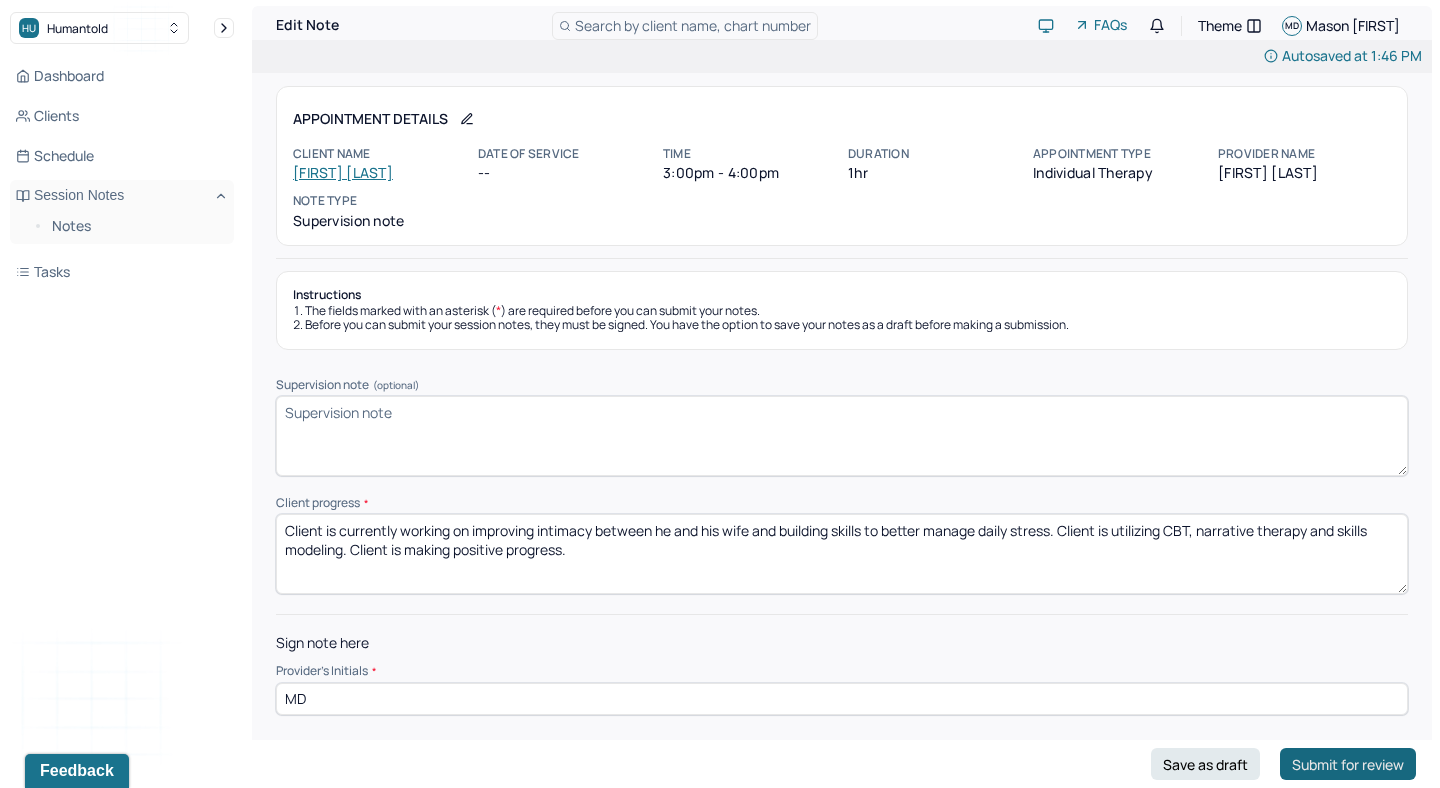 type on "MD" 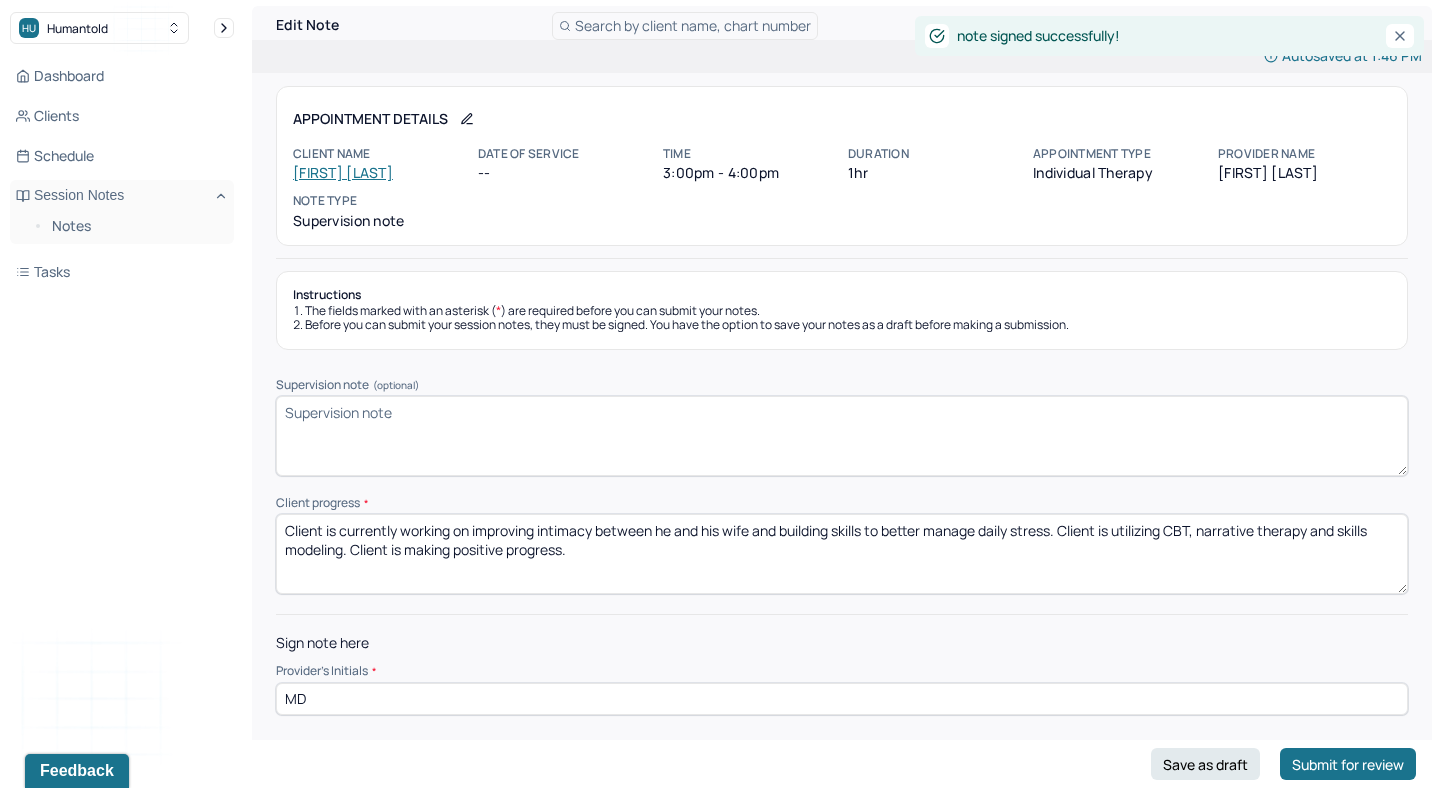 scroll, scrollTop: 0, scrollLeft: 0, axis: both 